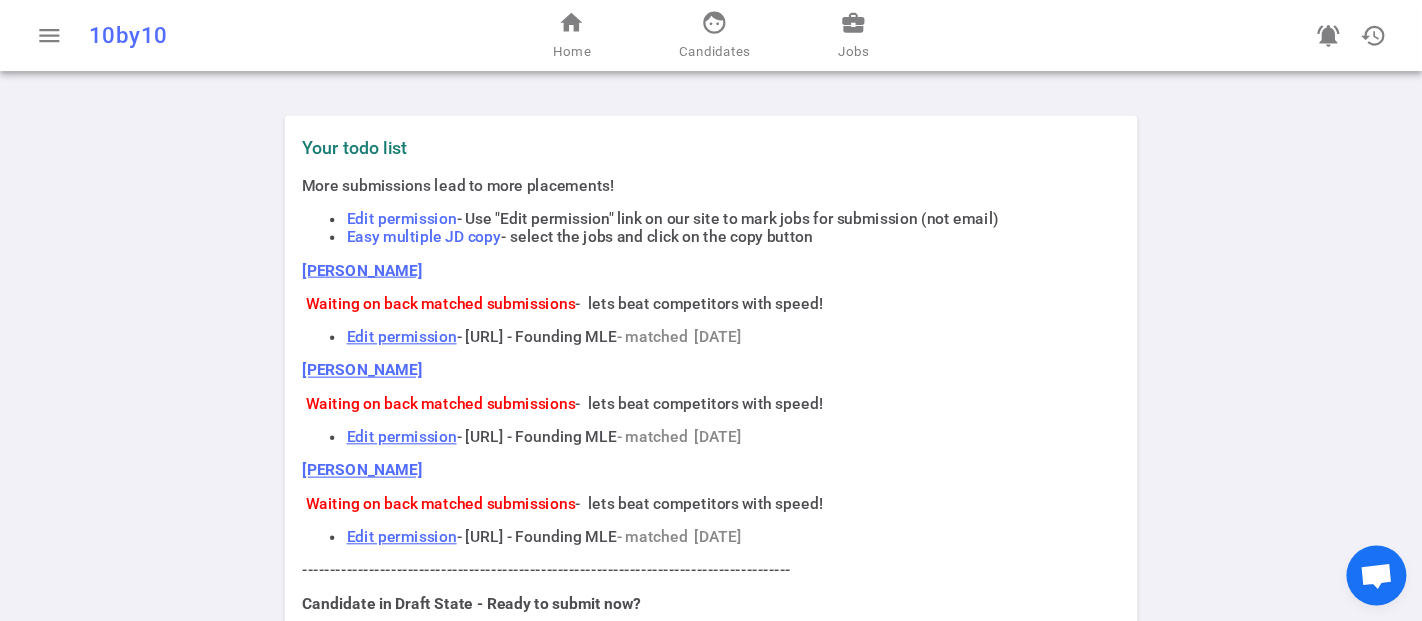 scroll, scrollTop: 0, scrollLeft: 0, axis: both 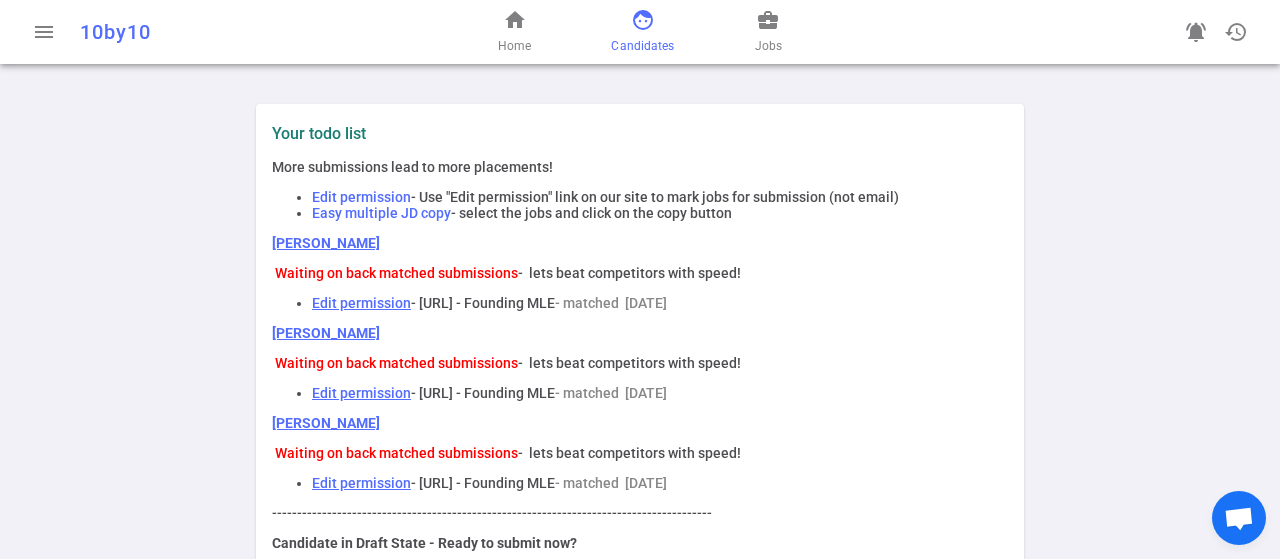 click on "face" at bounding box center [643, 20] 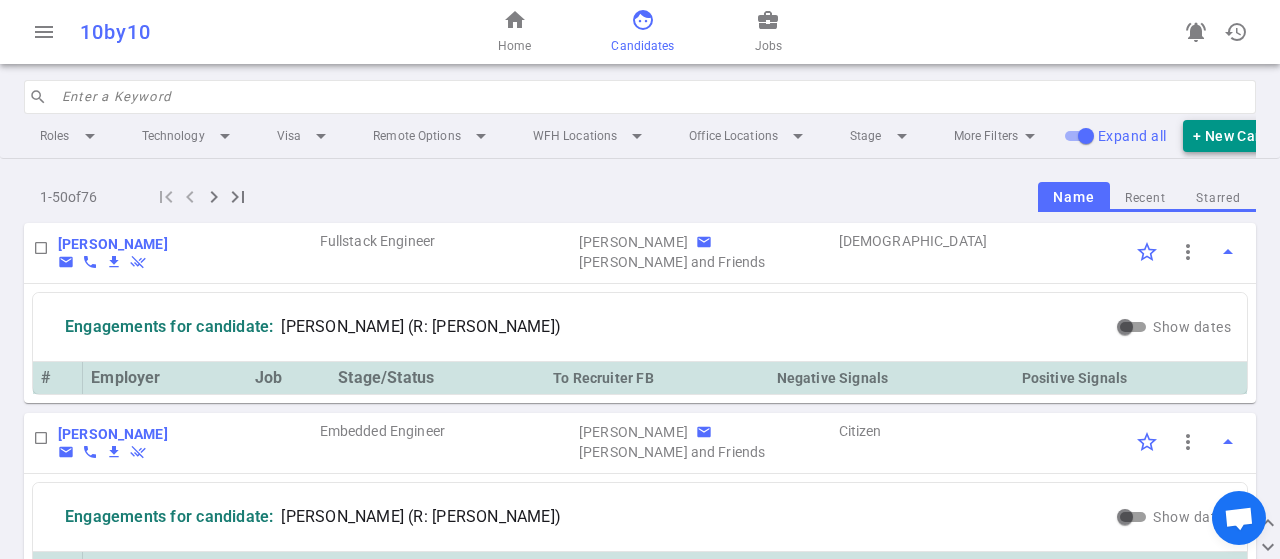 click on "+ New Candidate" at bounding box center [1250, 136] 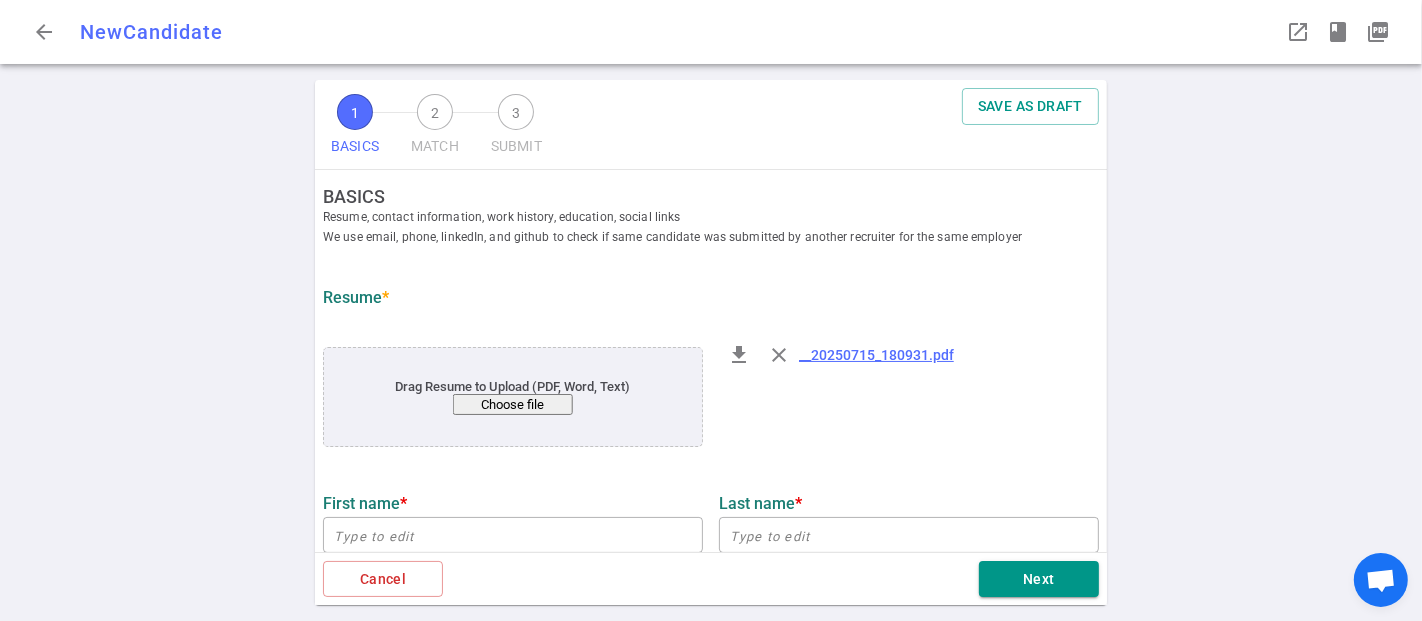 type on "[EMAIL_ADDRESS][DOMAIN_NAME]" 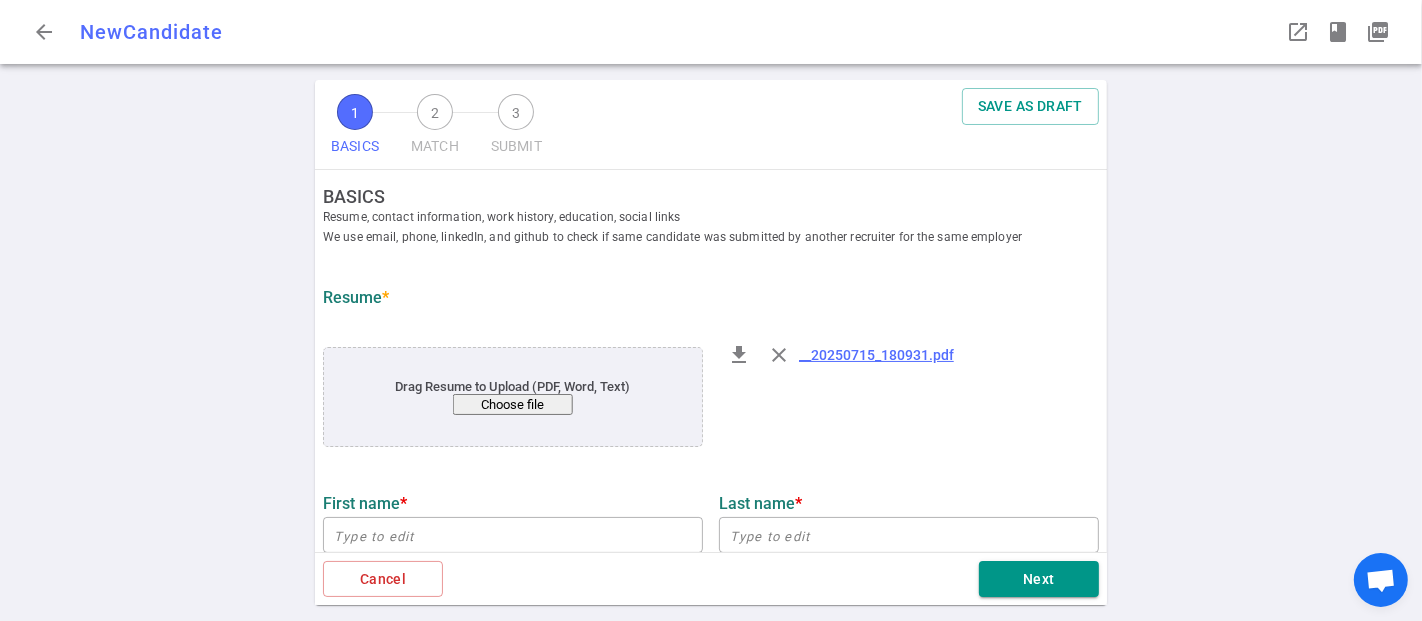 type on "[PHONE_NUMBER]" 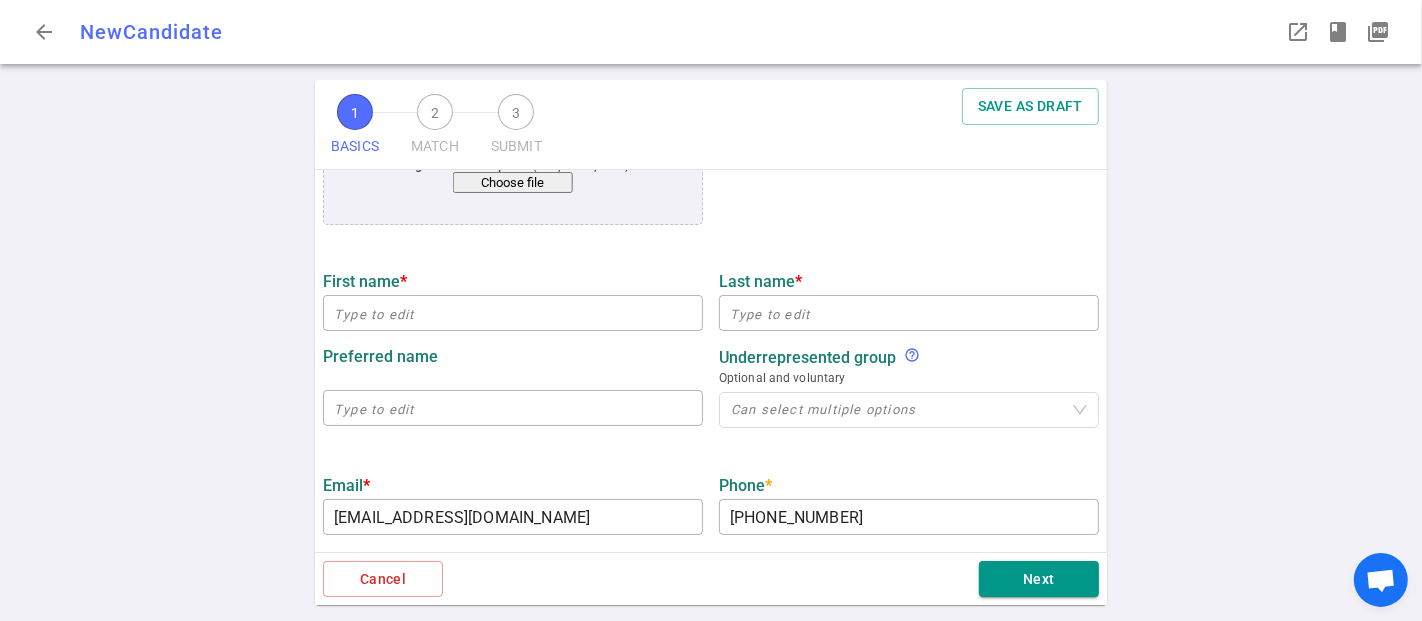 scroll, scrollTop: 111, scrollLeft: 0, axis: vertical 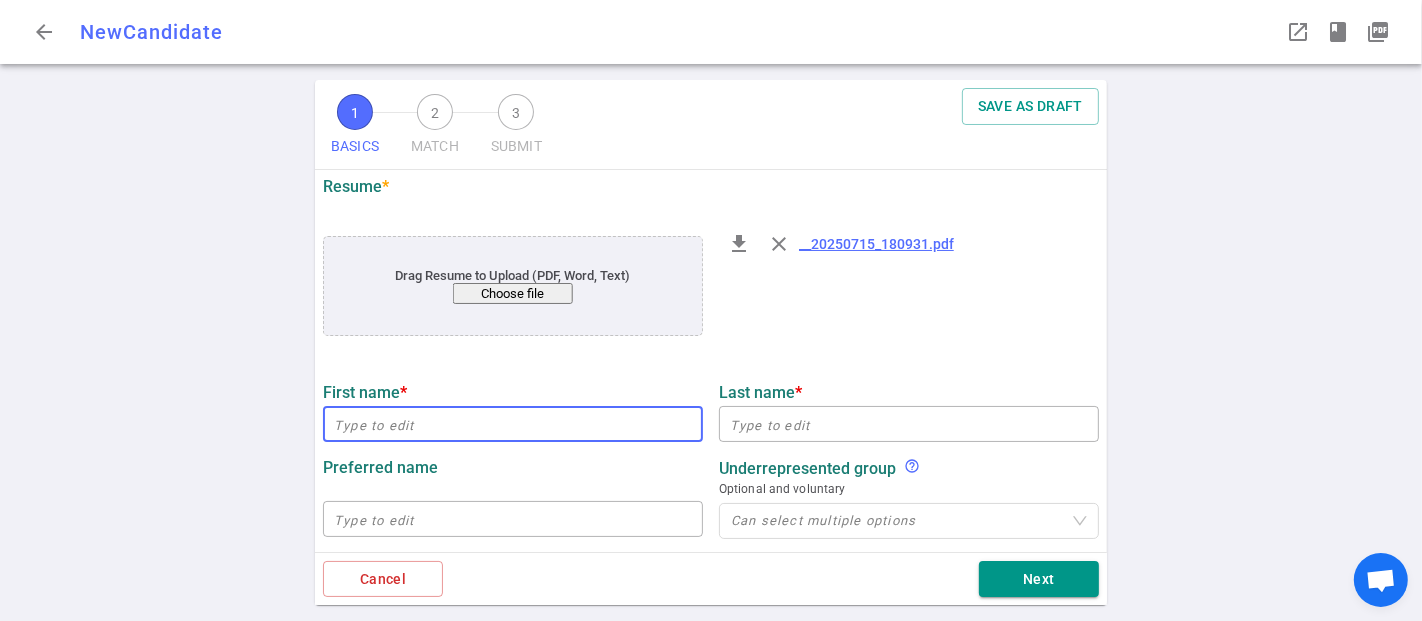 drag, startPoint x: 490, startPoint y: 420, endPoint x: 509, endPoint y: 412, distance: 20.615528 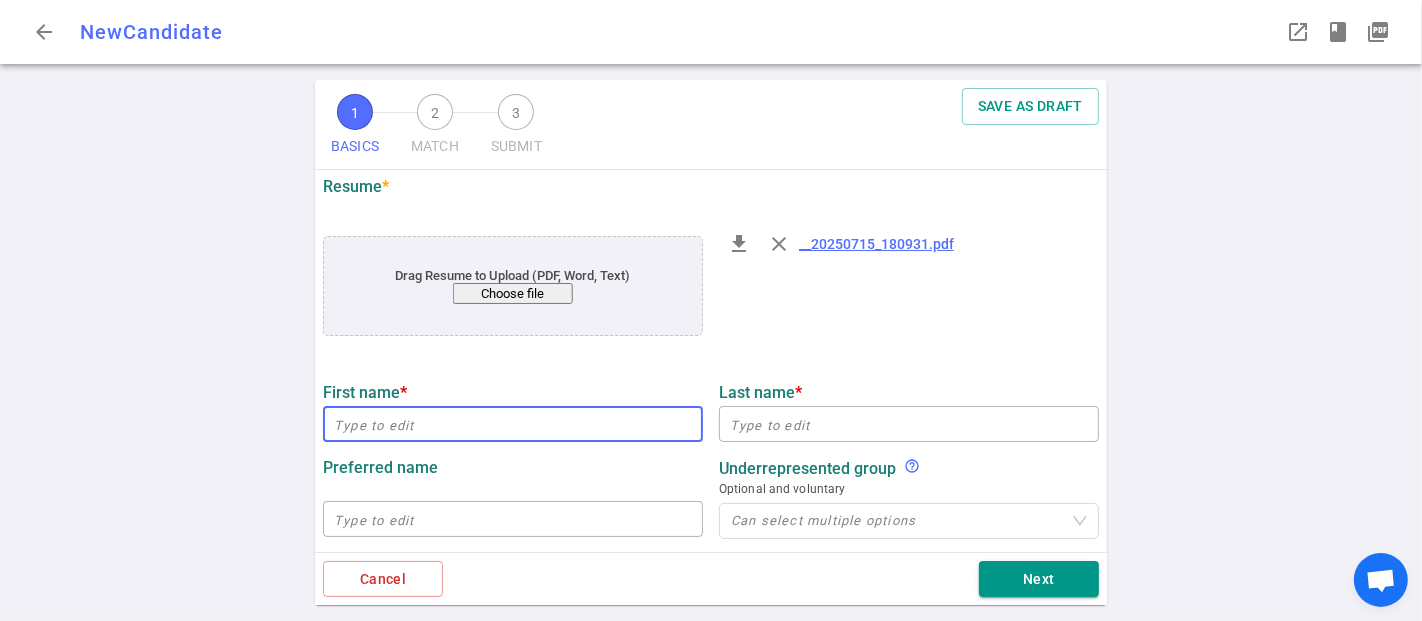 click at bounding box center (513, 424) 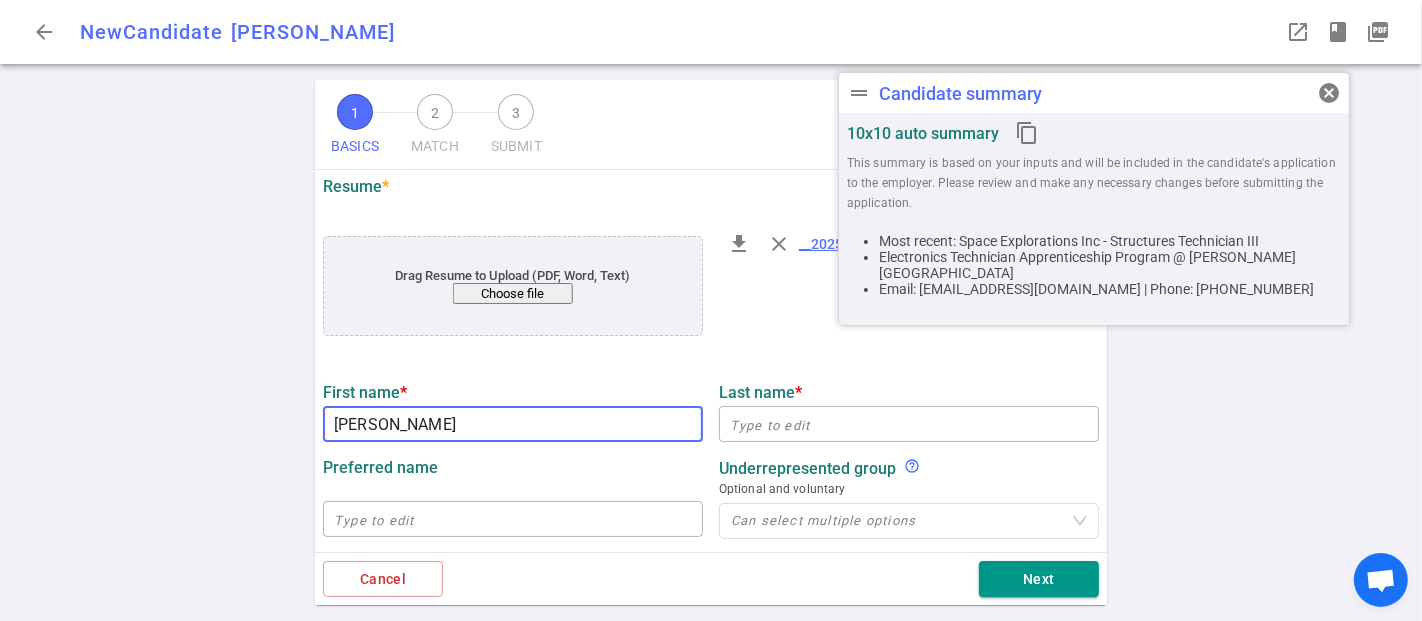 type on "[PERSON_NAME]" 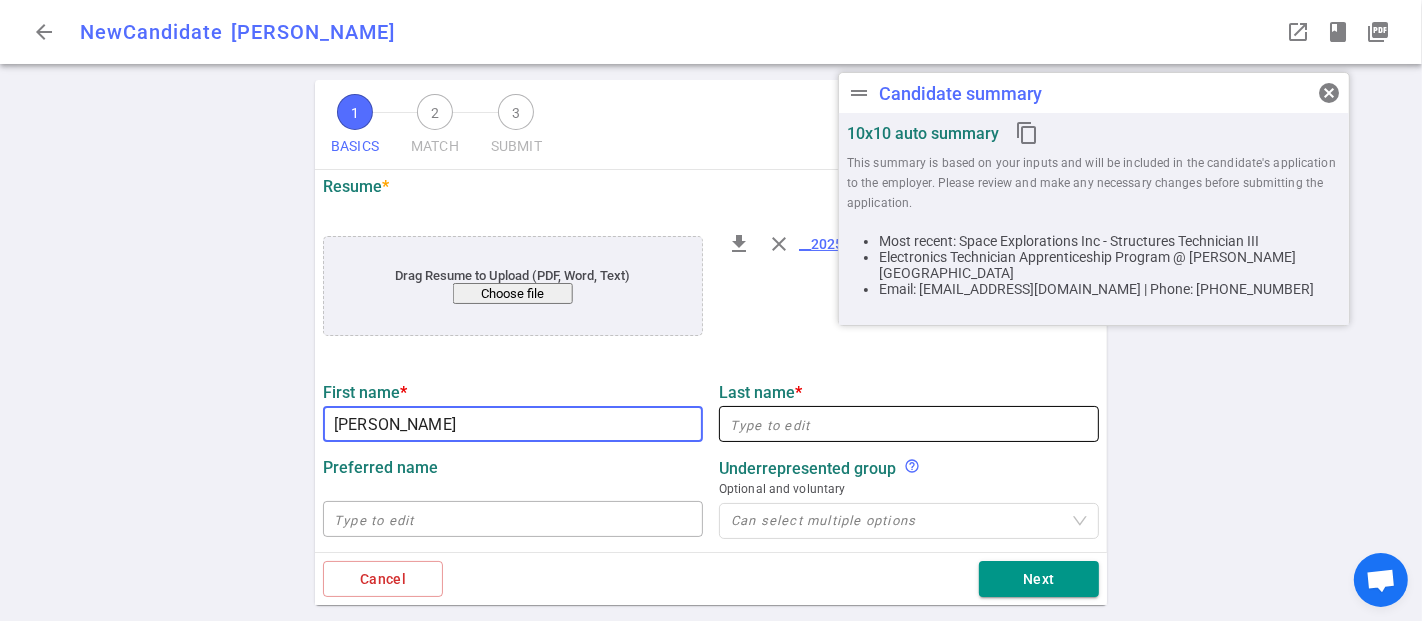 click at bounding box center [909, 424] 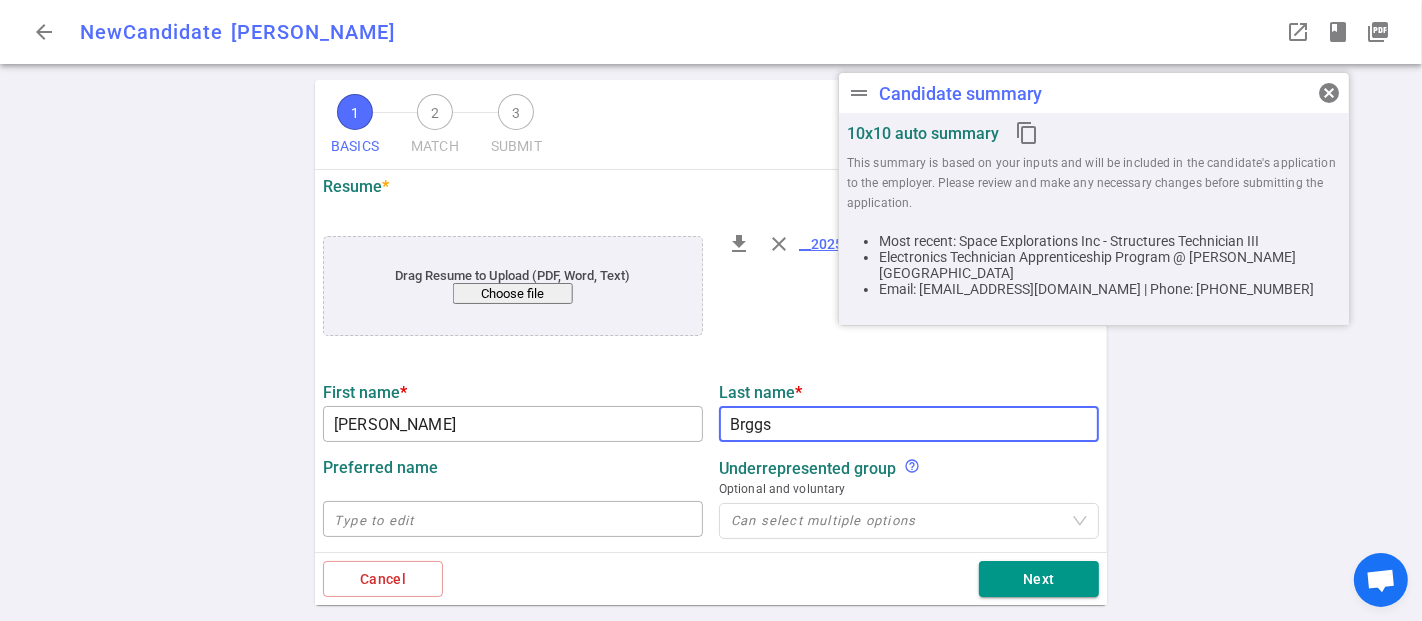 drag, startPoint x: 735, startPoint y: 424, endPoint x: 747, endPoint y: 430, distance: 13.416408 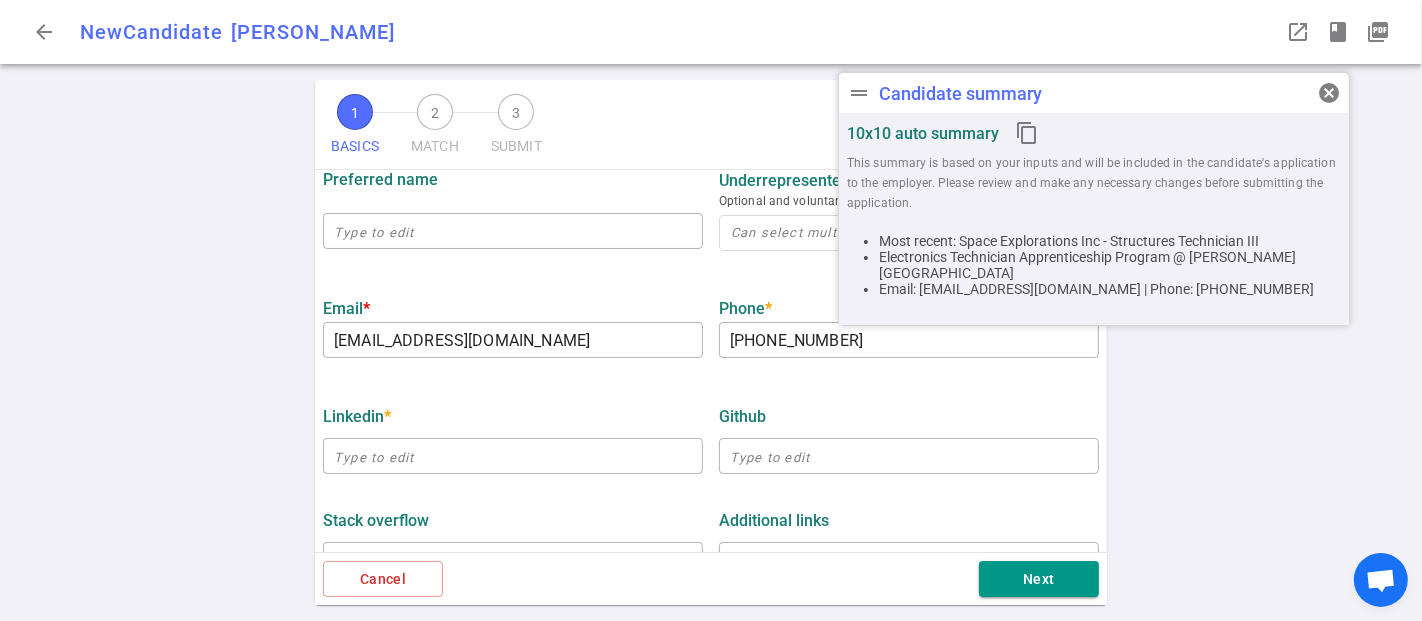 scroll, scrollTop: 444, scrollLeft: 0, axis: vertical 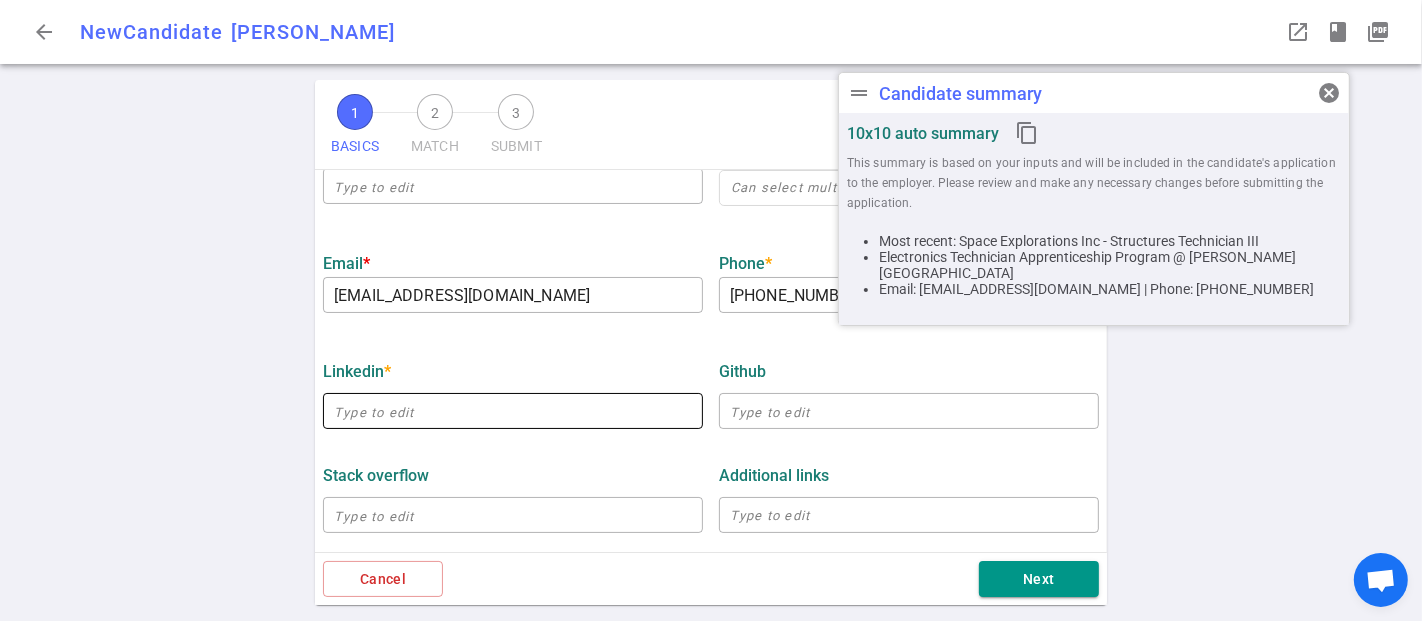 type on "[PERSON_NAME]" 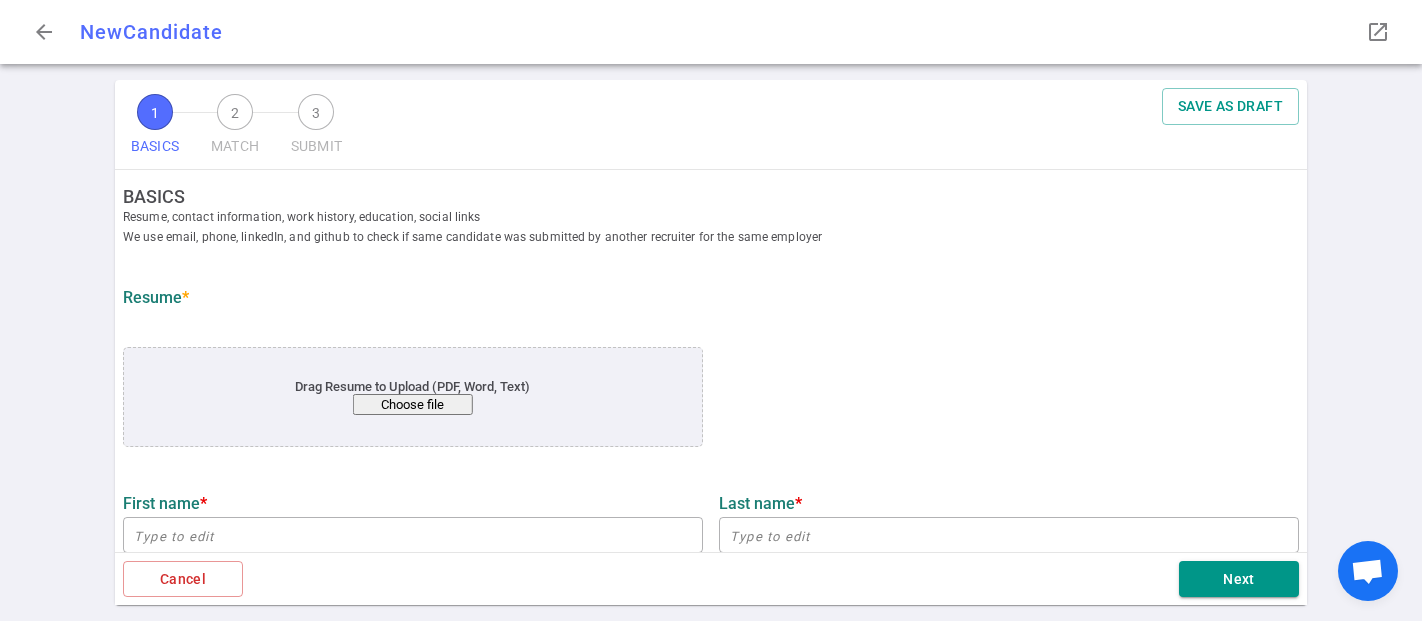 scroll, scrollTop: 0, scrollLeft: 0, axis: both 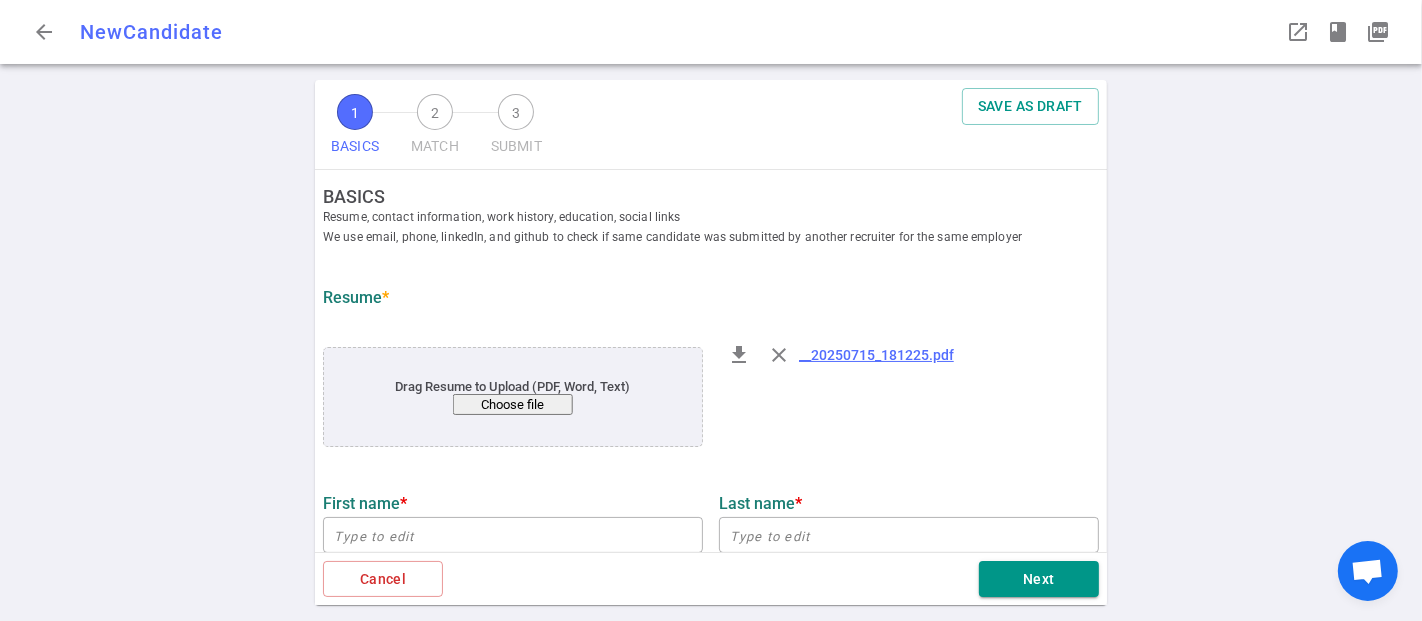 type on "[EMAIL_ADDRESS][DOMAIN_NAME]" 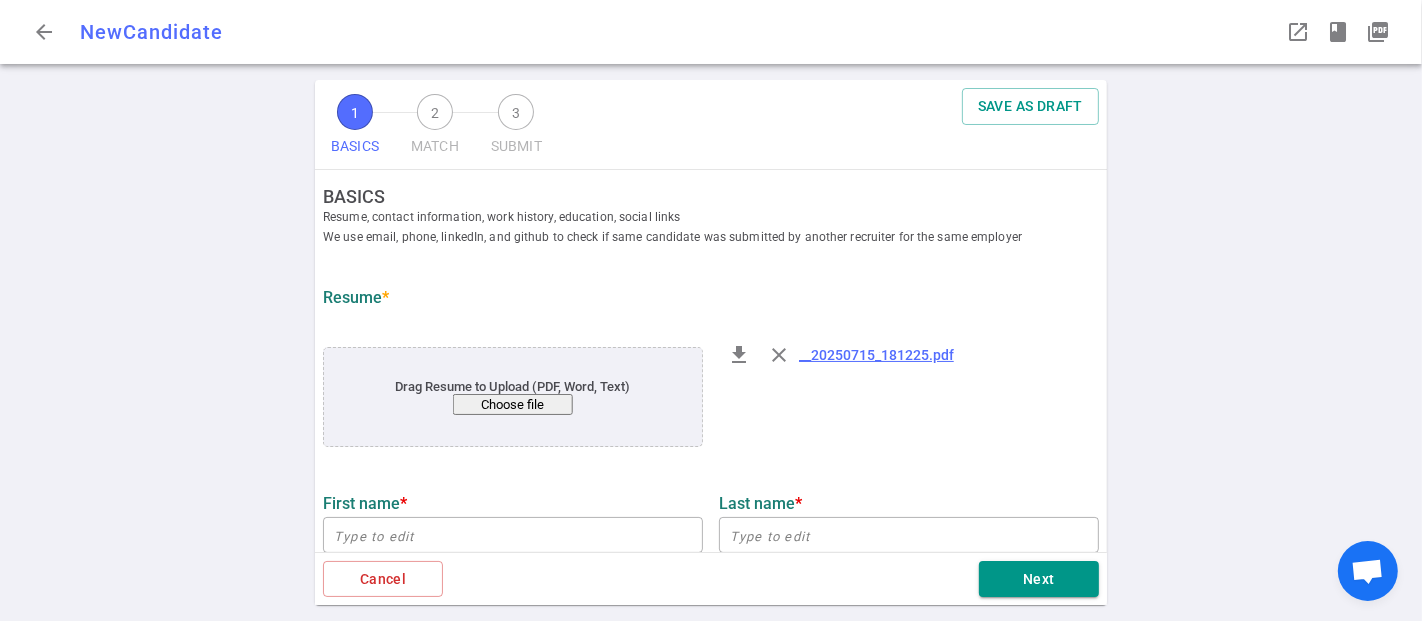 type on "+1 909-227-1909" 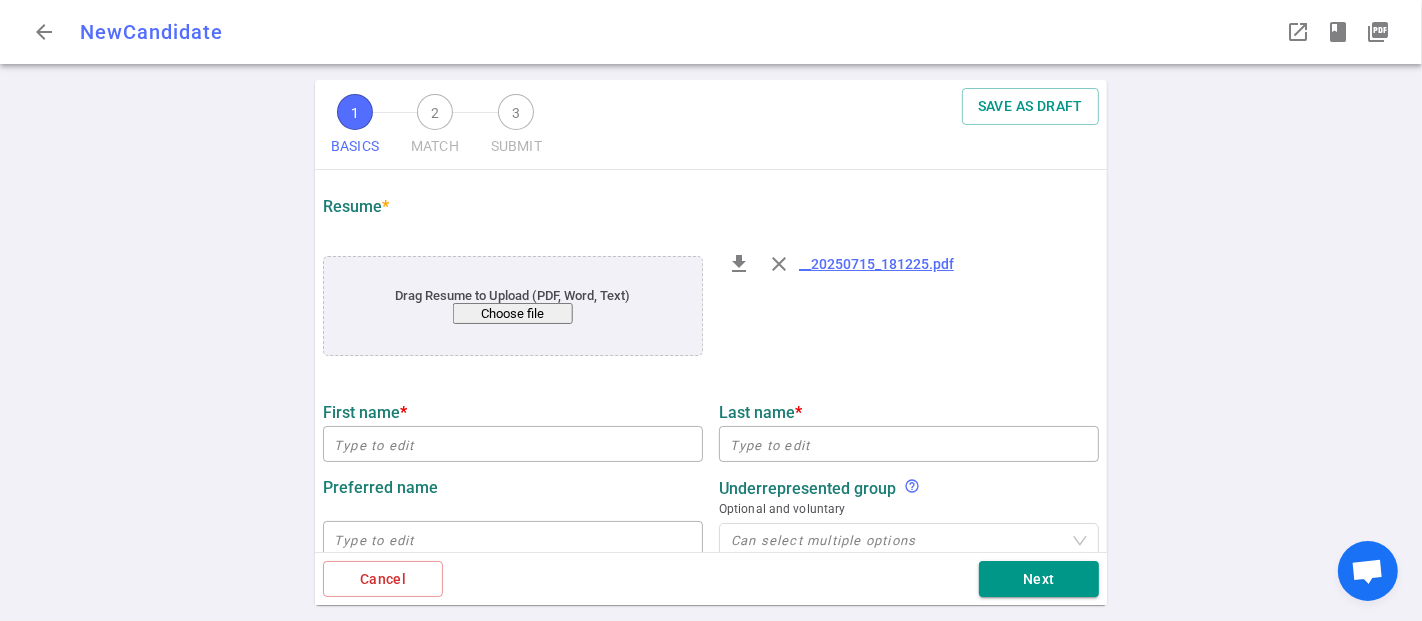scroll, scrollTop: 111, scrollLeft: 0, axis: vertical 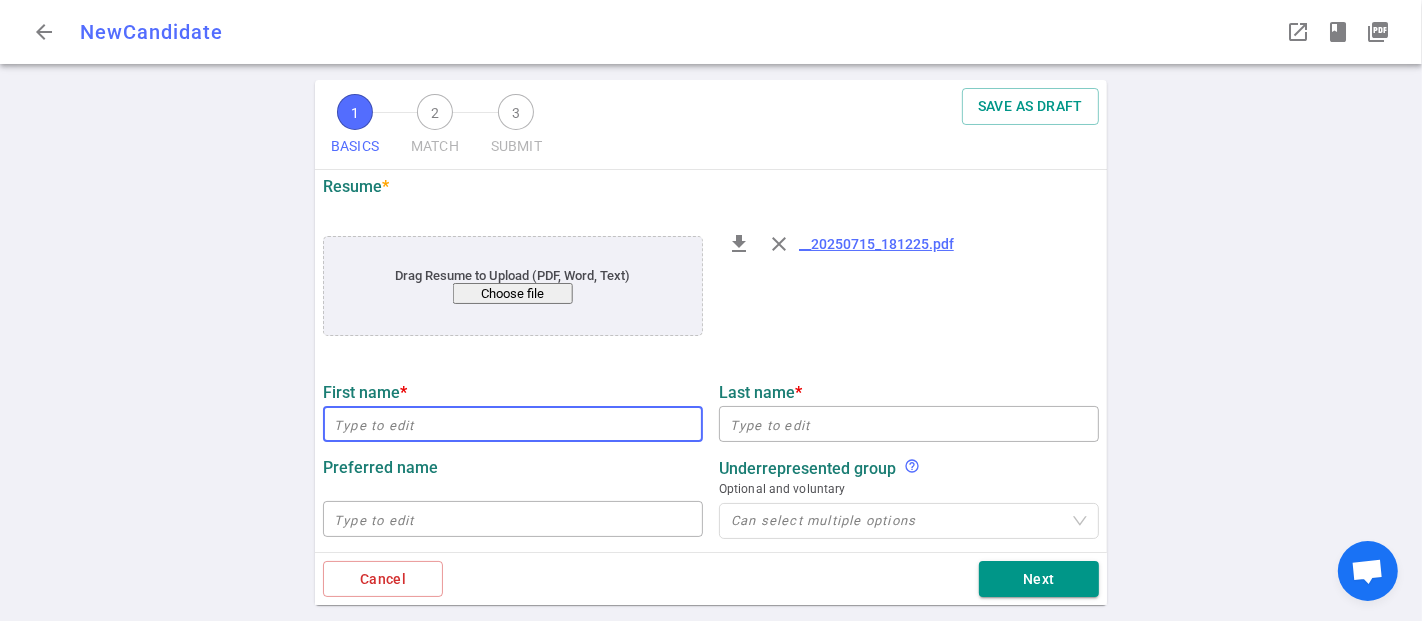 click at bounding box center (513, 424) 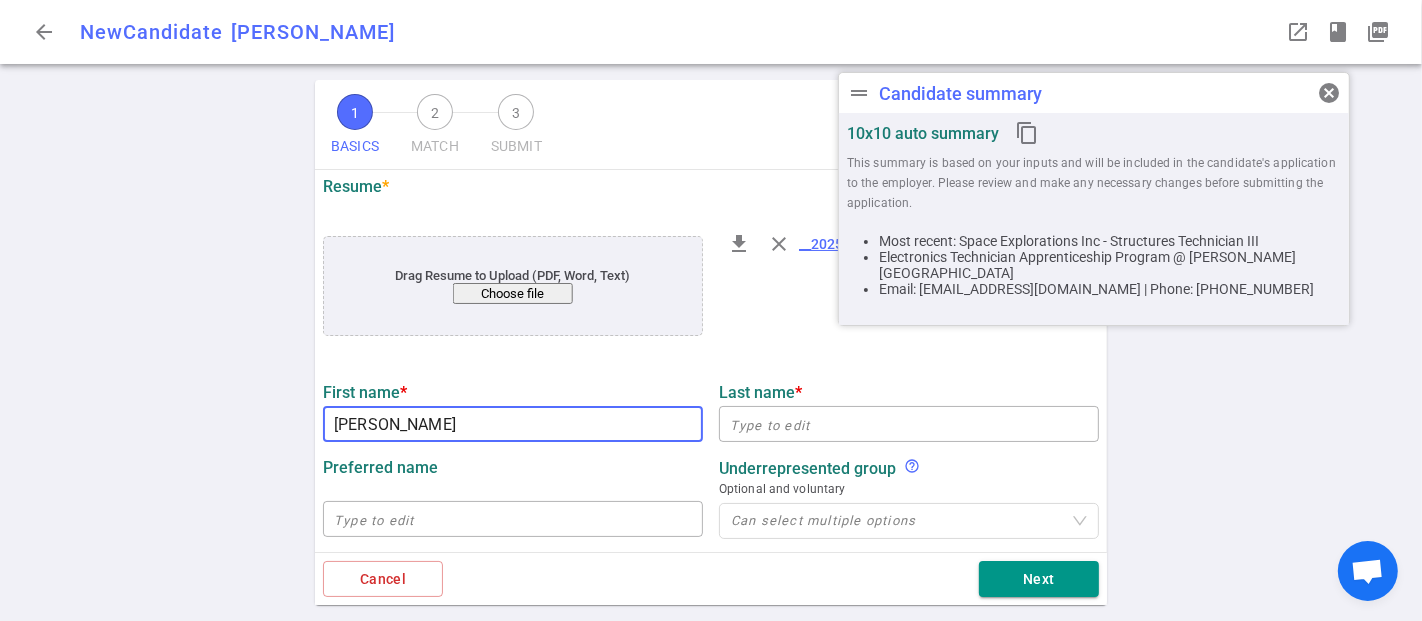 type on "[PERSON_NAME]" 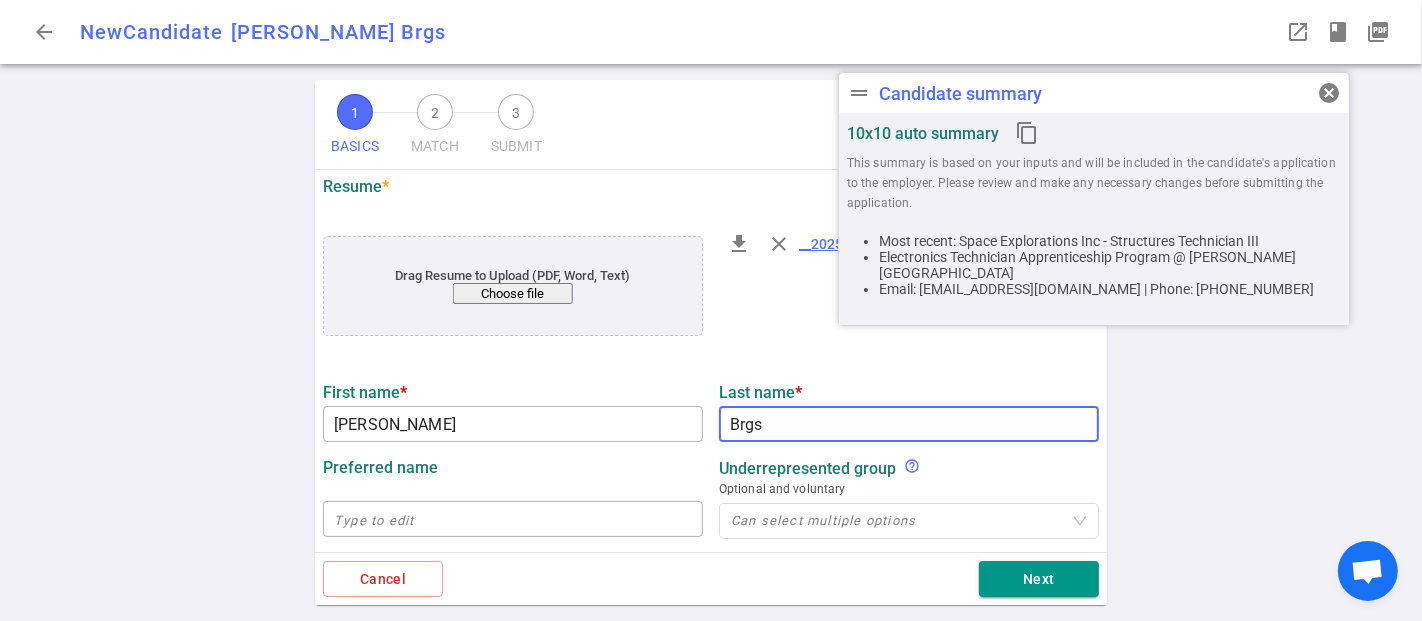 drag, startPoint x: 738, startPoint y: 421, endPoint x: 760, endPoint y: 427, distance: 22.803509 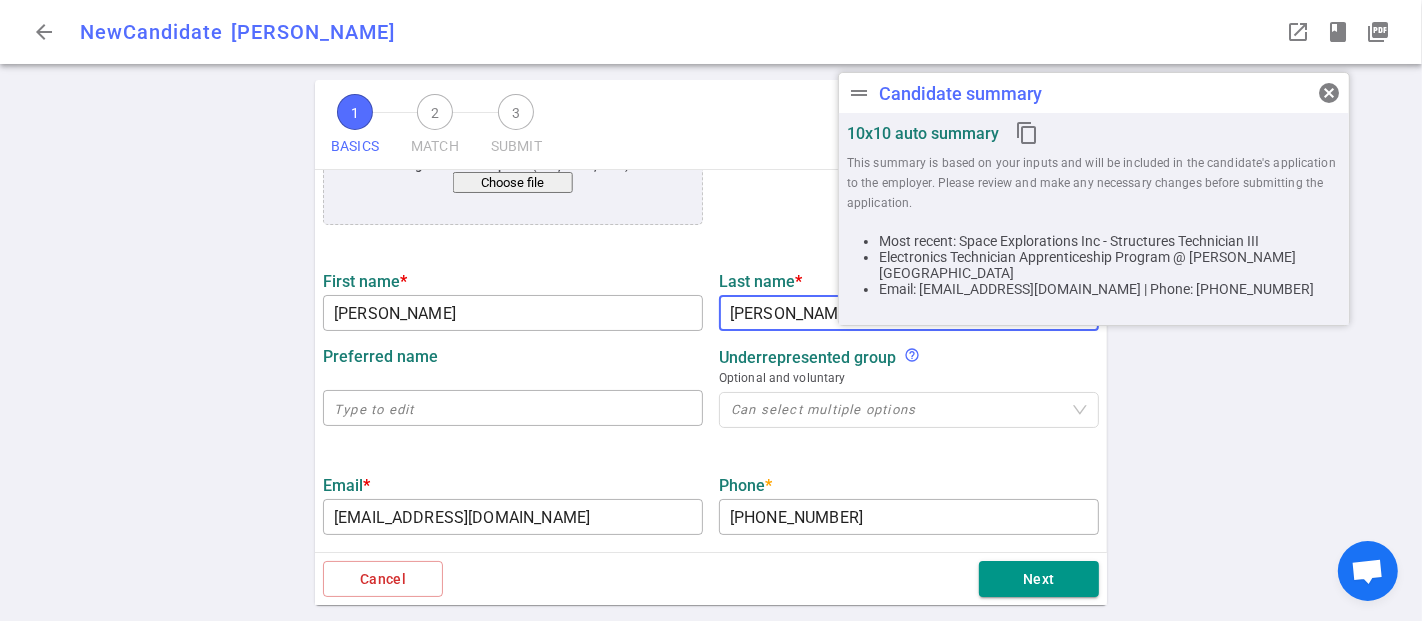 scroll, scrollTop: 444, scrollLeft: 0, axis: vertical 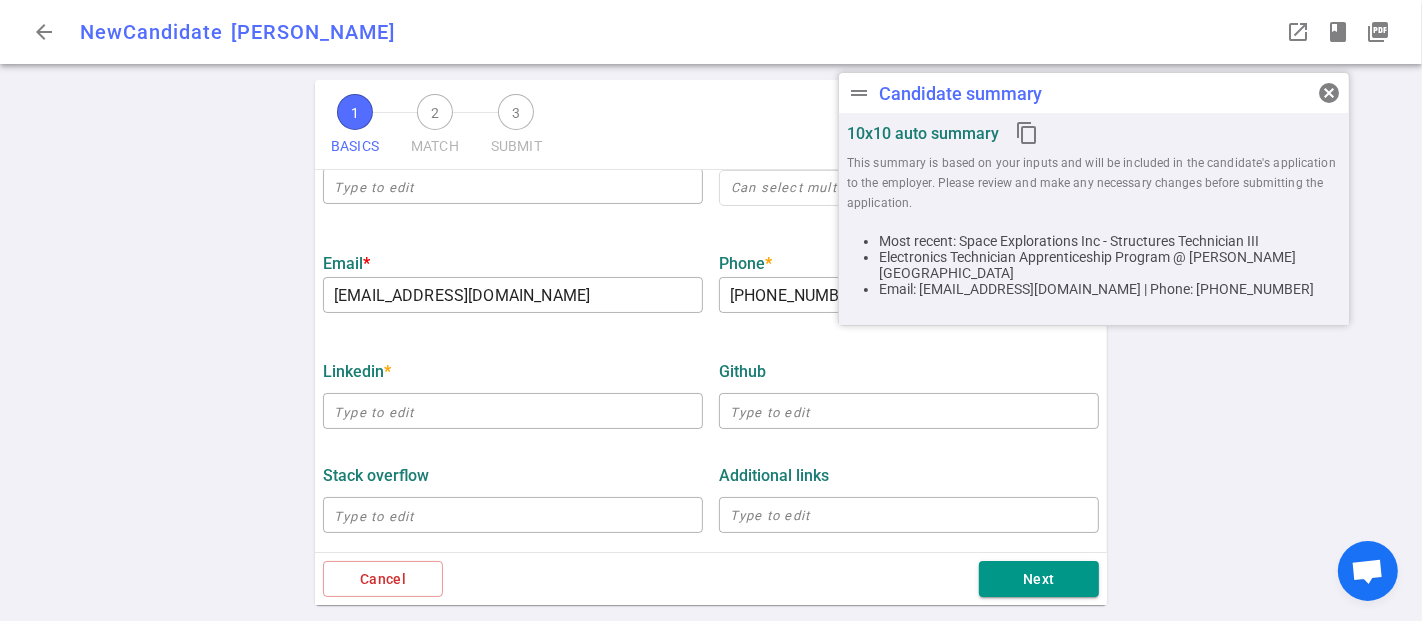 type on "[PERSON_NAME]" 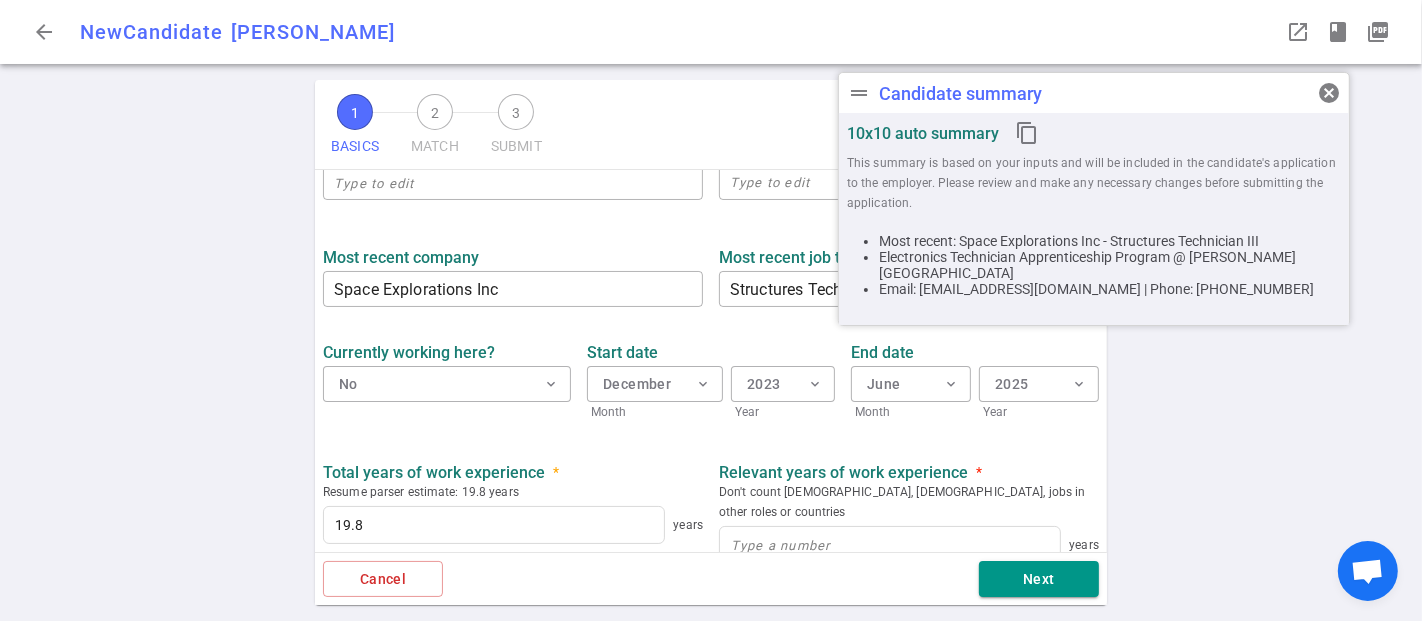 scroll, scrollTop: 888, scrollLeft: 0, axis: vertical 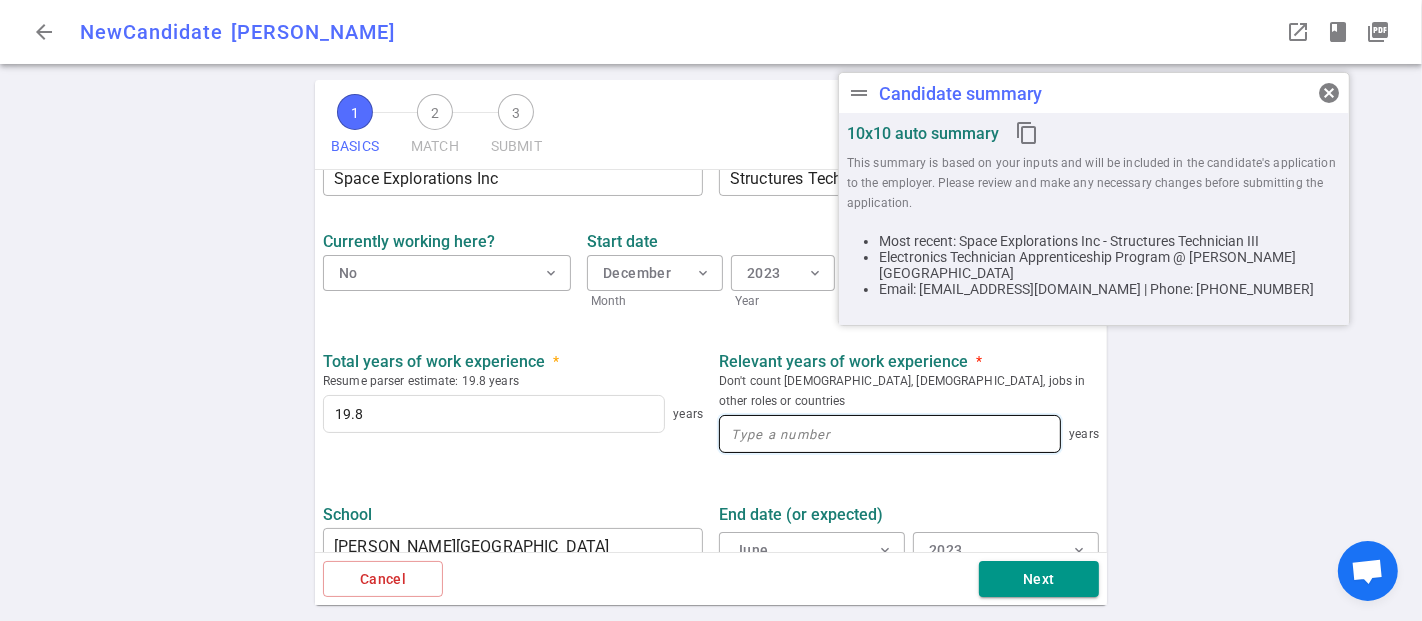 click at bounding box center (890, 434) 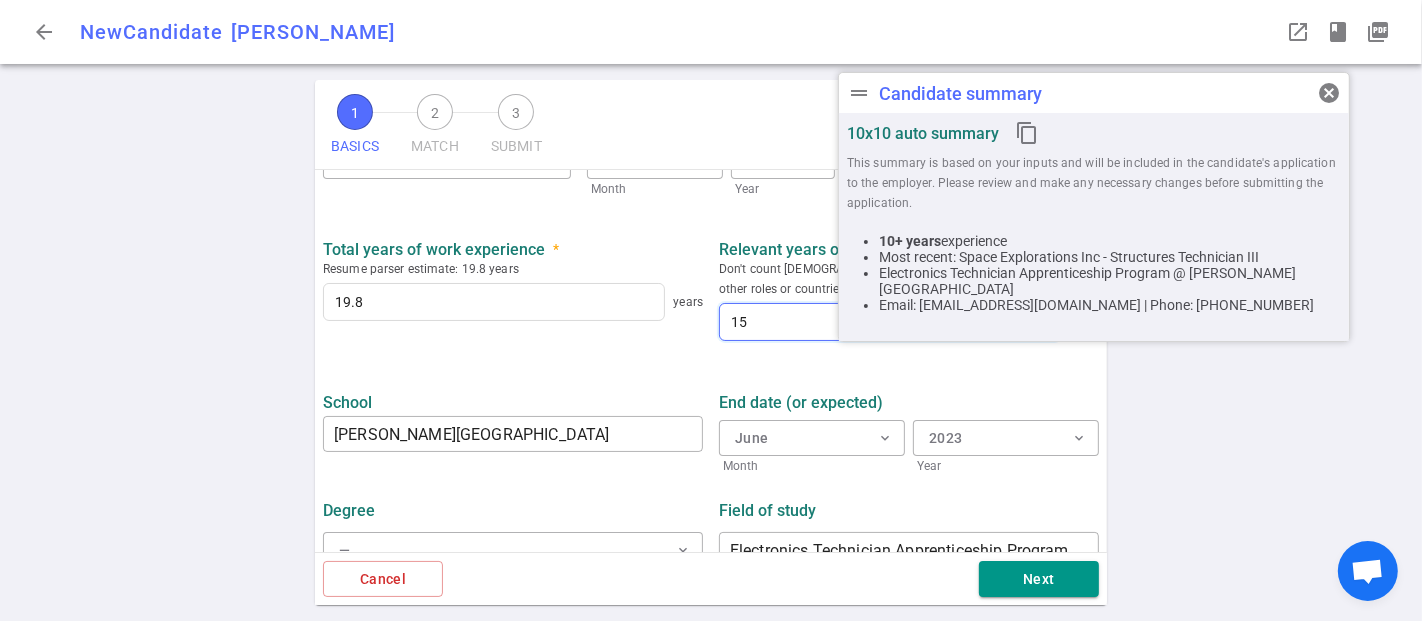 scroll, scrollTop: 1008, scrollLeft: 0, axis: vertical 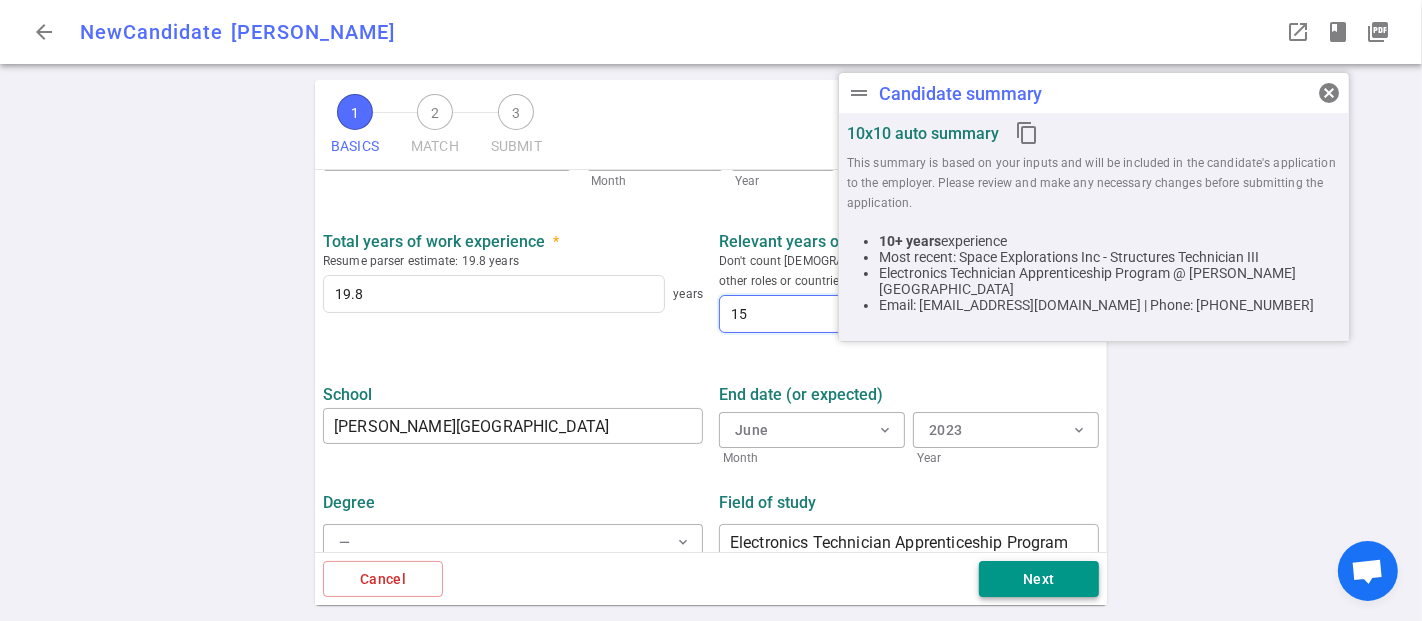 type on "15" 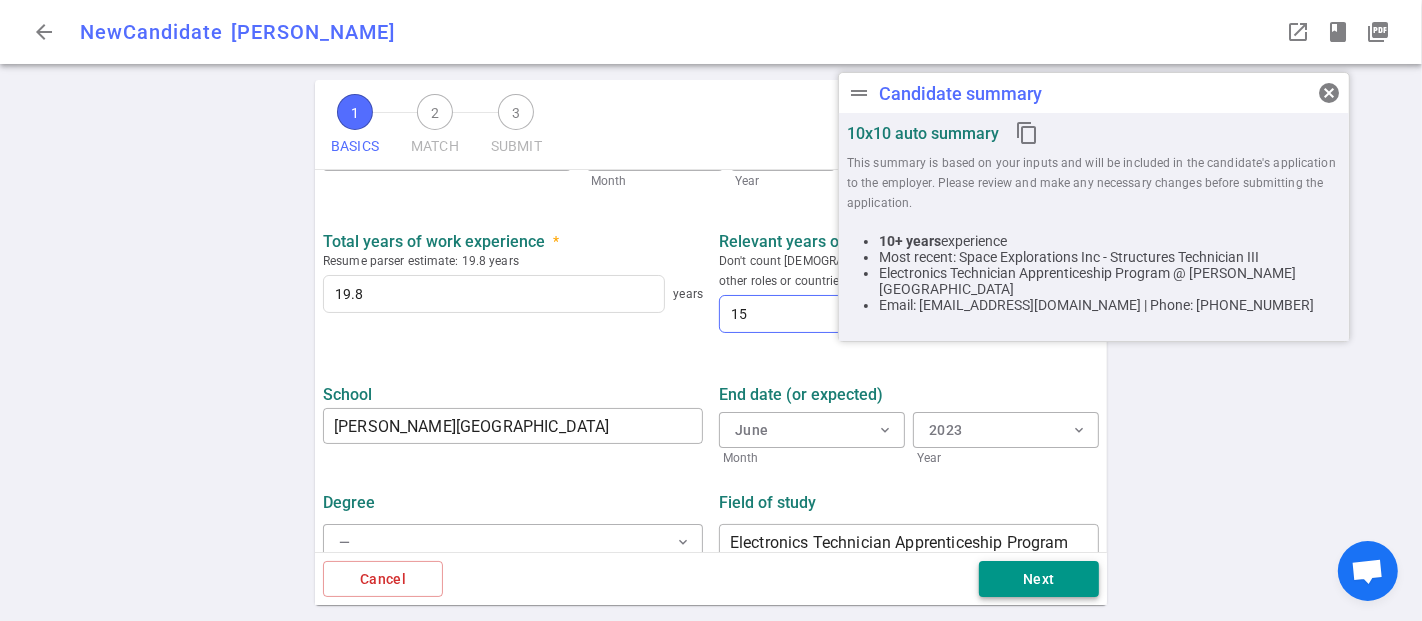 click on "Next" at bounding box center (1039, 579) 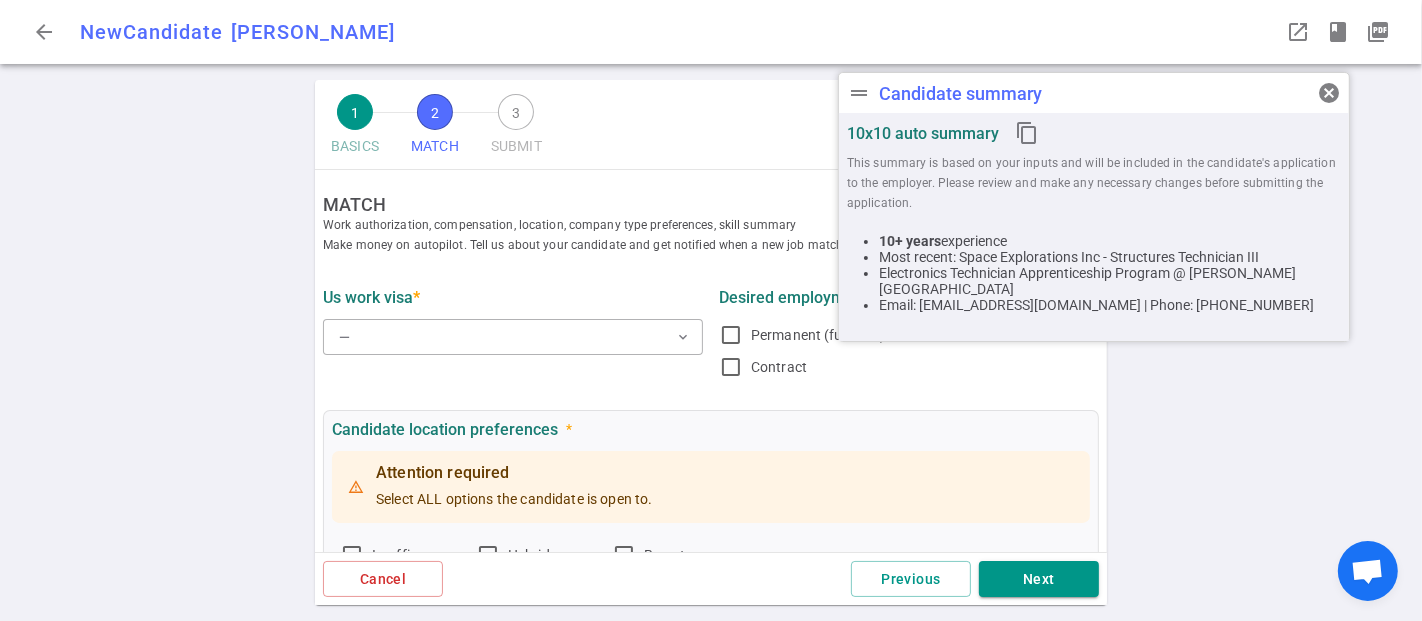 scroll, scrollTop: 0, scrollLeft: 0, axis: both 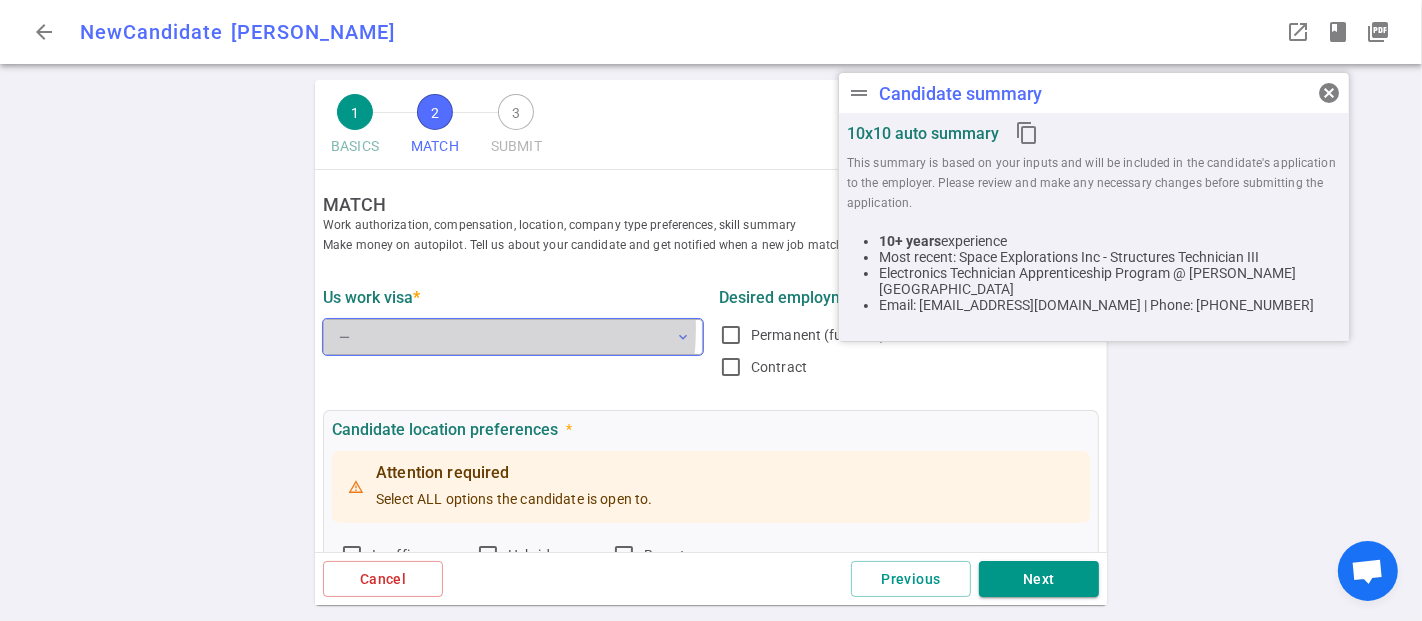 click on "— expand_more" at bounding box center [513, 337] 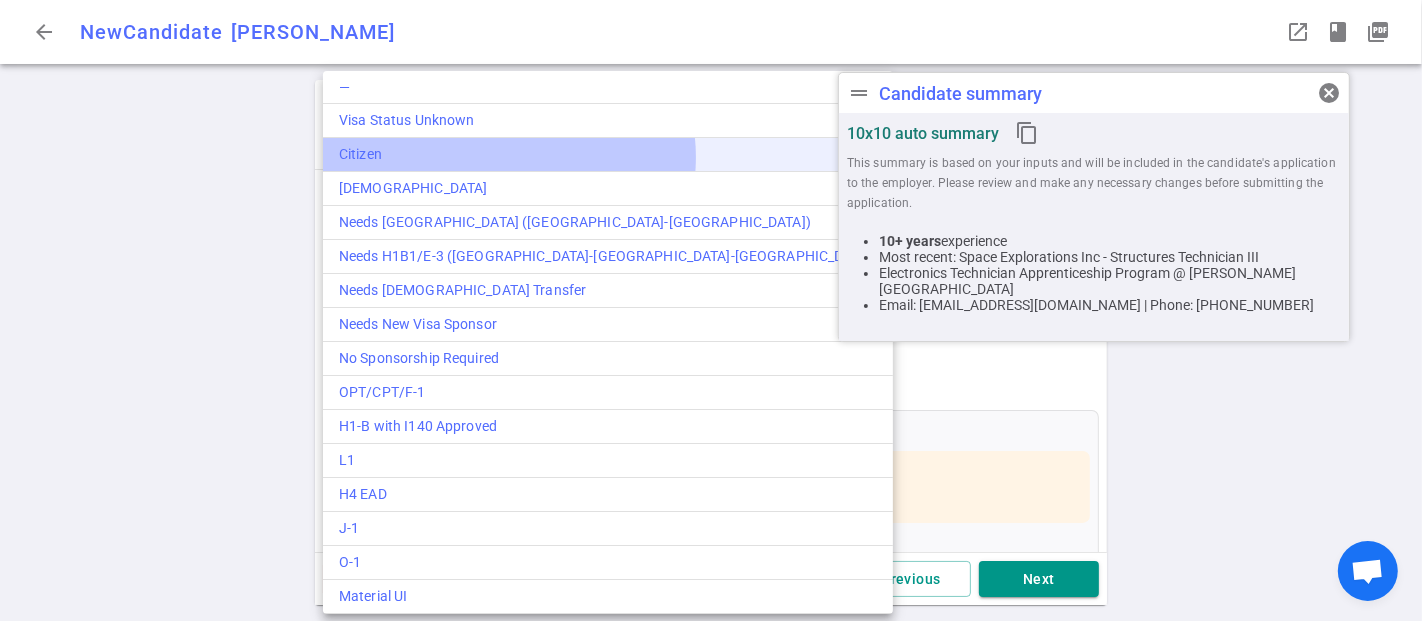 click on "Citizen" at bounding box center (608, 154) 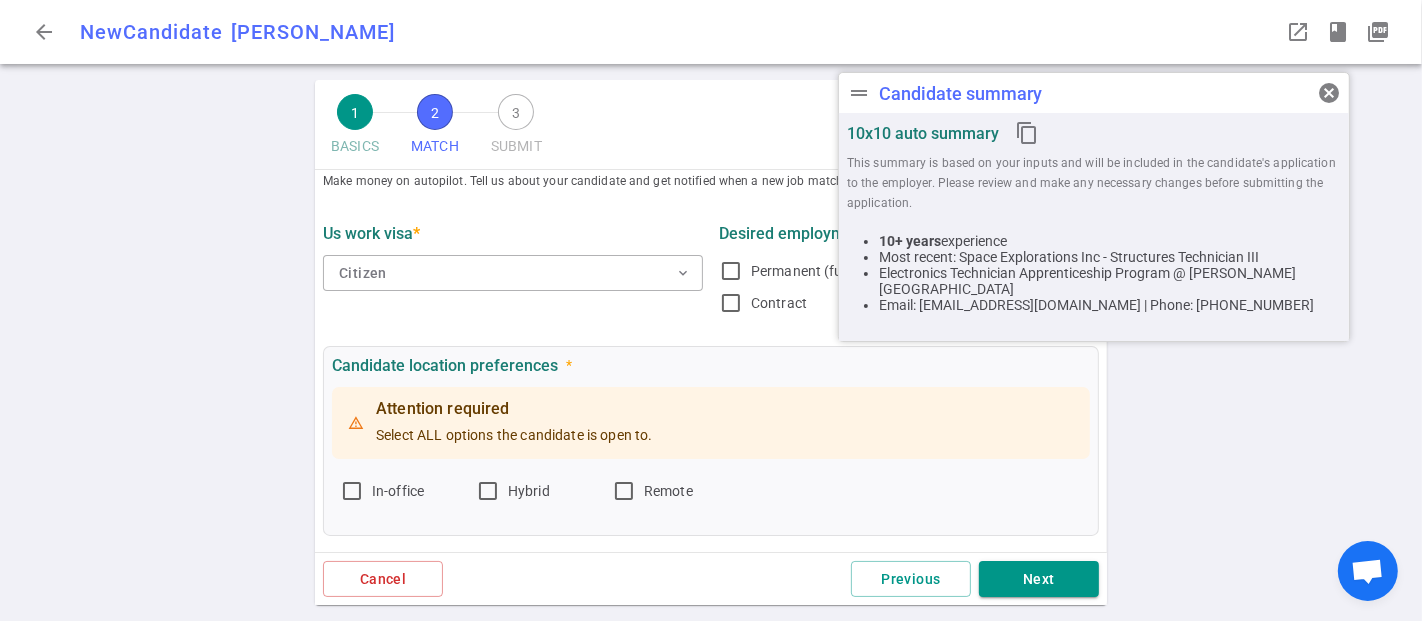 scroll, scrollTop: 111, scrollLeft: 0, axis: vertical 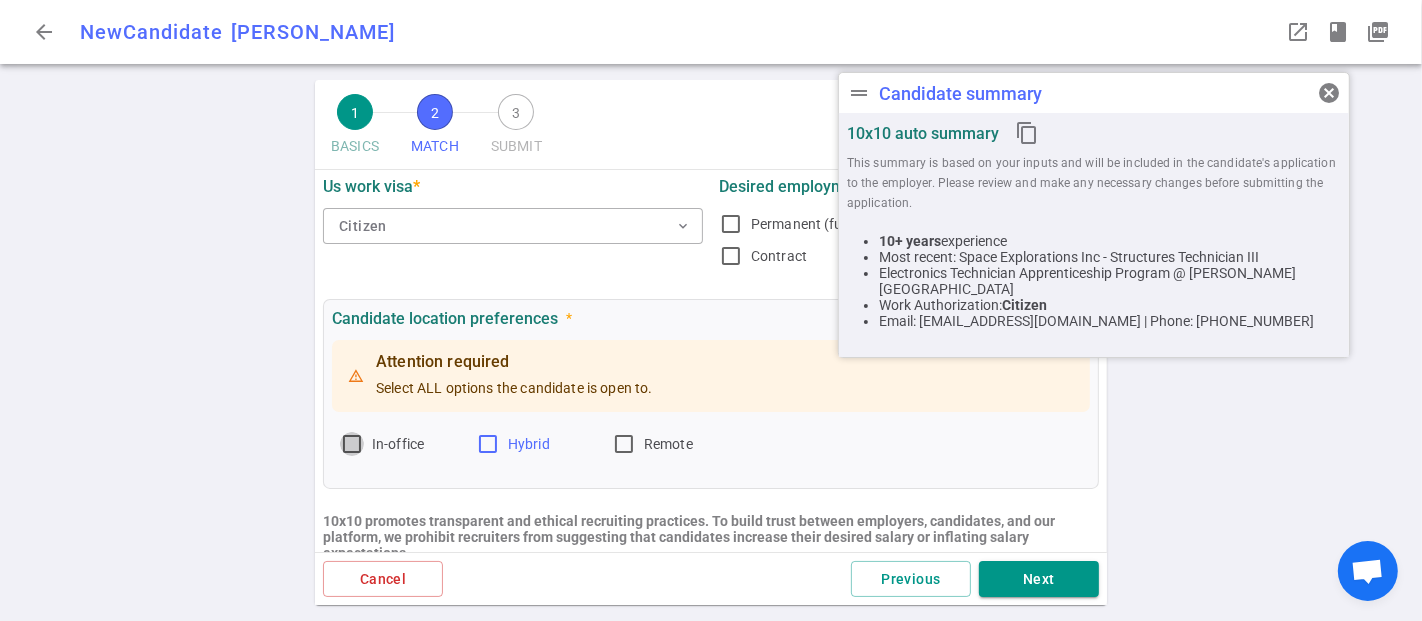drag, startPoint x: 349, startPoint y: 444, endPoint x: 480, endPoint y: 450, distance: 131.13733 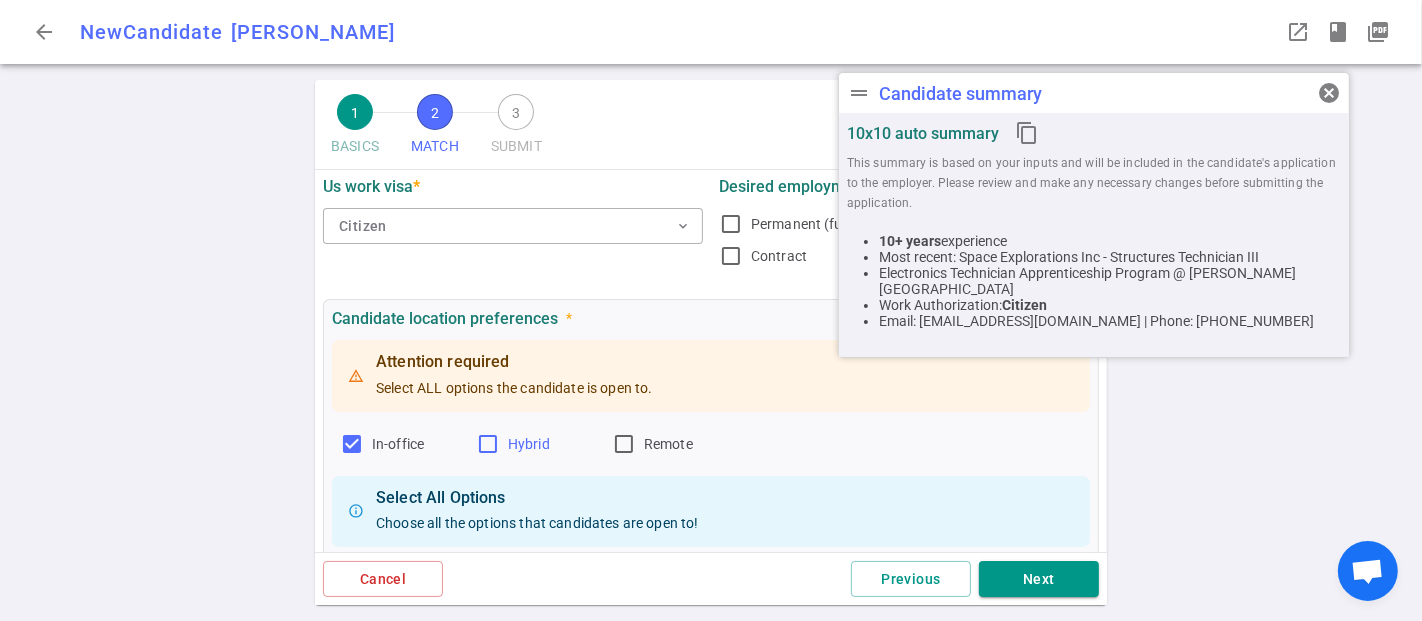 click on "Hybrid" at bounding box center (488, 444) 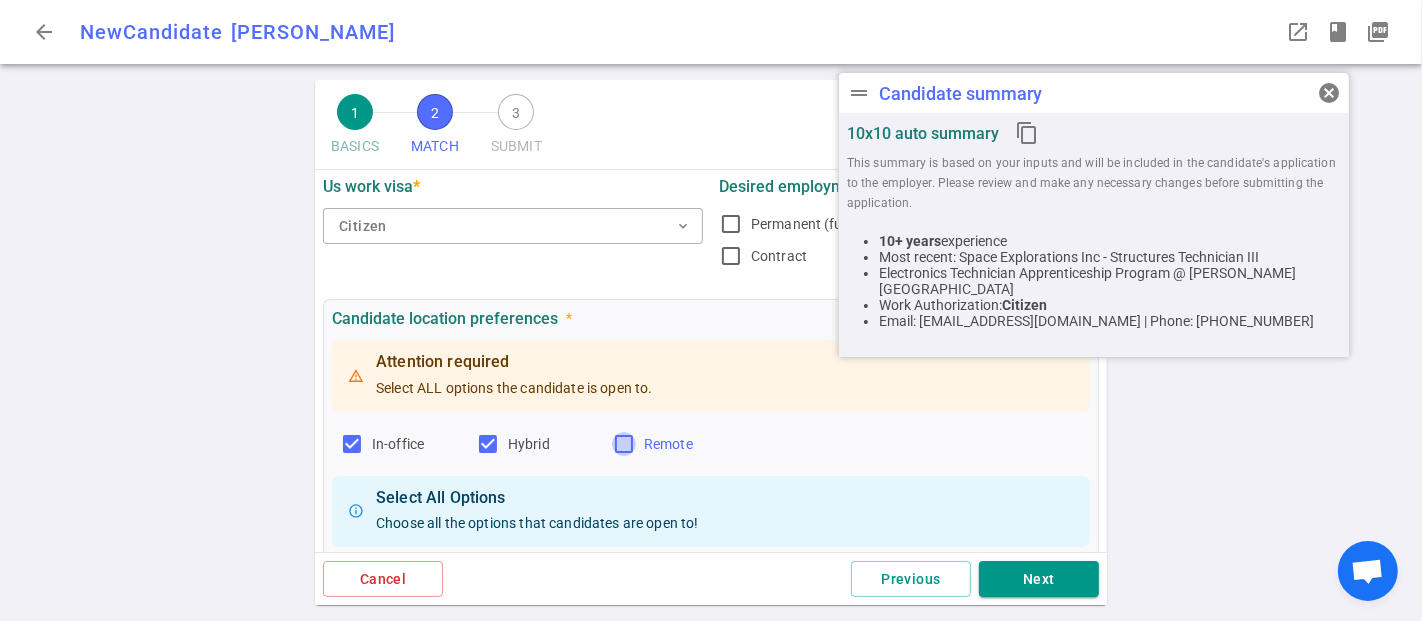 click on "Remote" at bounding box center (624, 444) 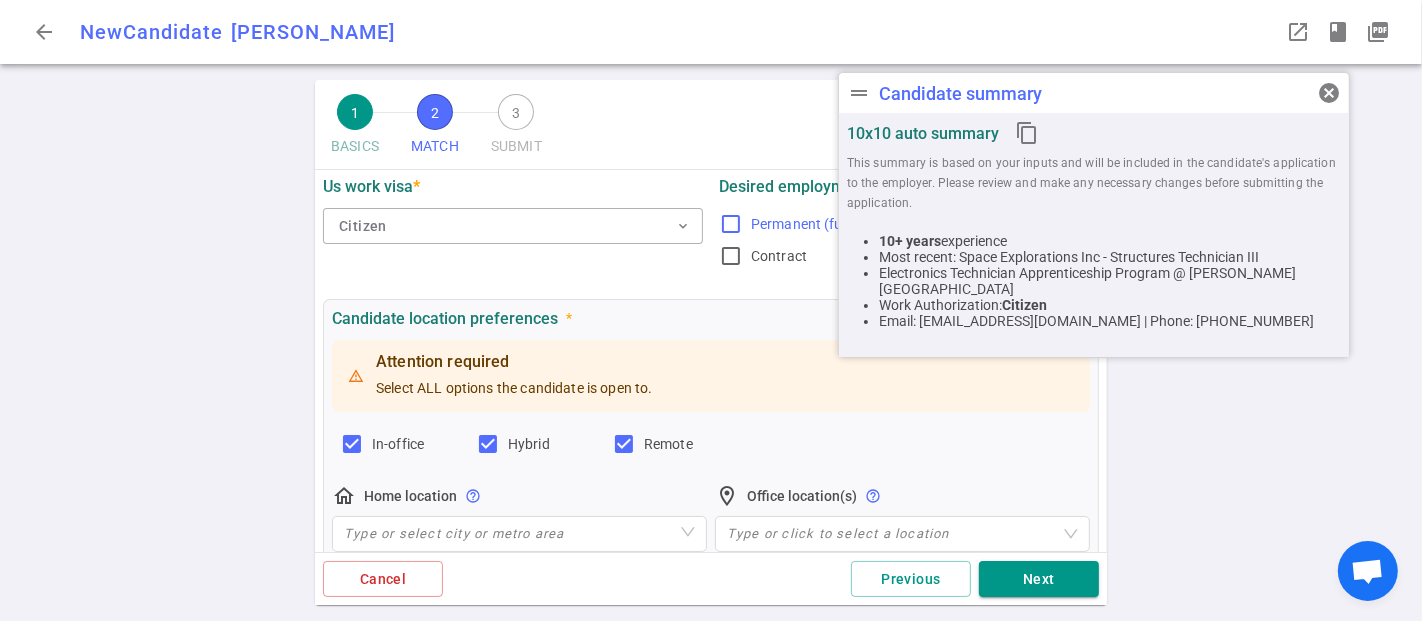 drag, startPoint x: 722, startPoint y: 255, endPoint x: 736, endPoint y: 207, distance: 50 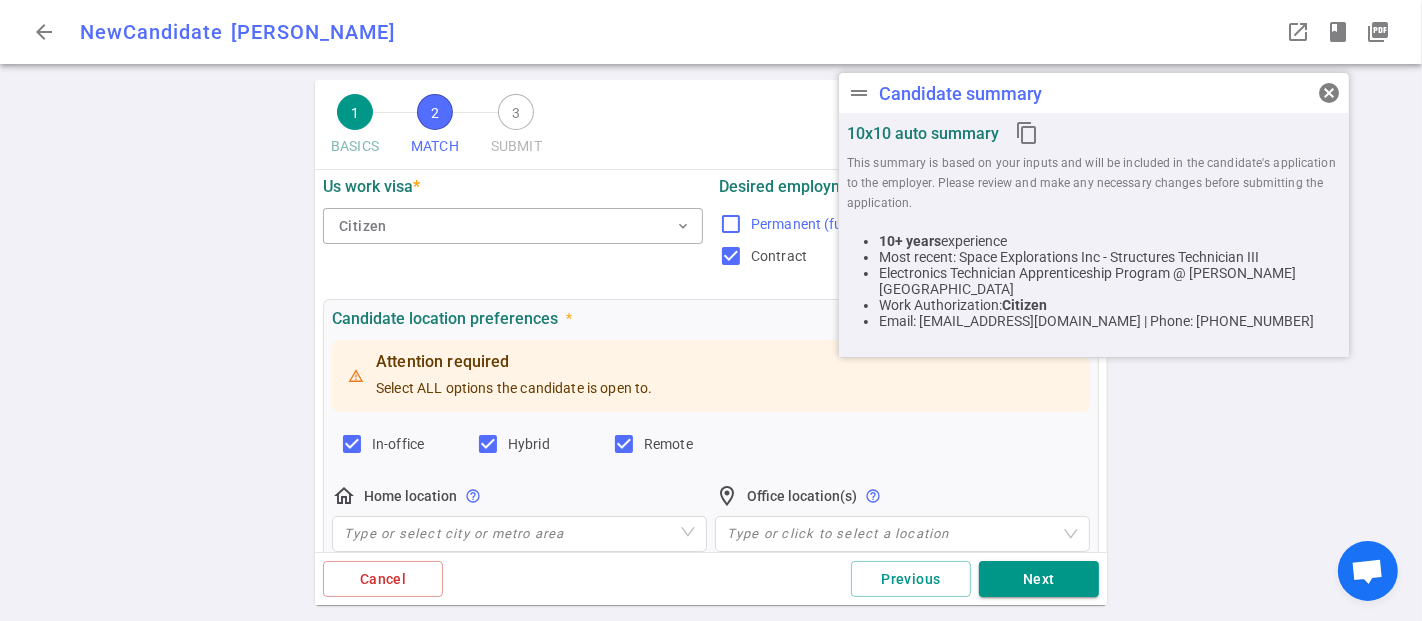 click on "Permanent (full-time)" at bounding box center (731, 224) 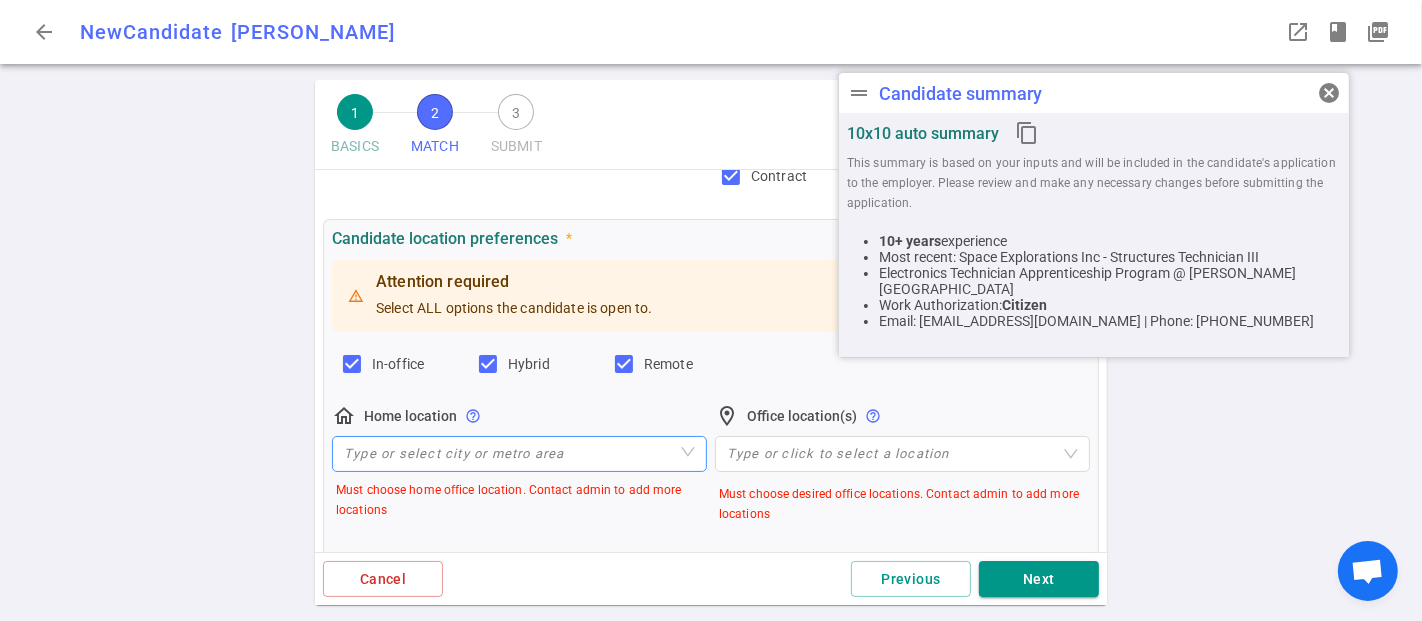 scroll, scrollTop: 222, scrollLeft: 0, axis: vertical 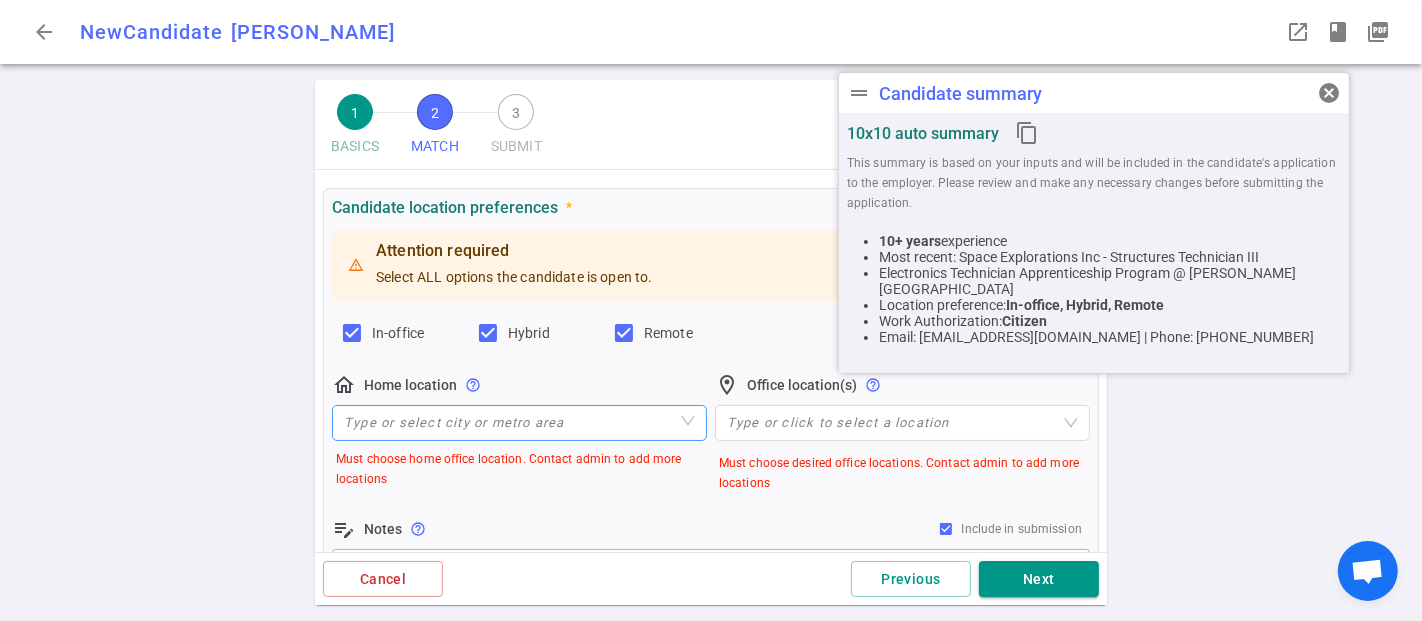 click at bounding box center (519, 423) 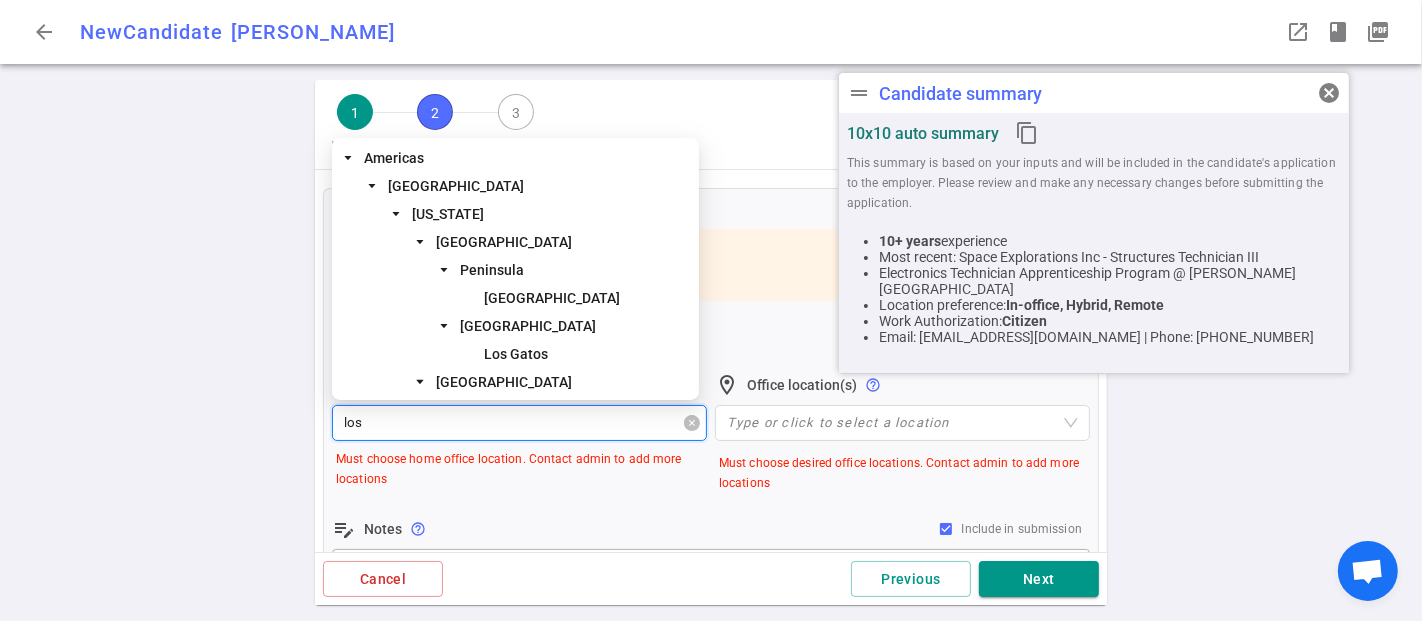 type on "los a" 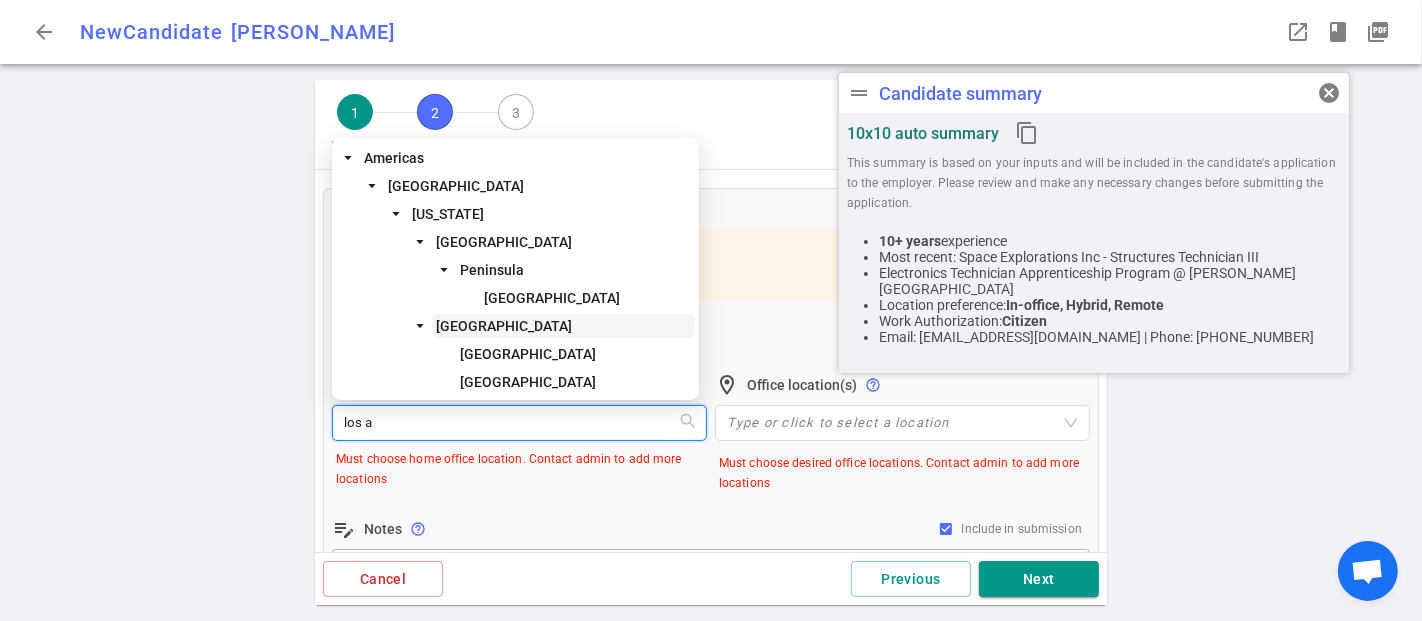 click on "Los Angeles Area" at bounding box center [504, 326] 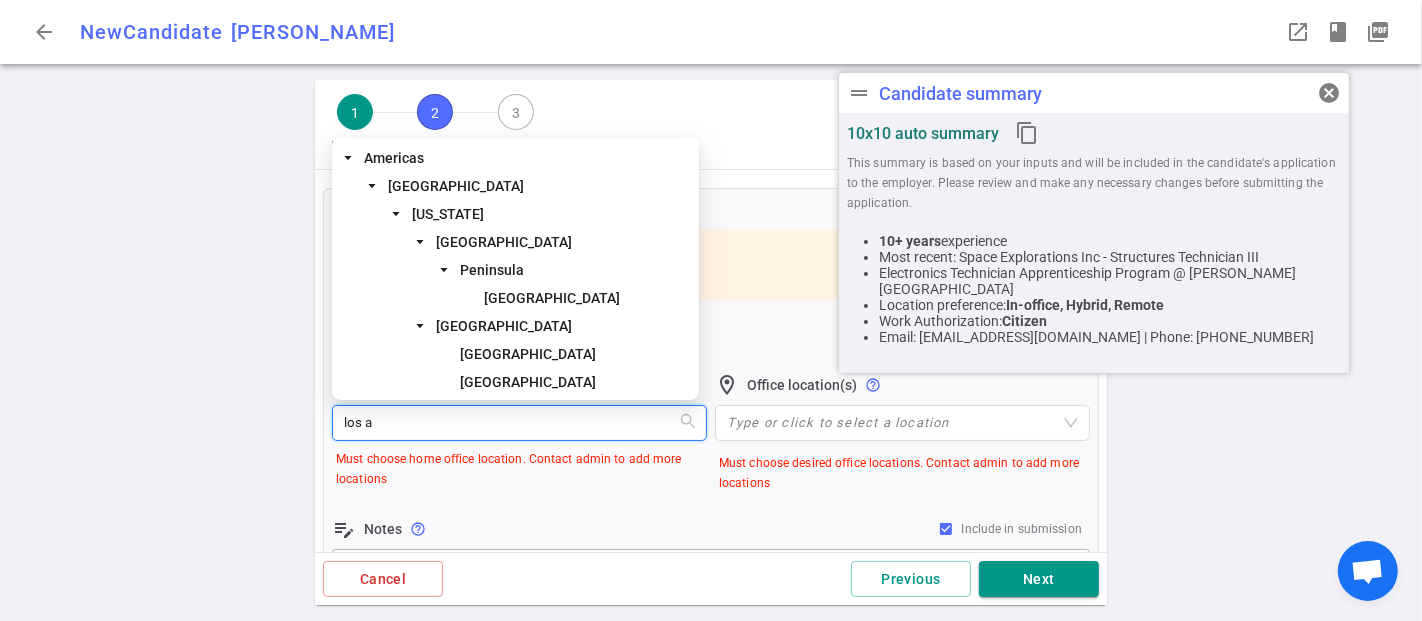 type 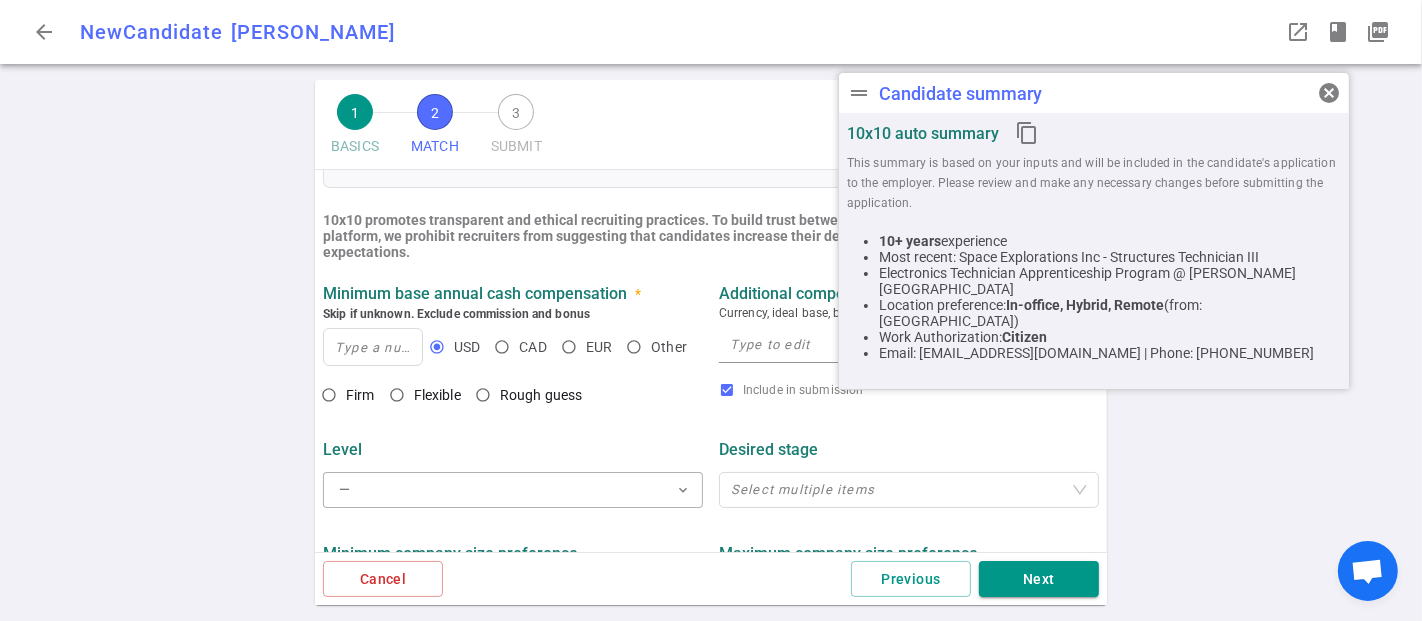 scroll, scrollTop: 666, scrollLeft: 0, axis: vertical 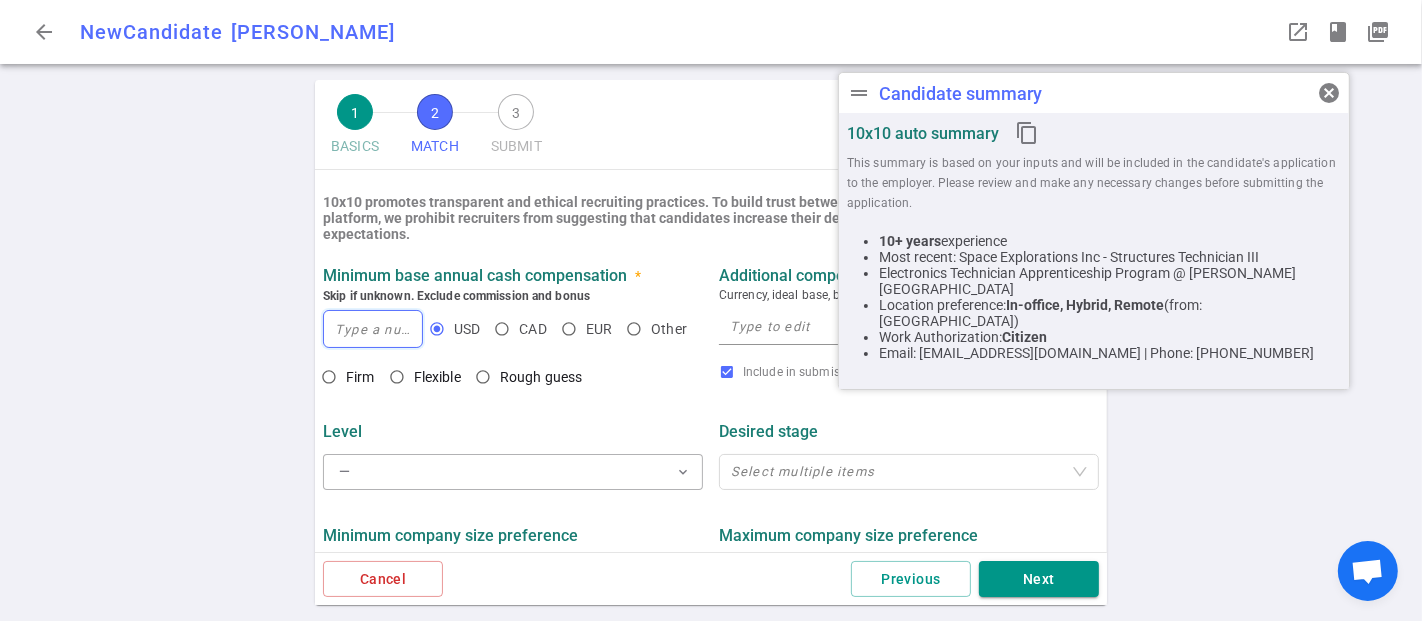 click at bounding box center [373, 329] 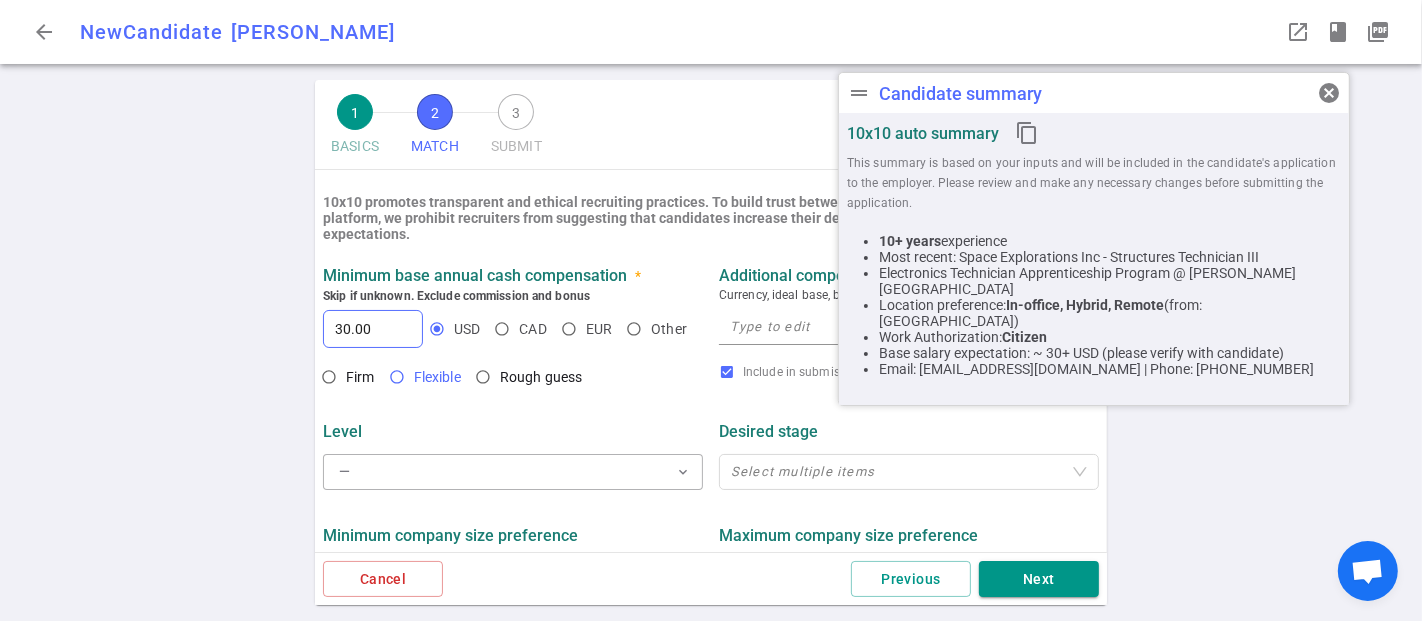 type on "30" 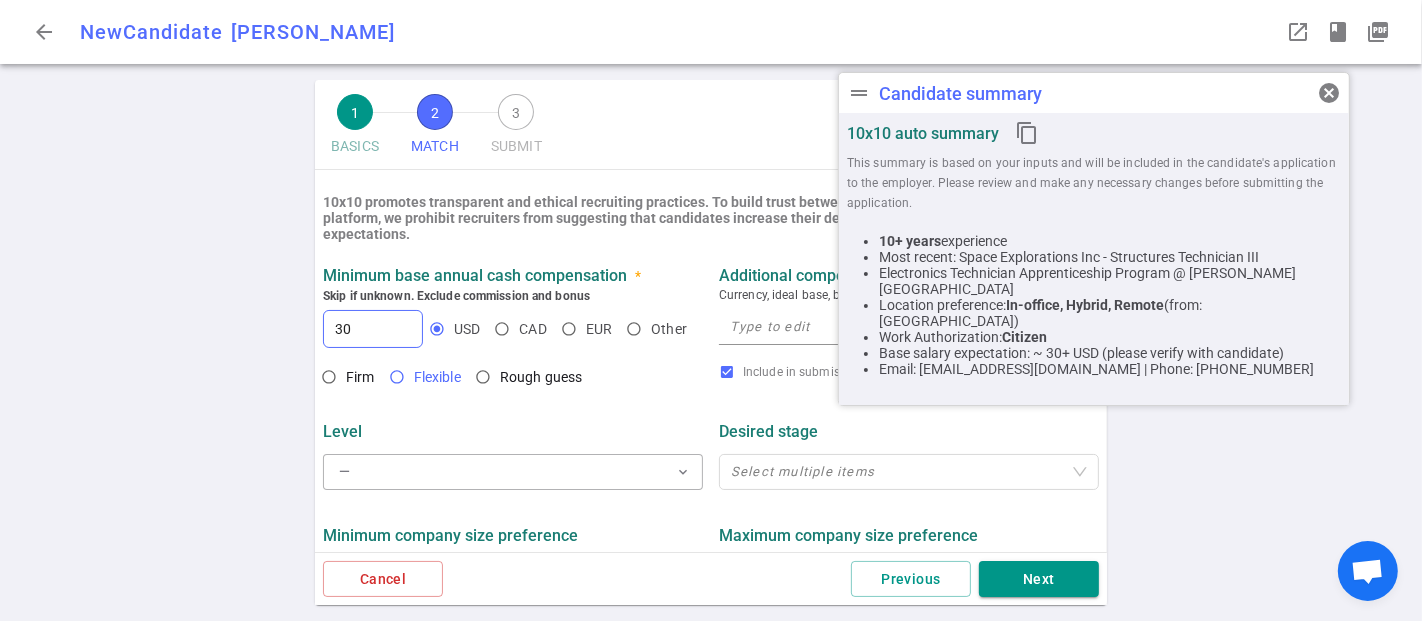 click on "Flexible" at bounding box center (397, 377) 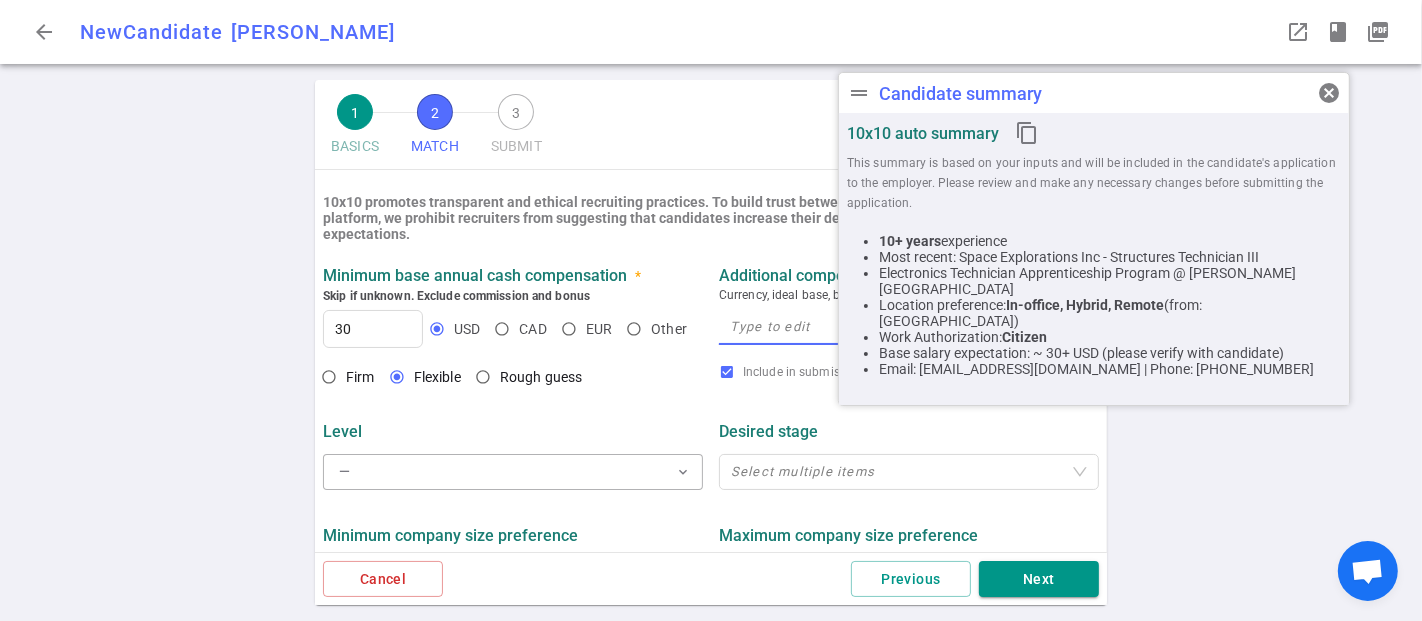 click at bounding box center (909, 326) 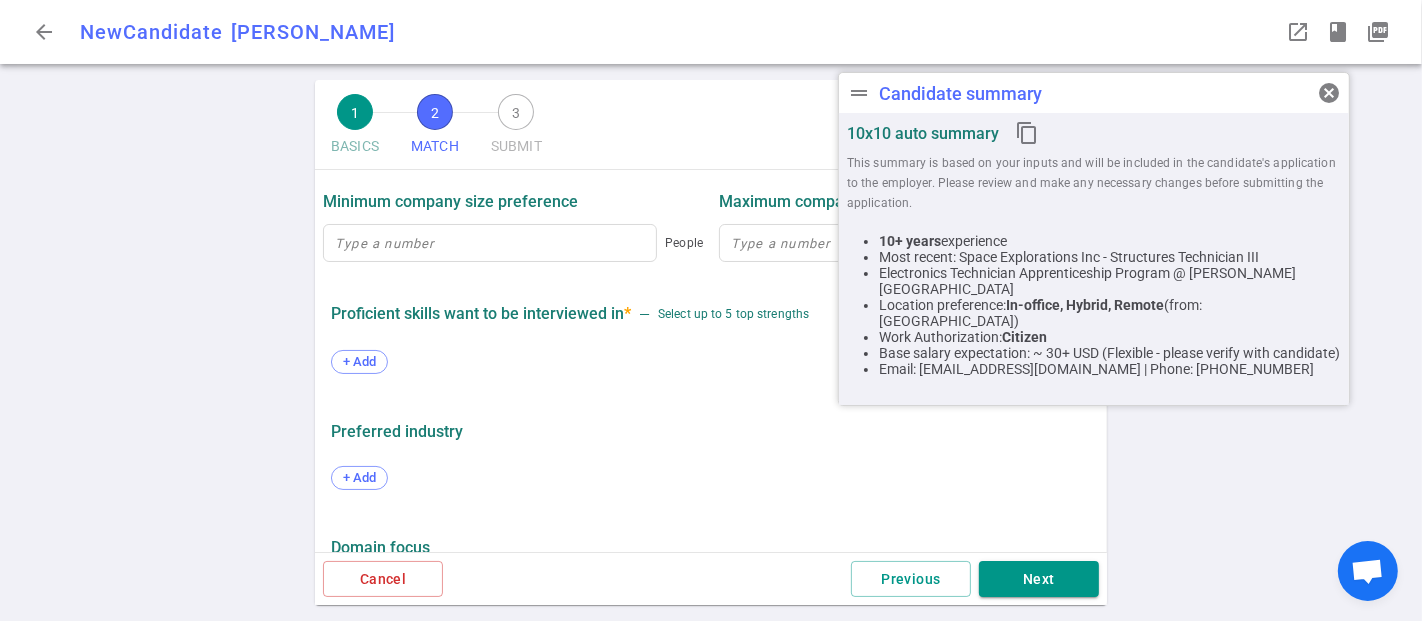 scroll, scrollTop: 1078, scrollLeft: 0, axis: vertical 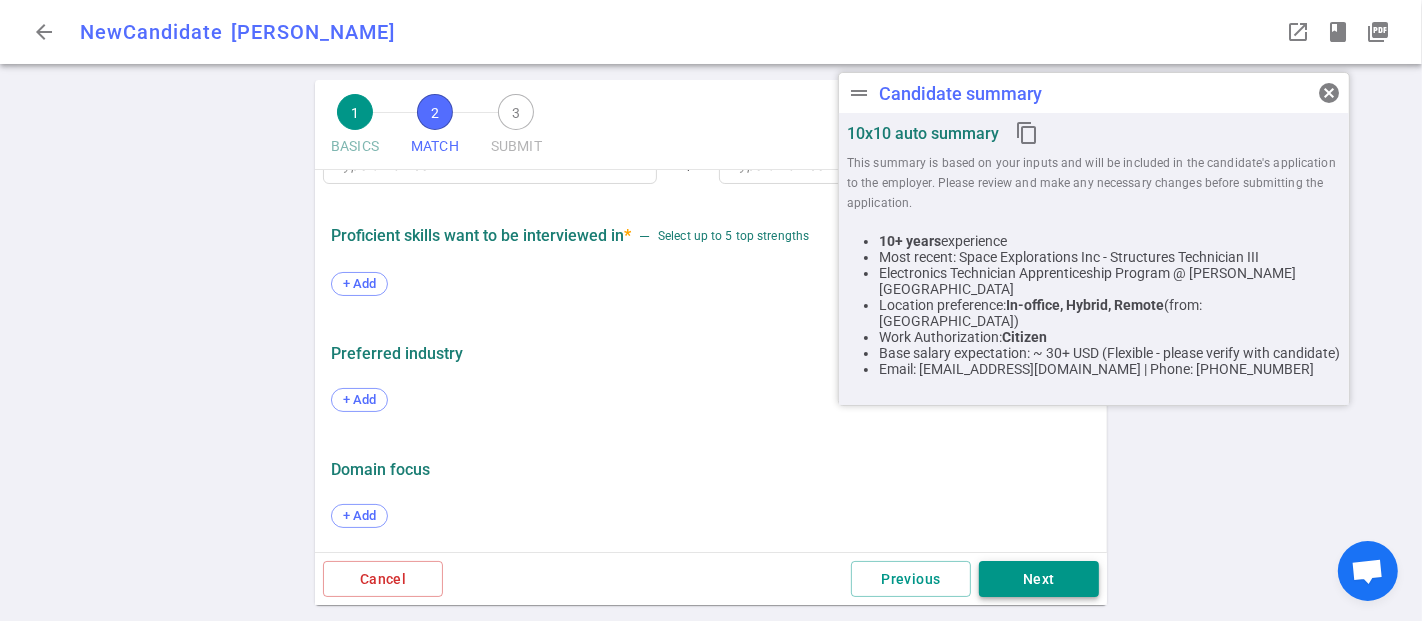 type on "30-34" 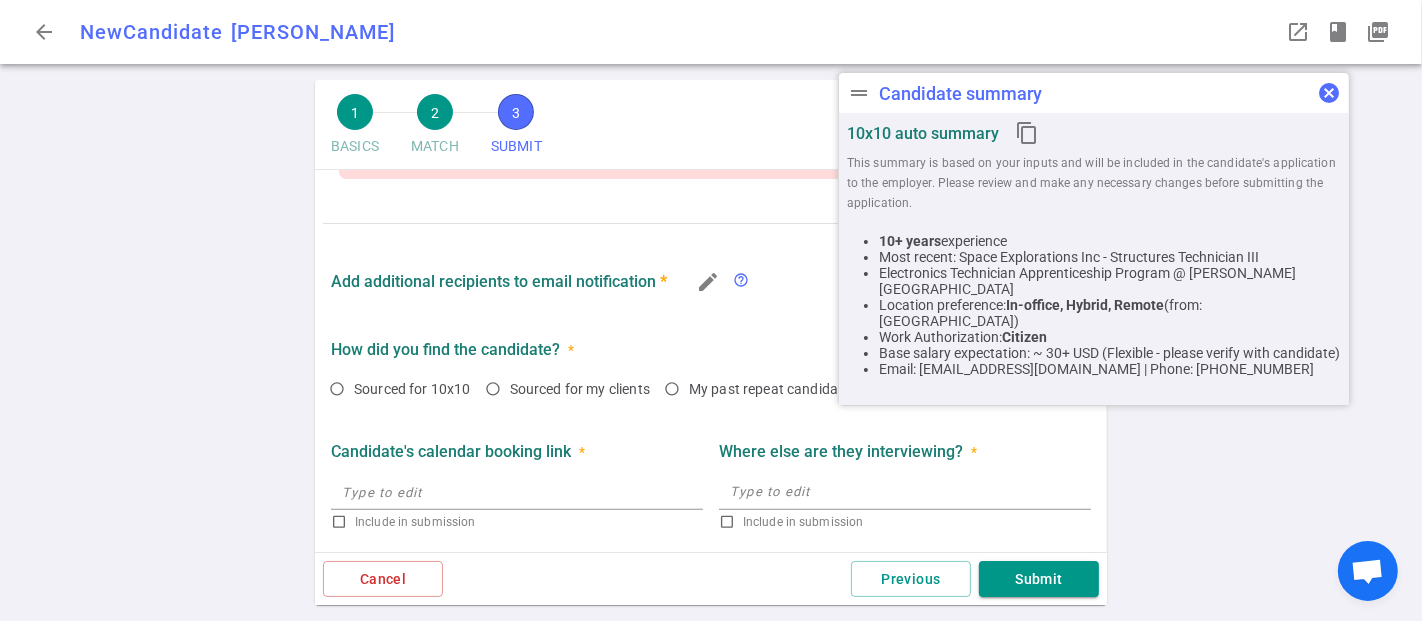 click on "cancel" at bounding box center (1329, 93) 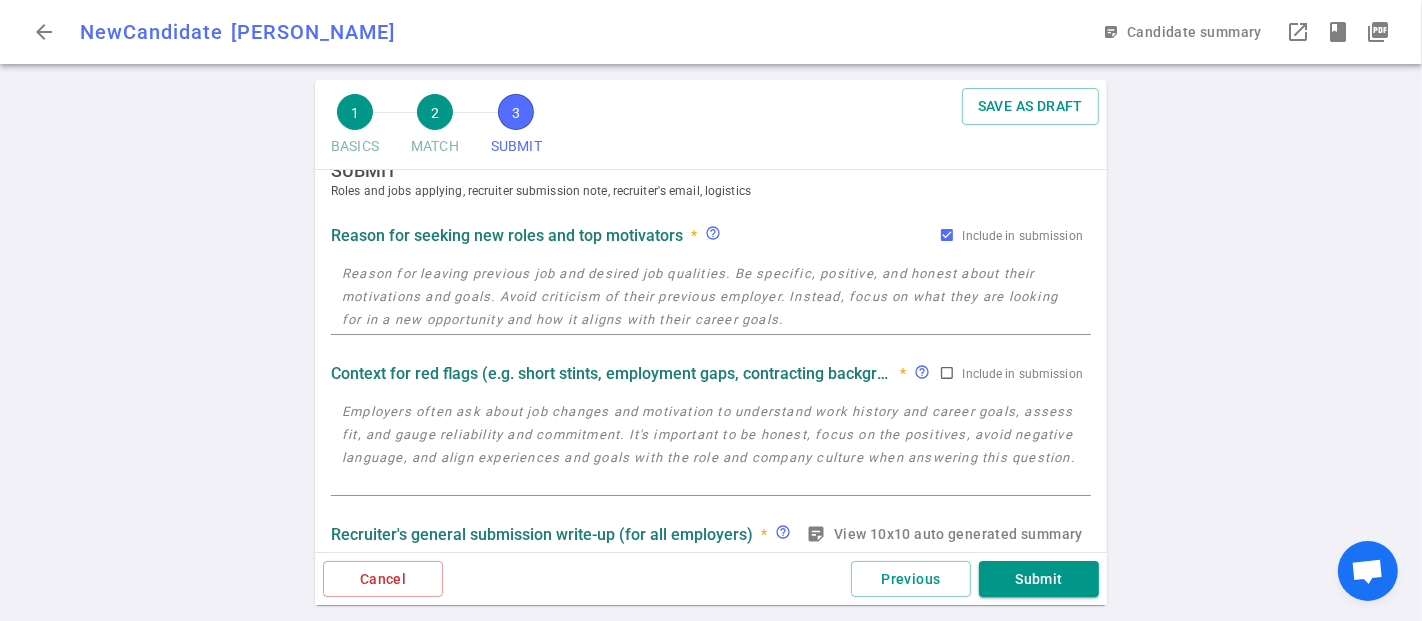 scroll, scrollTop: 0, scrollLeft: 0, axis: both 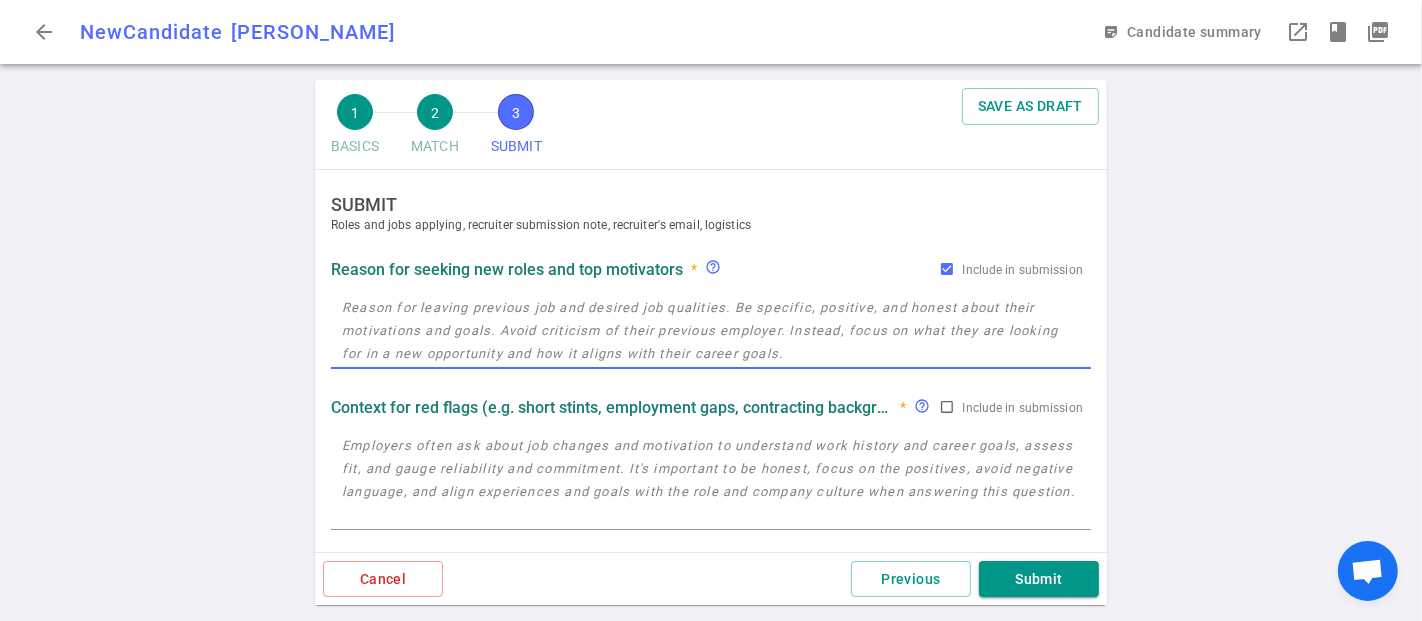 click at bounding box center (711, 330) 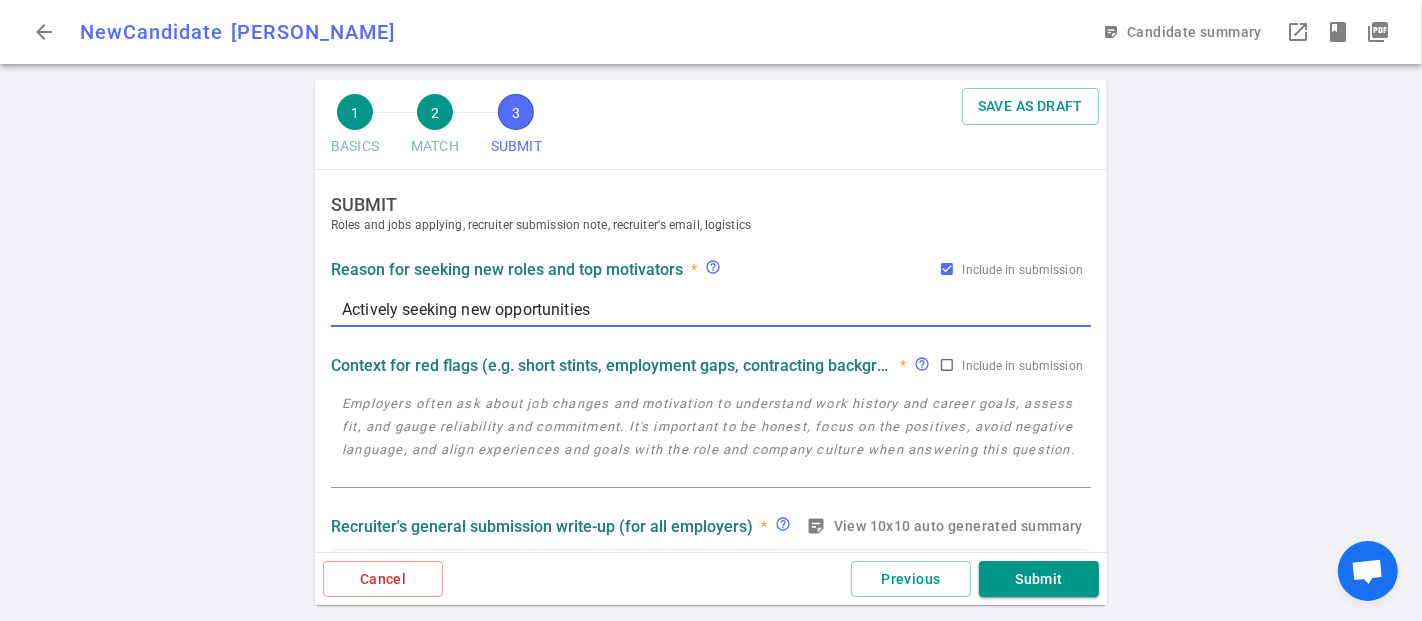 type on "Actively seeking new opportunities" 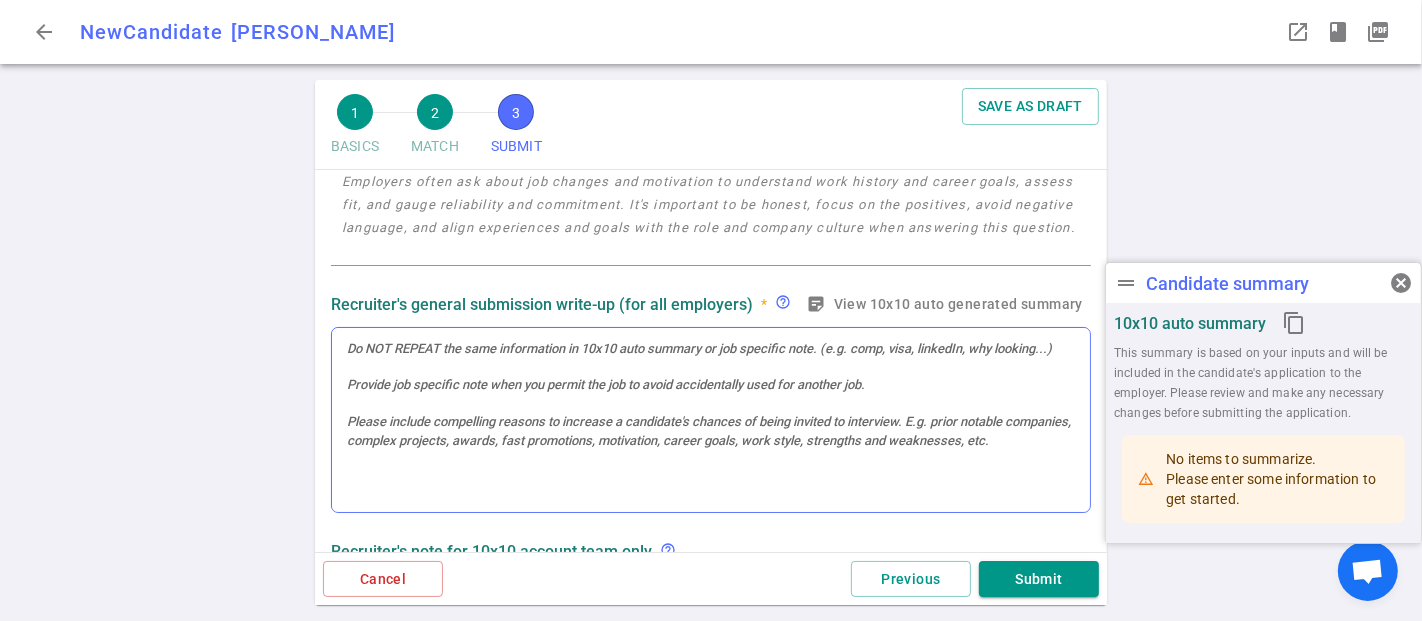 click at bounding box center (711, 420) 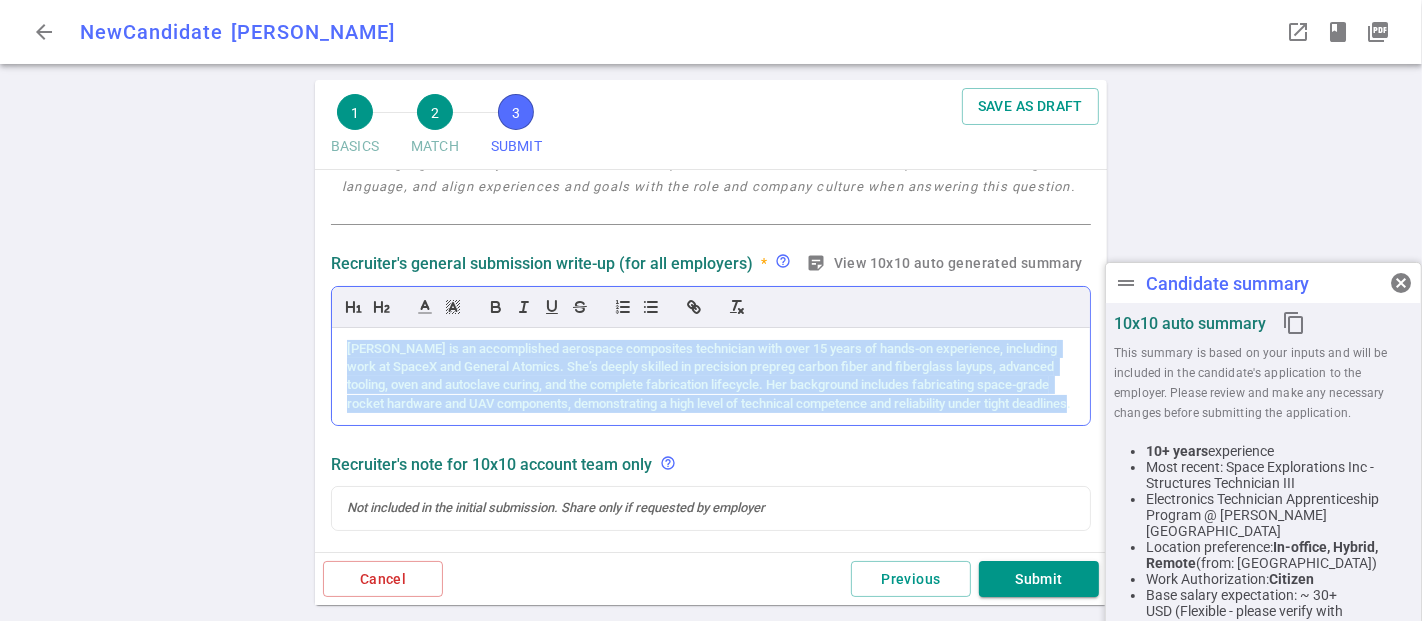 drag, startPoint x: 338, startPoint y: 342, endPoint x: 910, endPoint y: 415, distance: 576.6394 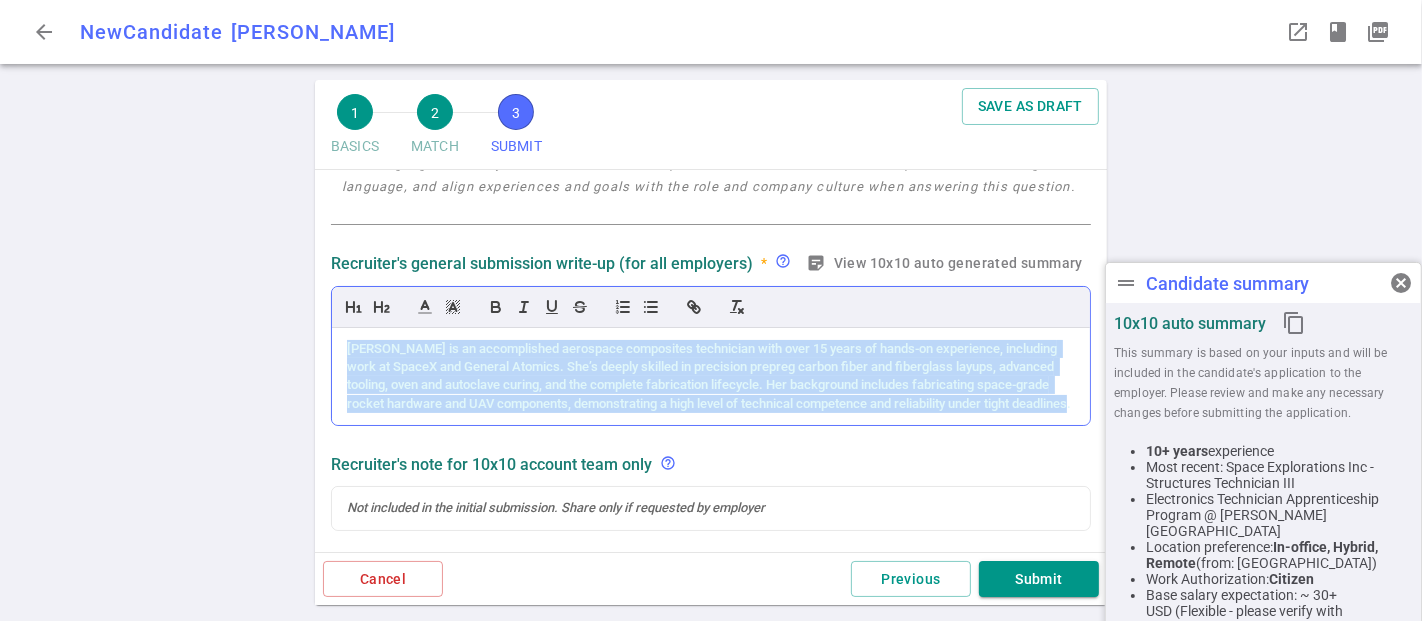 click on "SUBMIT Roles and jobs applying, recruiter submission note, recruiter's email, logistics Reason for seeking new roles and top motivators * help_outline Include in submission Actively seeking new opportunities x Context for red flags (e.g. short stints, employment gaps, contracting background) * help_outline Include in submission x Recruiter's general submission write-up (for all employers) * help_outline sticky_note_2 View 10x10 auto generated summary                                                                                                                                                                                                     Recruiter's note for 10x10 account team only help_outline                                                                                                                                                                                                     toc lock CandidateJobChoices (obsolete) expand_more Green You have representation Blue Red Gray help_outline search ​" at bounding box center [711, 614] 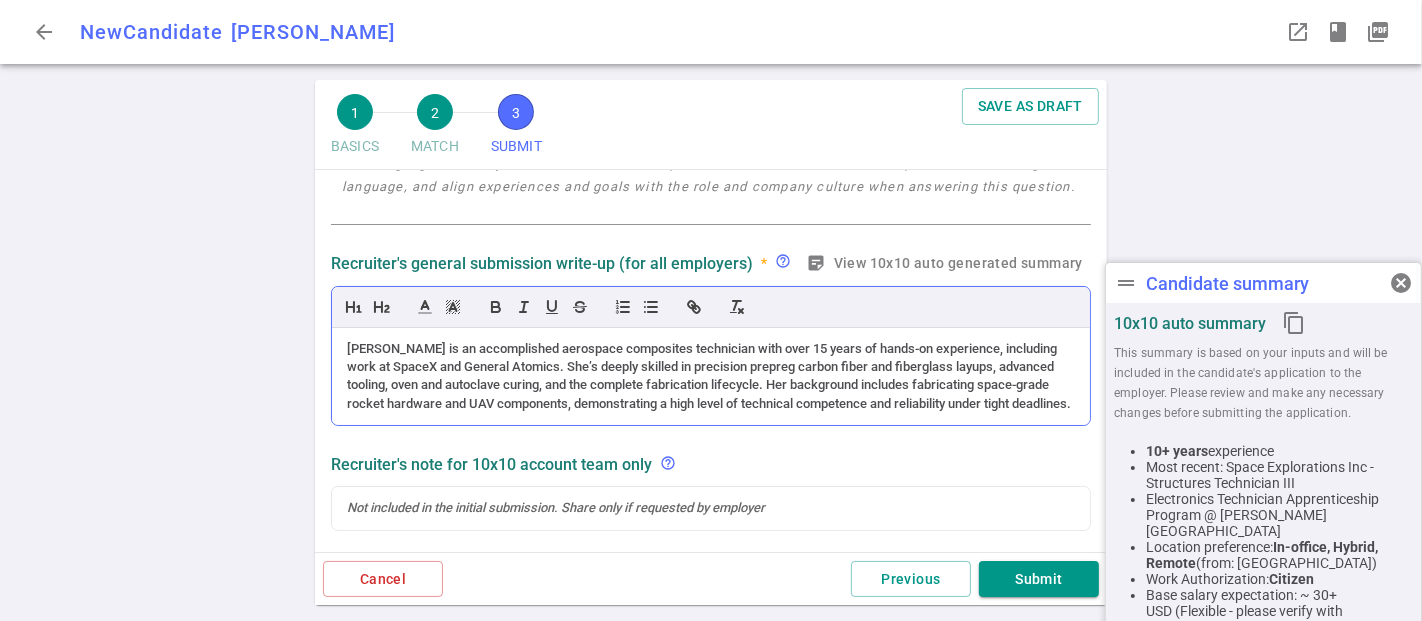 click on "Misty Briggs is an accomplished aerospace composites technician with over 15 years of hands-on experience, including work at SpaceX and General Atomics. She’s deeply skilled in precision prepreg carbon fiber and fiberglass layups, advanced tooling, oven and autoclave curing, and the complete fabrication lifecycle. Her background includes fabricating space-grade rocket hardware and UAV components, demonstrating a high level of technical competence and reliability under tight deadlines." at bounding box center [711, 377] 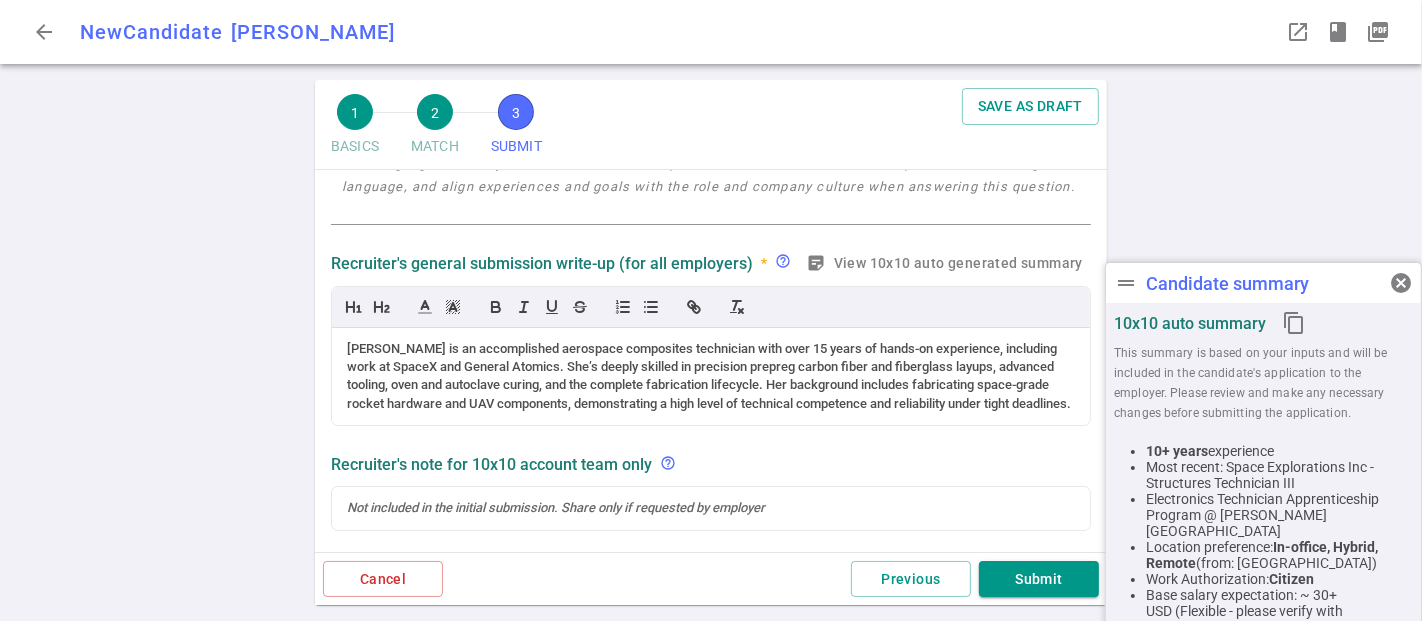 scroll, scrollTop: 485, scrollLeft: 0, axis: vertical 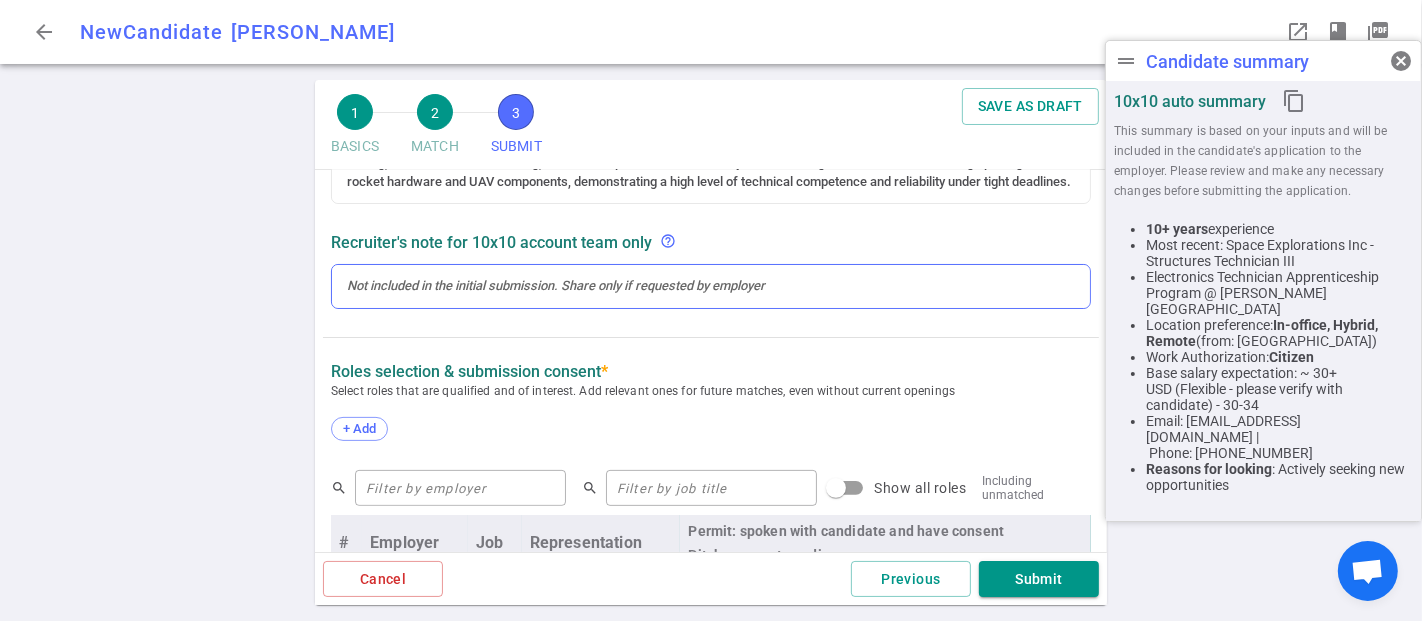 click at bounding box center (711, 286) 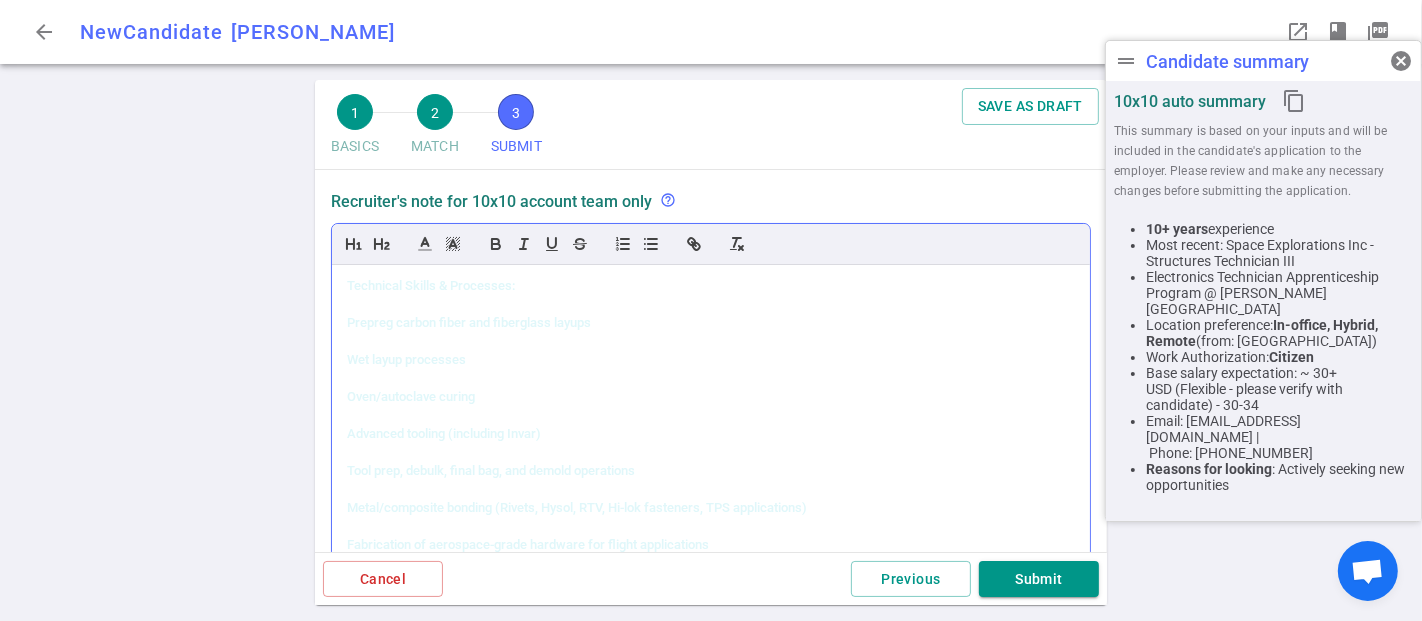 scroll, scrollTop: 0, scrollLeft: 0, axis: both 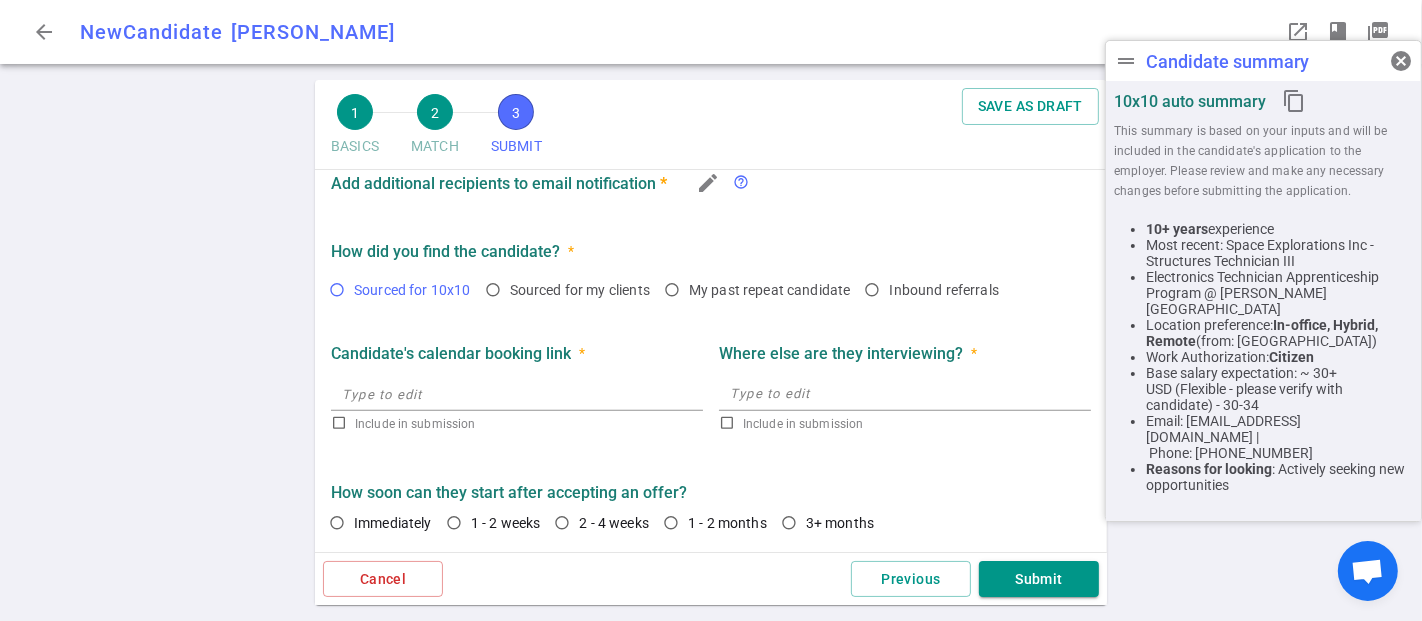 click on "Sourced for 10x10" at bounding box center [337, 290] 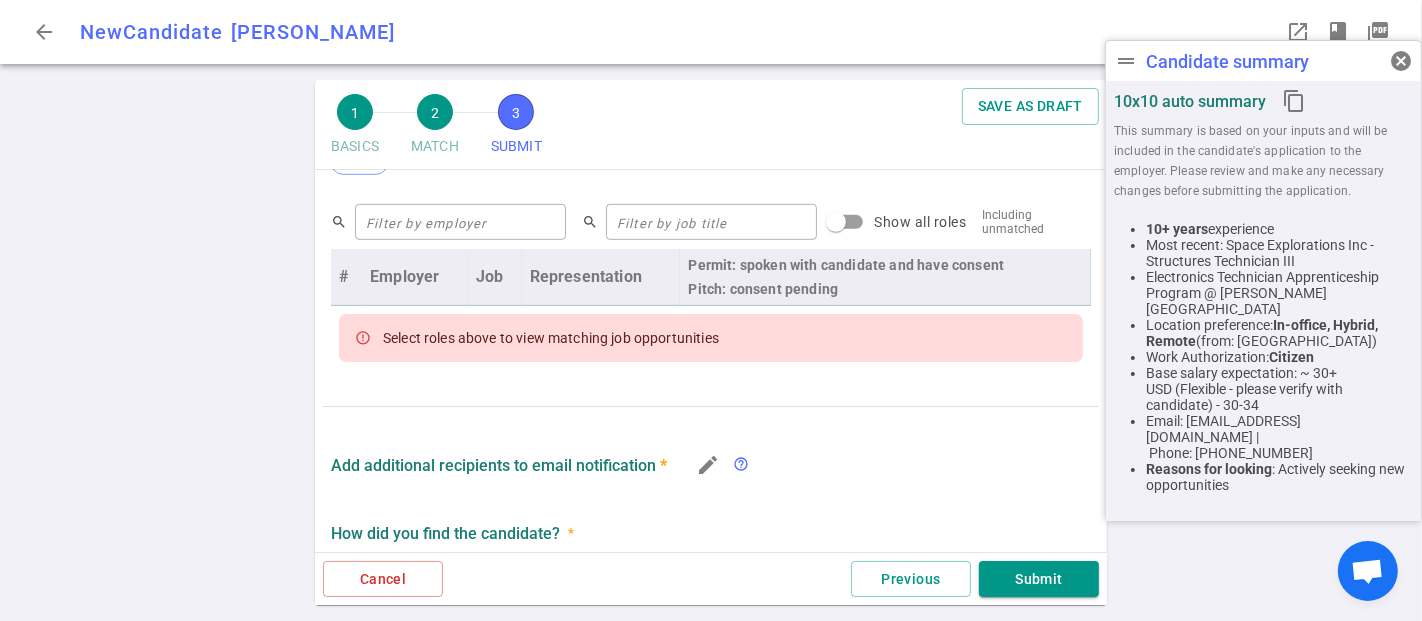 scroll, scrollTop: 965, scrollLeft: 0, axis: vertical 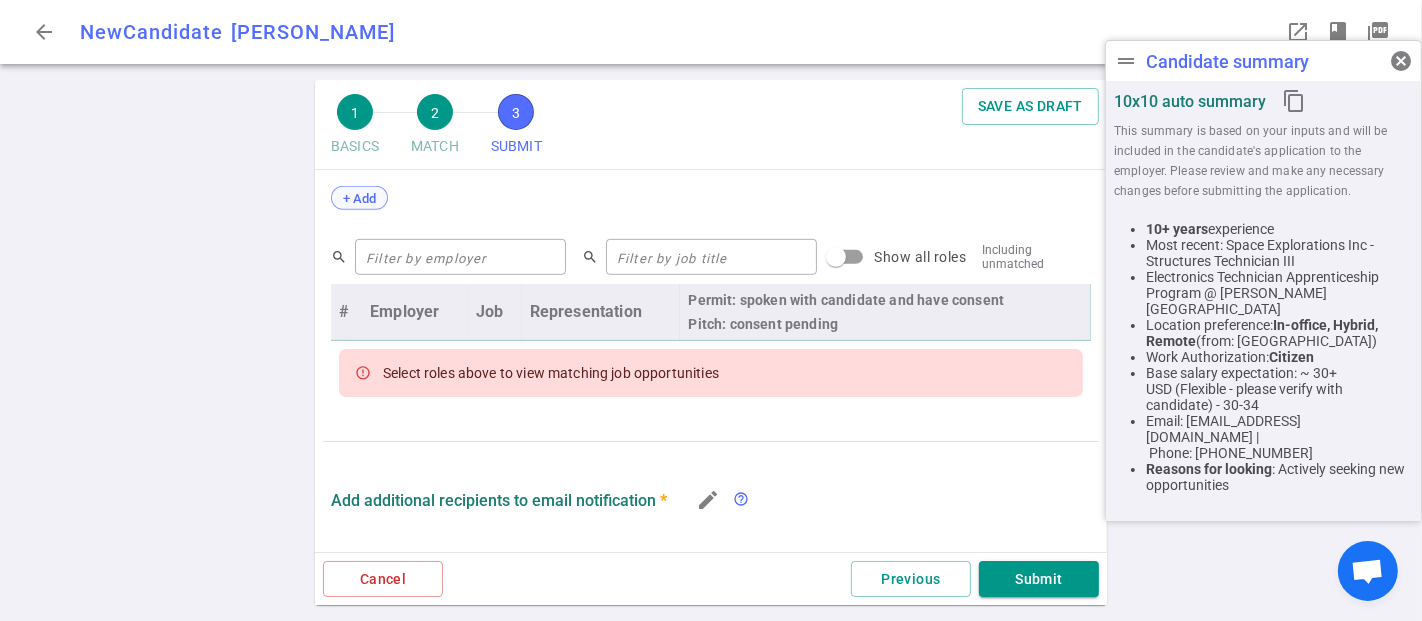 click on "+ Add" at bounding box center [359, 198] 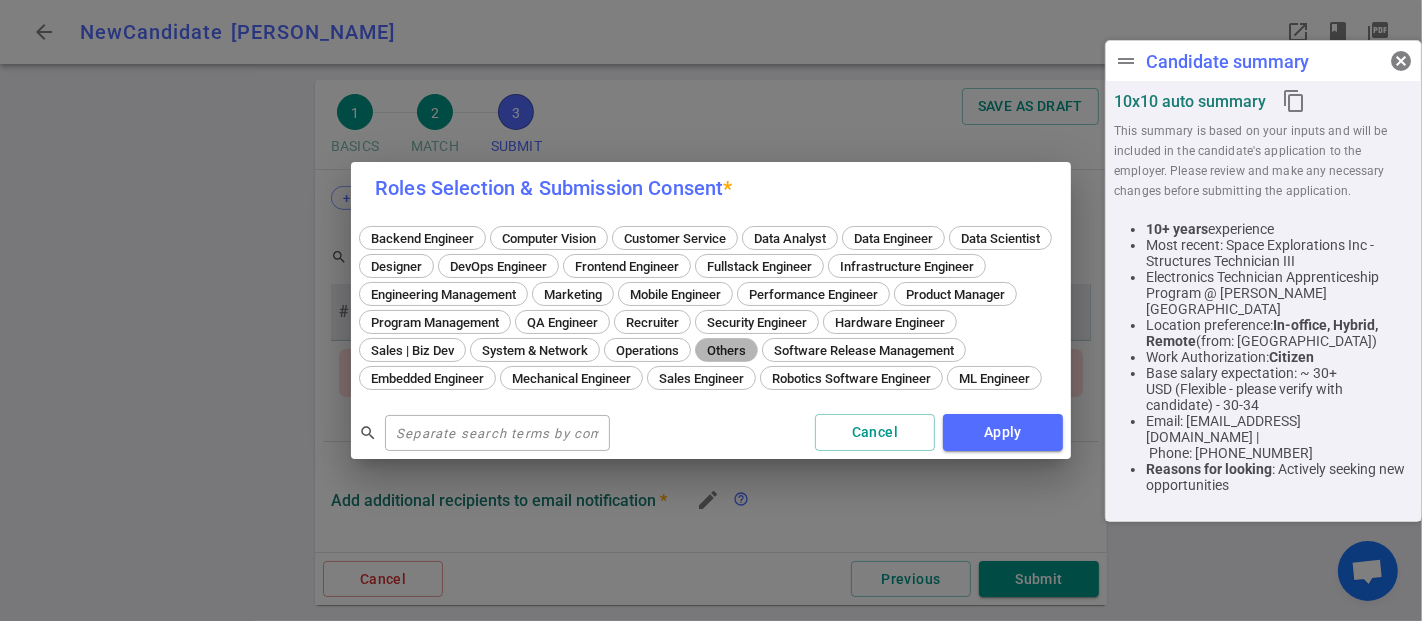 click on "Others" at bounding box center [726, 350] 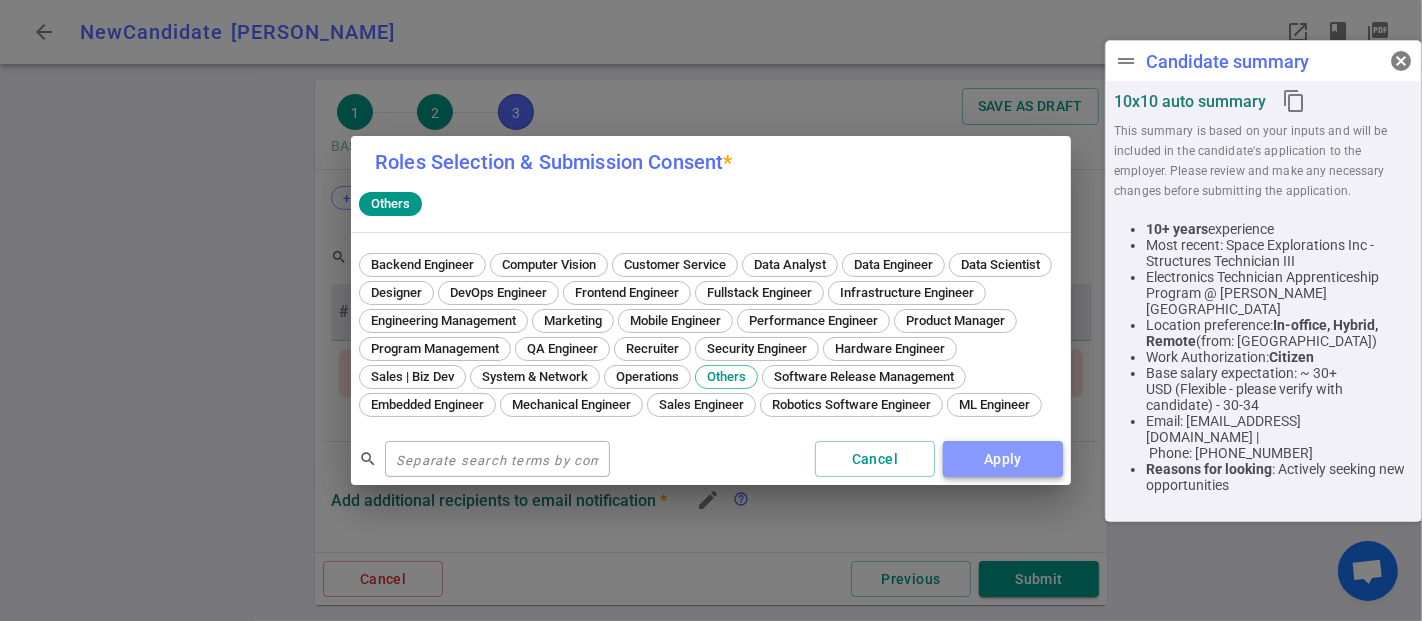 click on "Apply" at bounding box center (1003, 459) 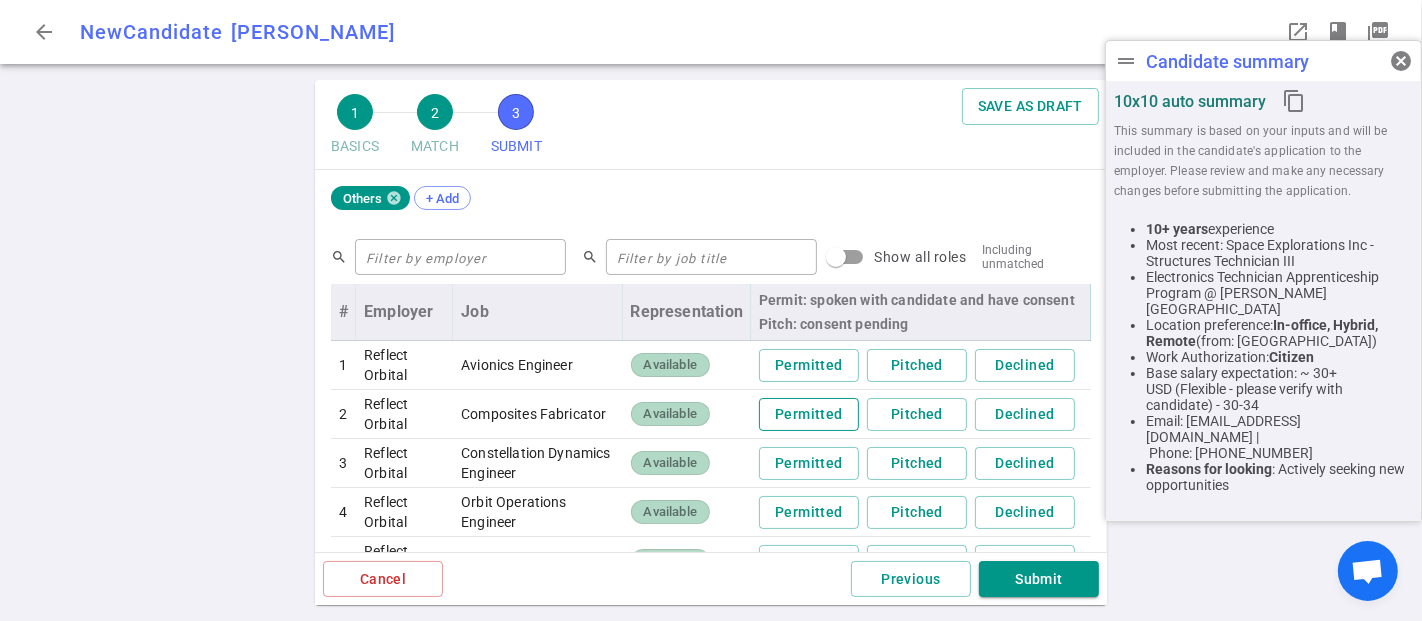 click on "Permitted" at bounding box center (809, 414) 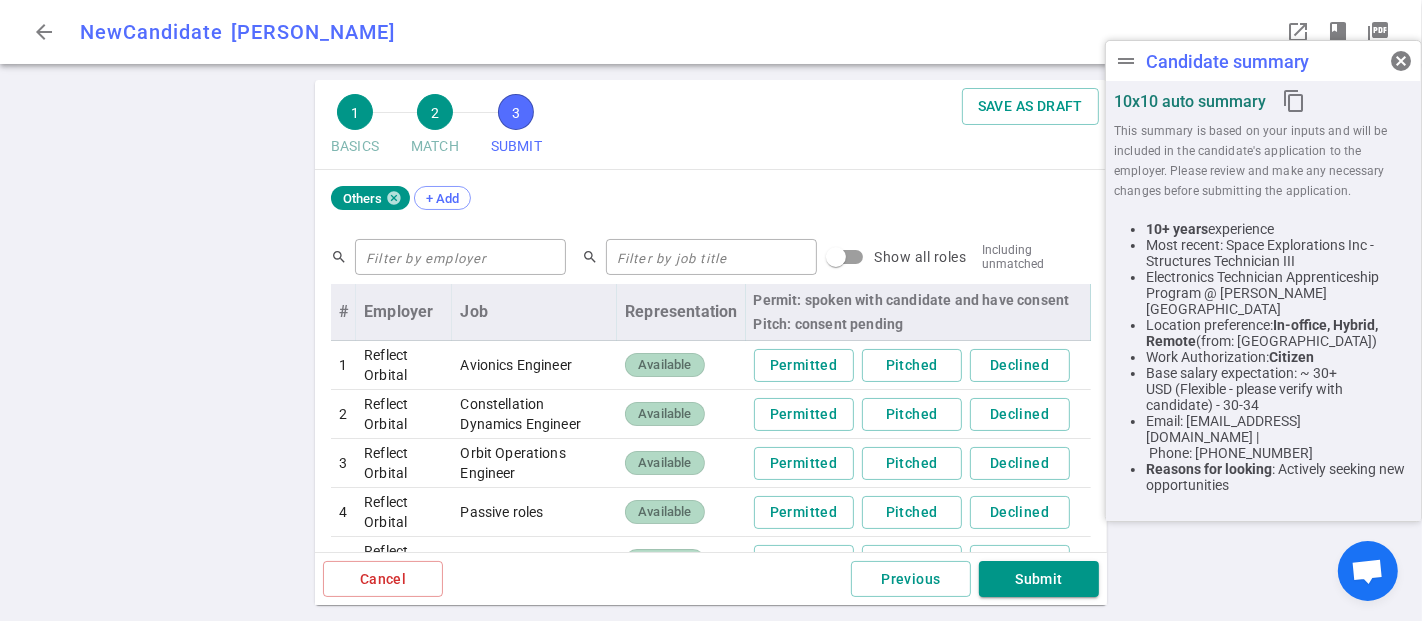 scroll, scrollTop: 965, scrollLeft: 0, axis: vertical 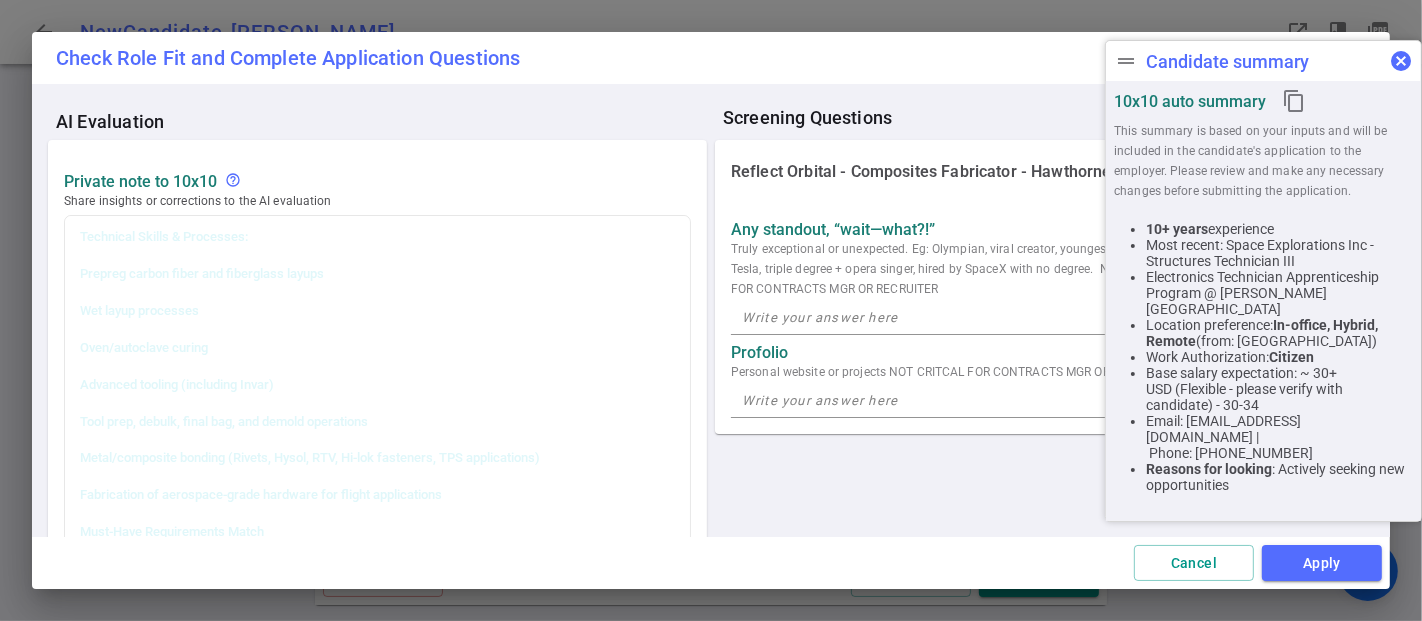 click on "cancel" at bounding box center [1401, 61] 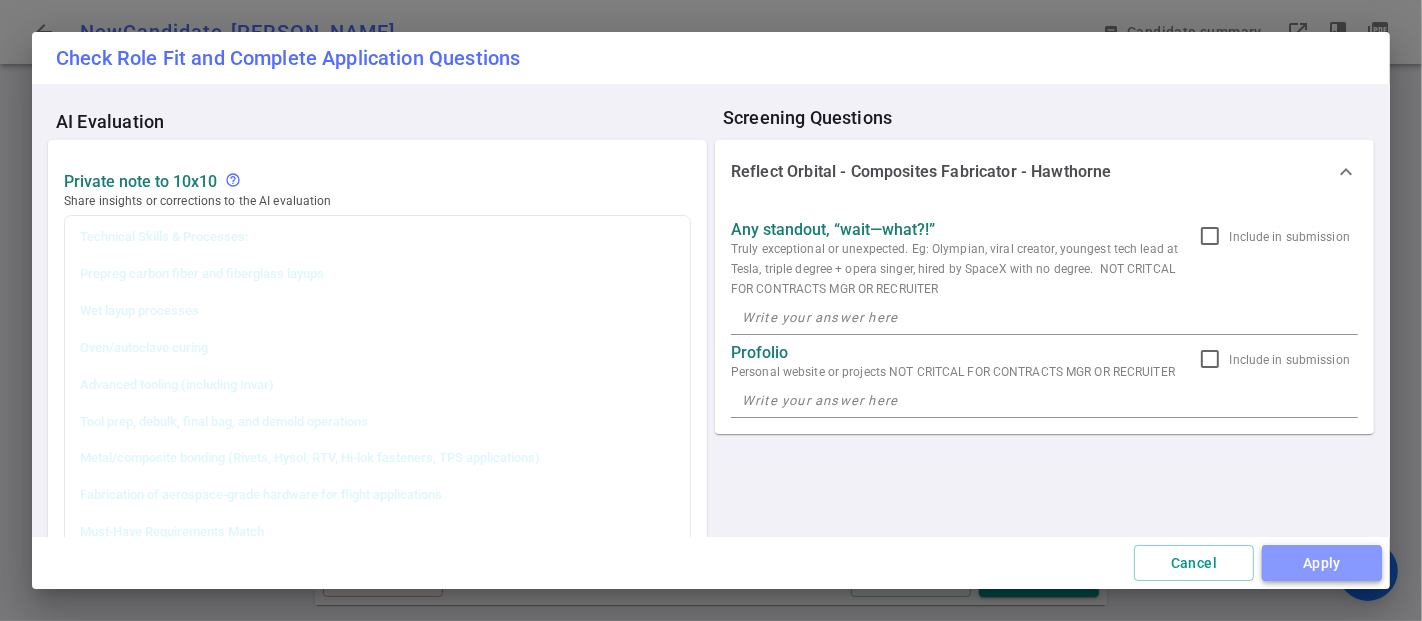 click on "Apply" at bounding box center [1322, 563] 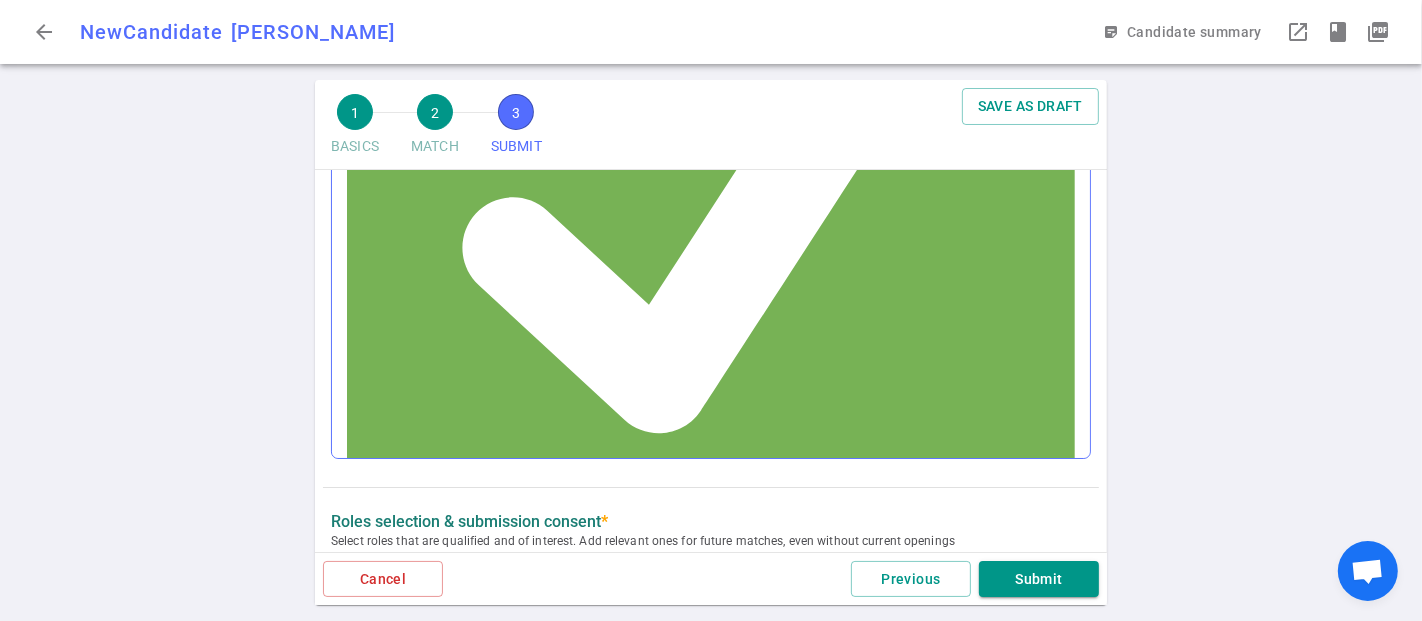 scroll, scrollTop: 563, scrollLeft: 0, axis: vertical 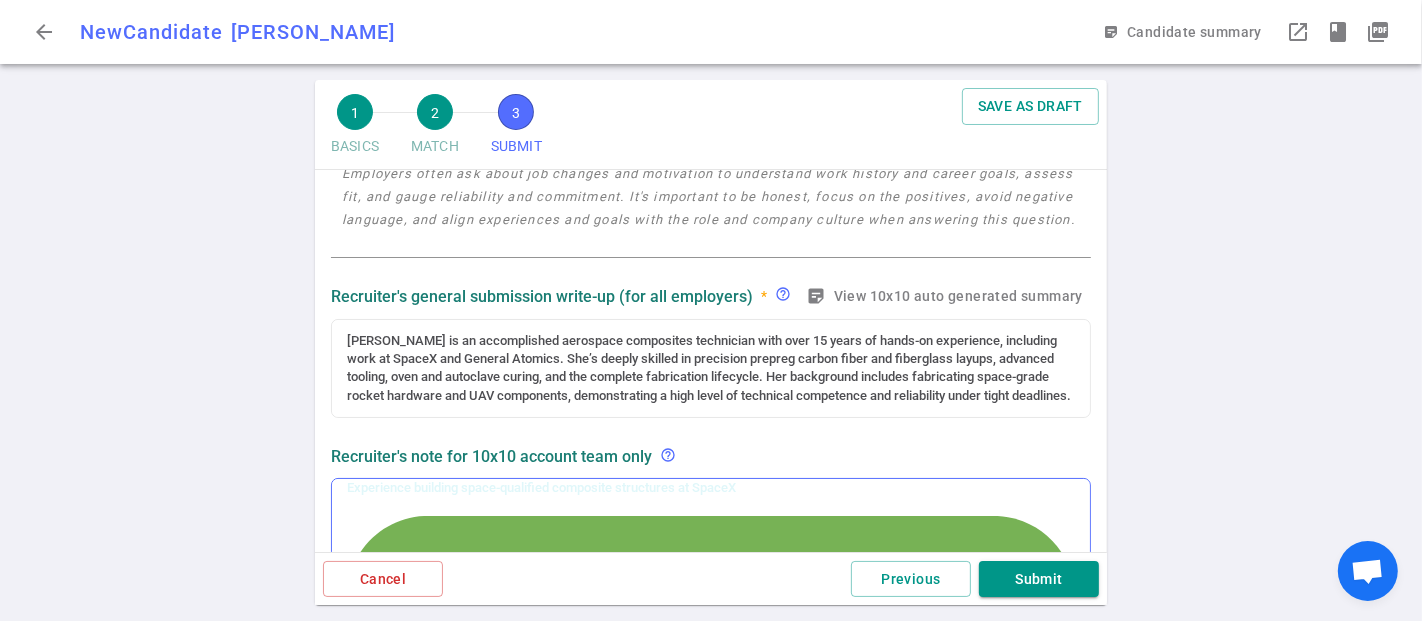 type 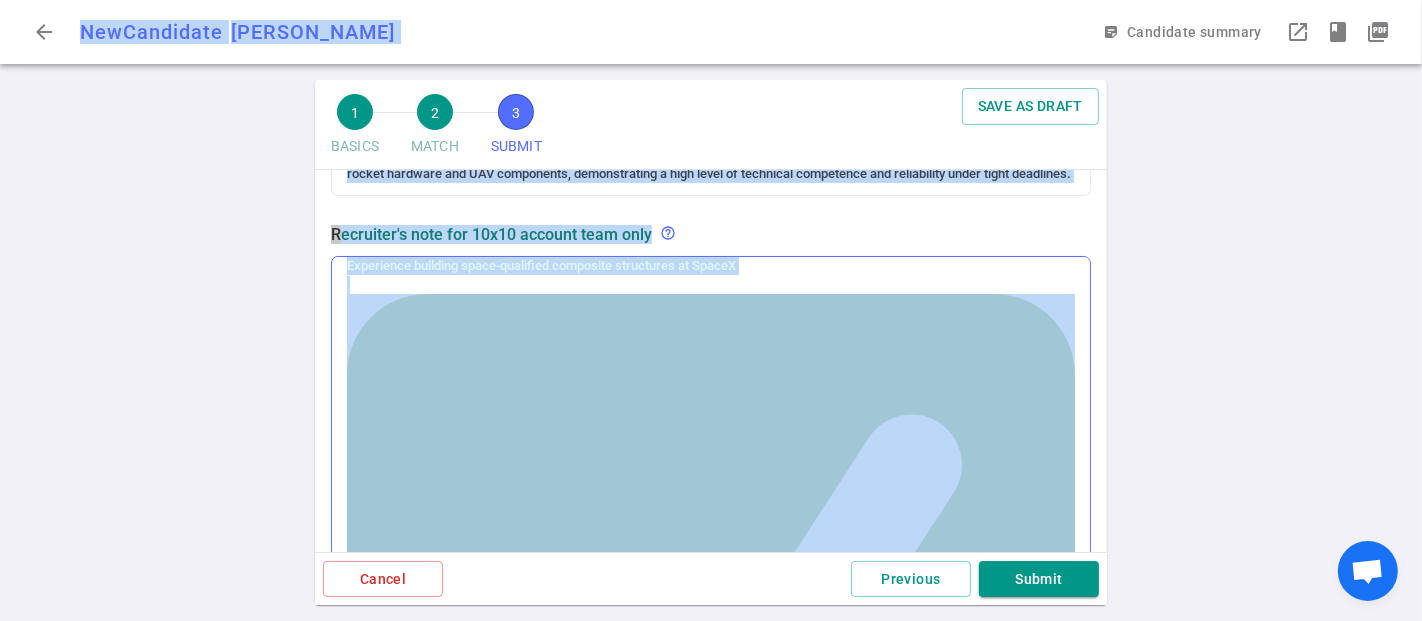 click at bounding box center (711, 658) 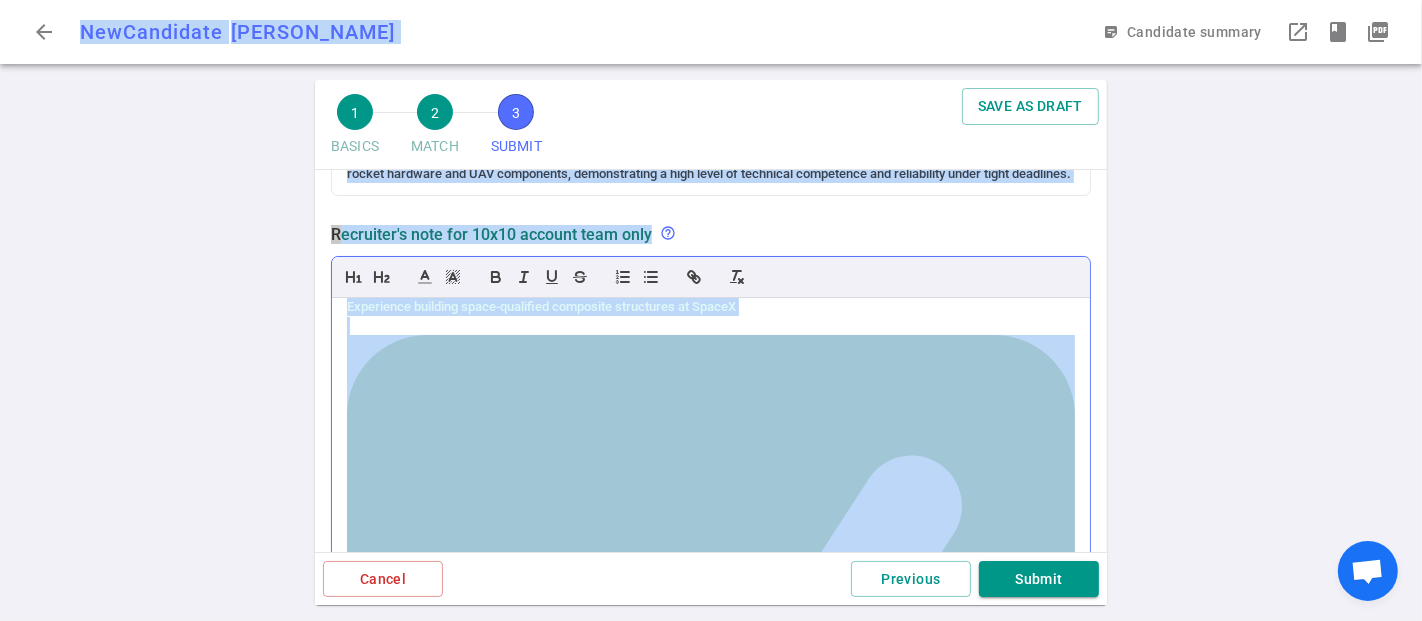 scroll, scrollTop: 493, scrollLeft: 0, axis: vertical 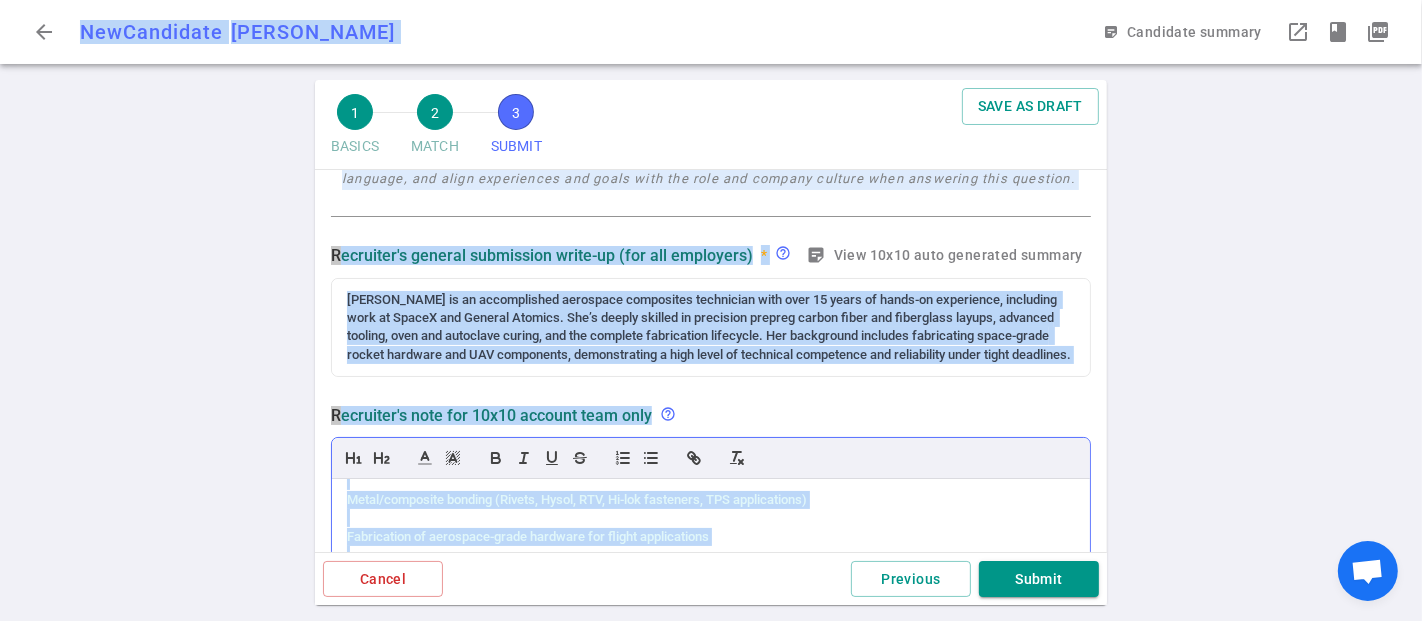 click at bounding box center (711, 458) 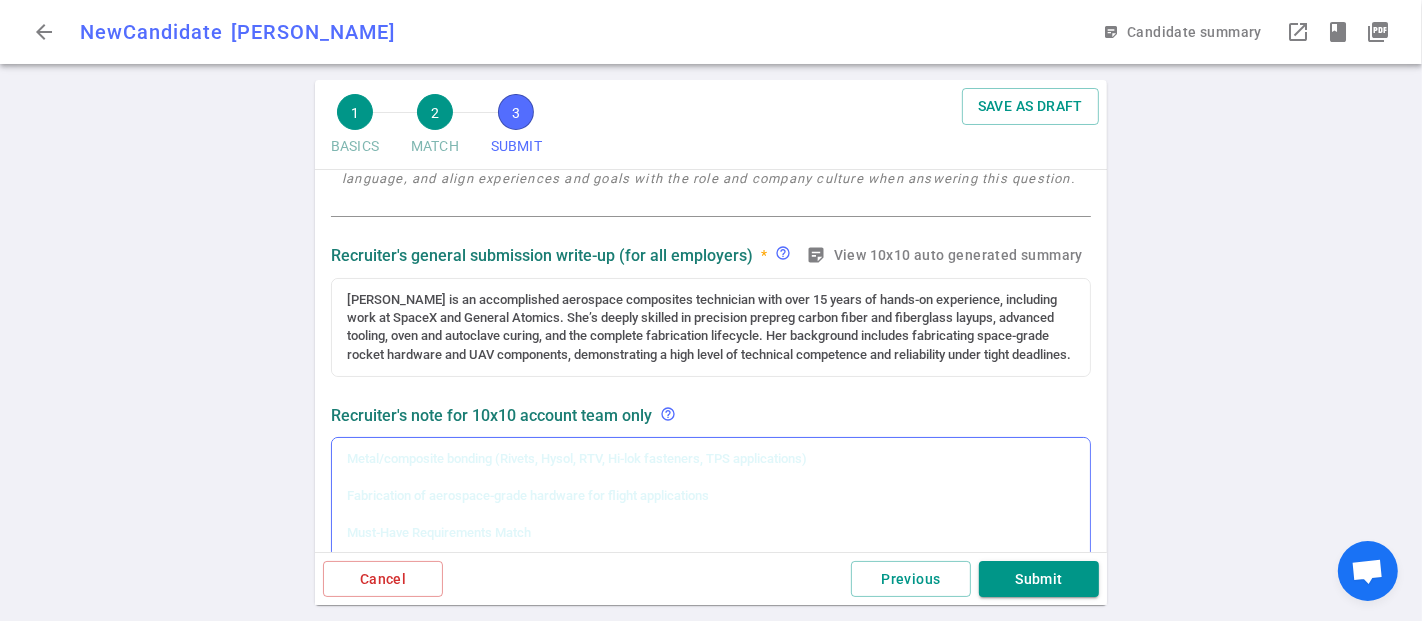 scroll, scrollTop: 493, scrollLeft: 0, axis: vertical 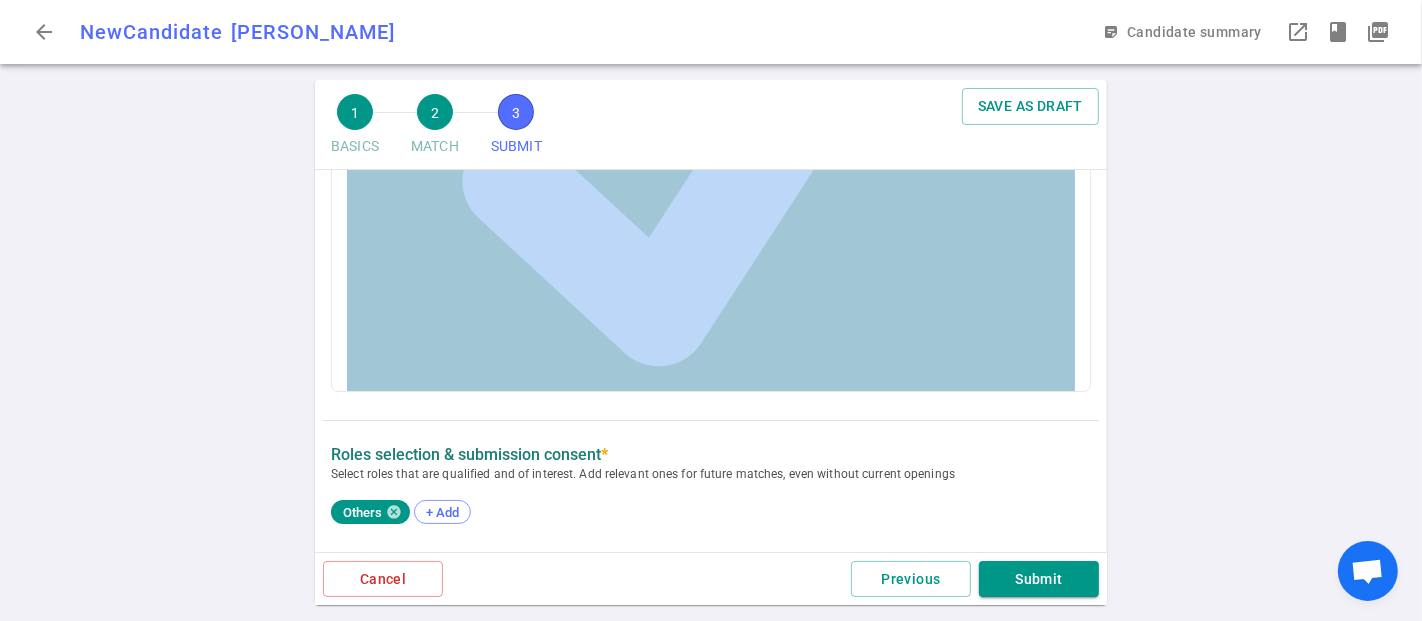 drag, startPoint x: 341, startPoint y: 252, endPoint x: 943, endPoint y: 403, distance: 620.64886 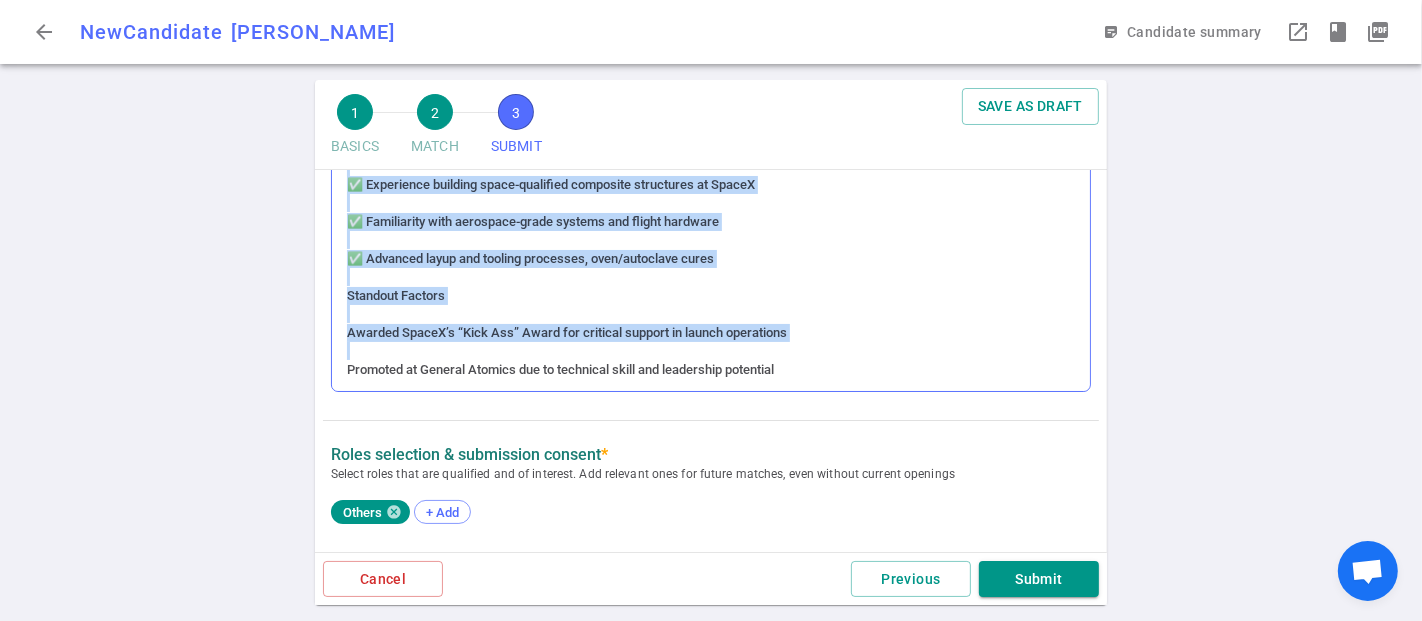 scroll, scrollTop: 0, scrollLeft: 0, axis: both 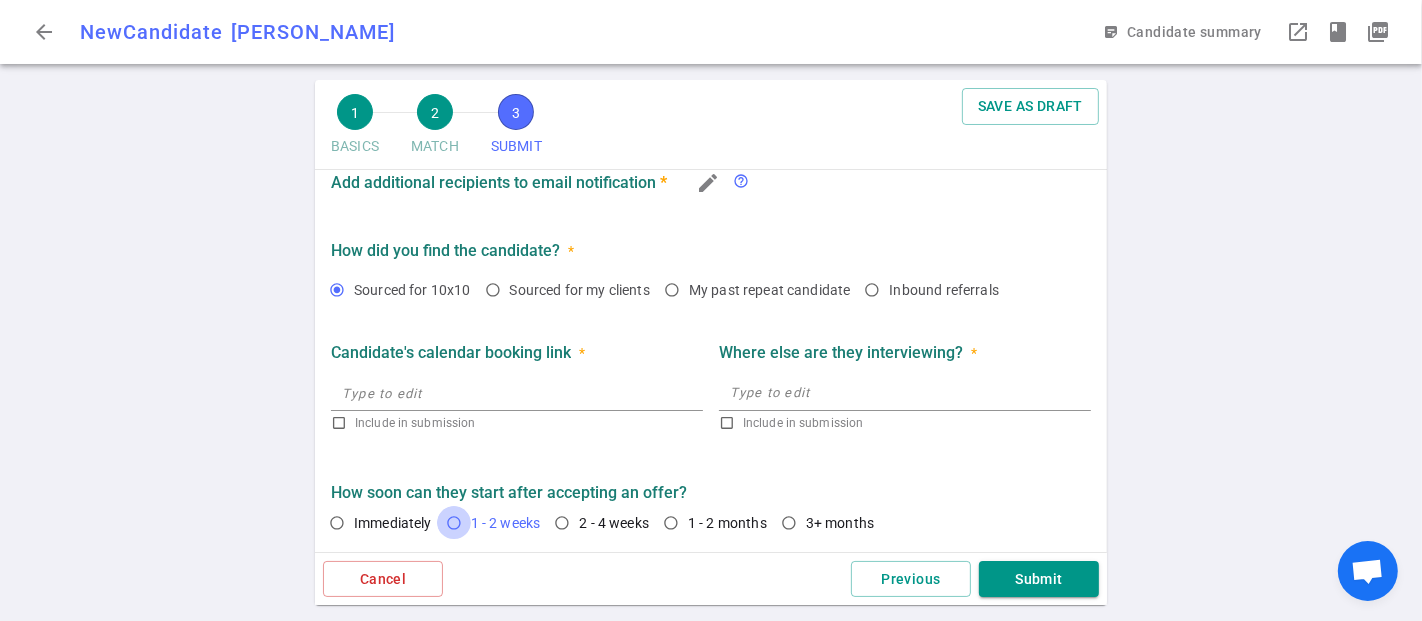 click on "1 - 2 weeks" at bounding box center [454, 523] 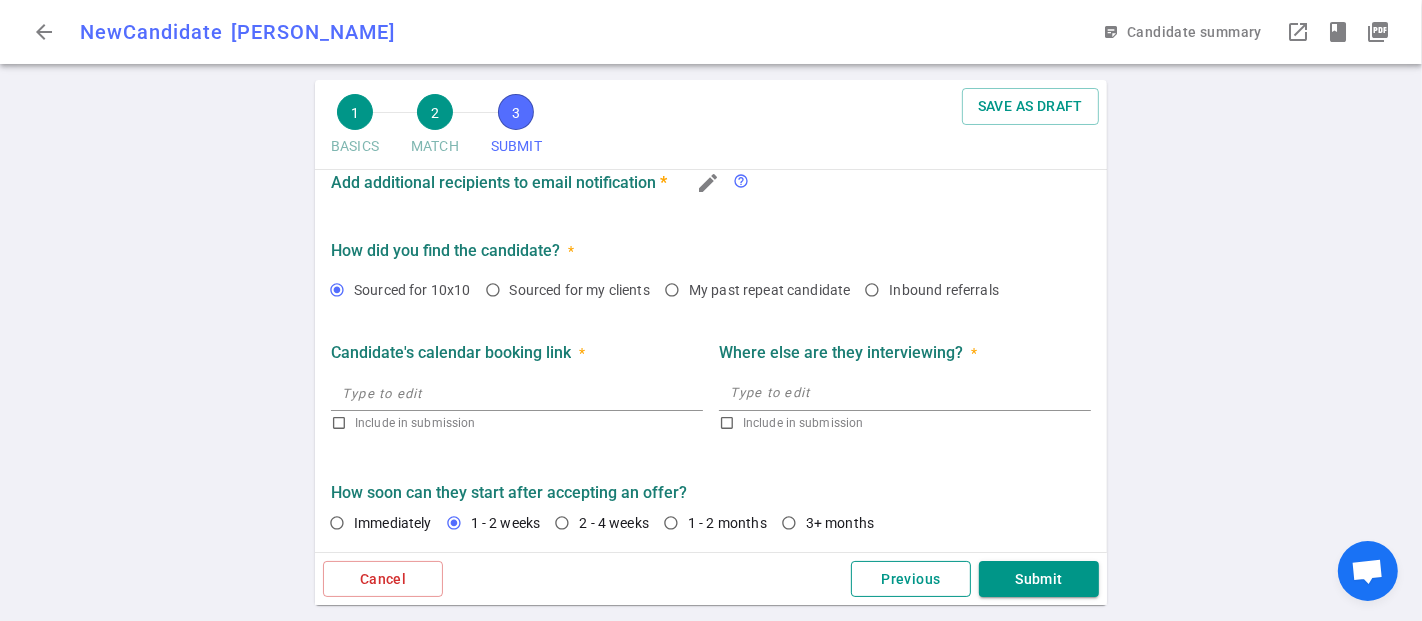 scroll, scrollTop: 1535, scrollLeft: 0, axis: vertical 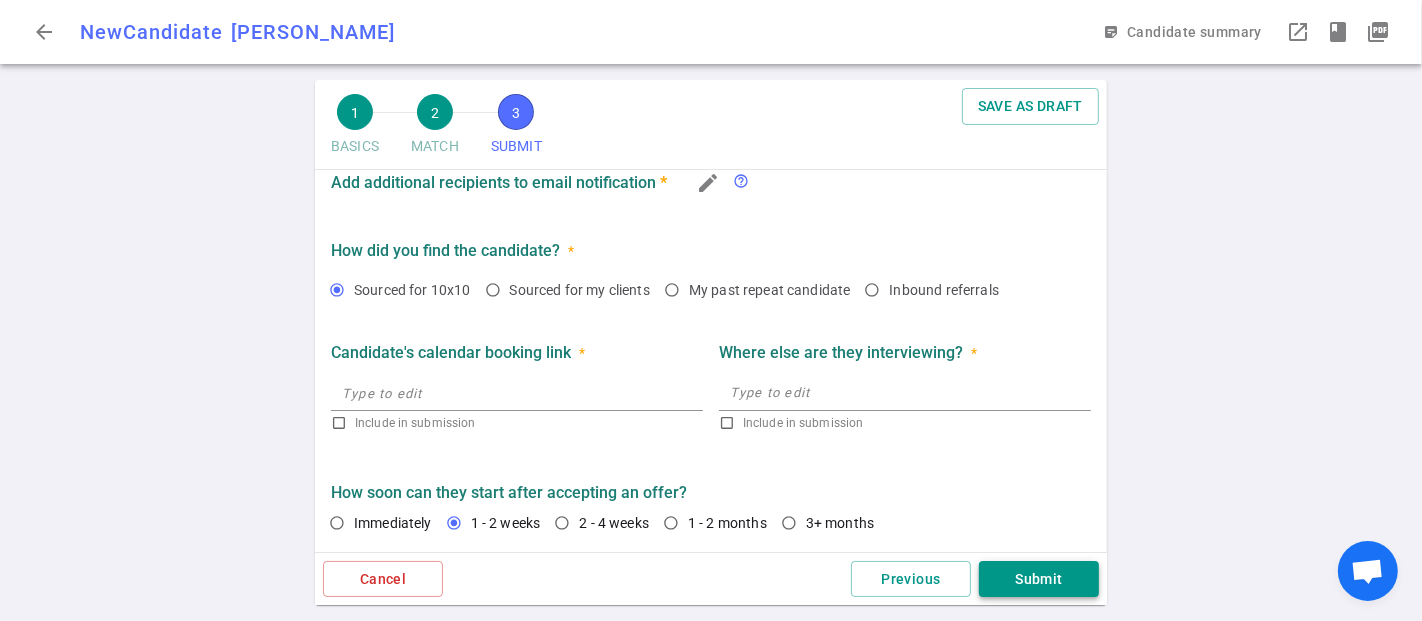click on "Submit" at bounding box center (1039, 579) 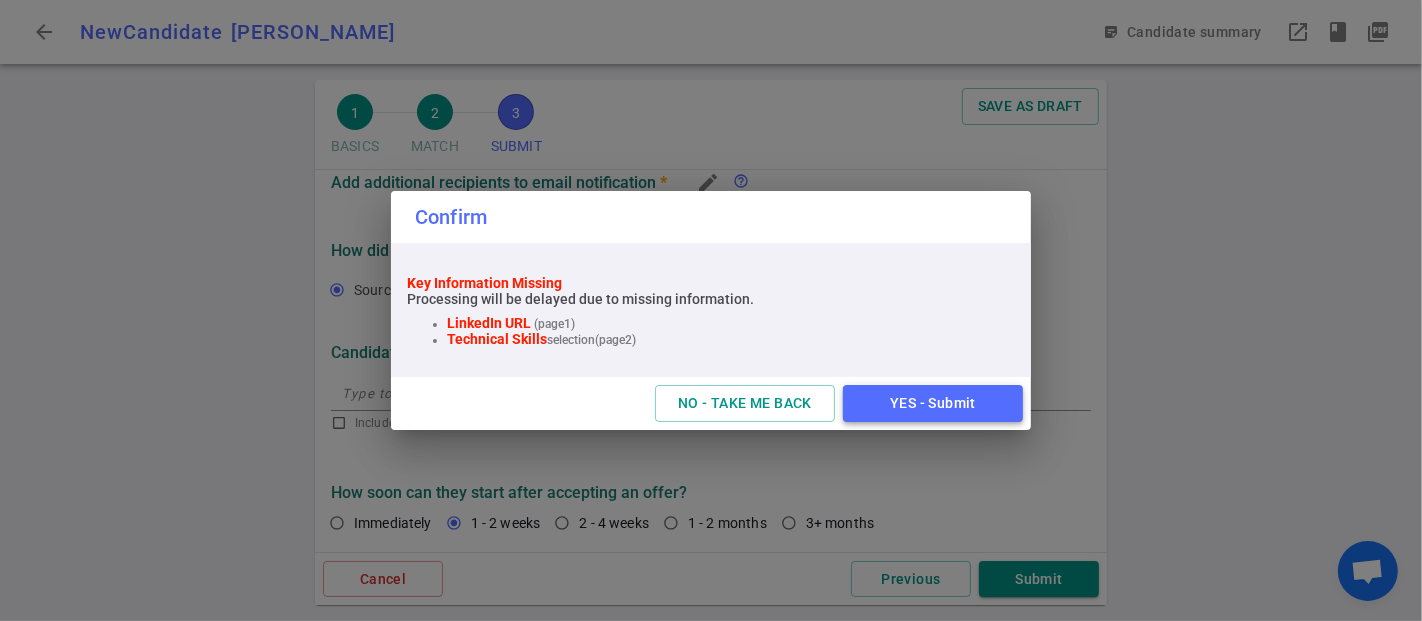 click on "YES - Submit" at bounding box center [933, 403] 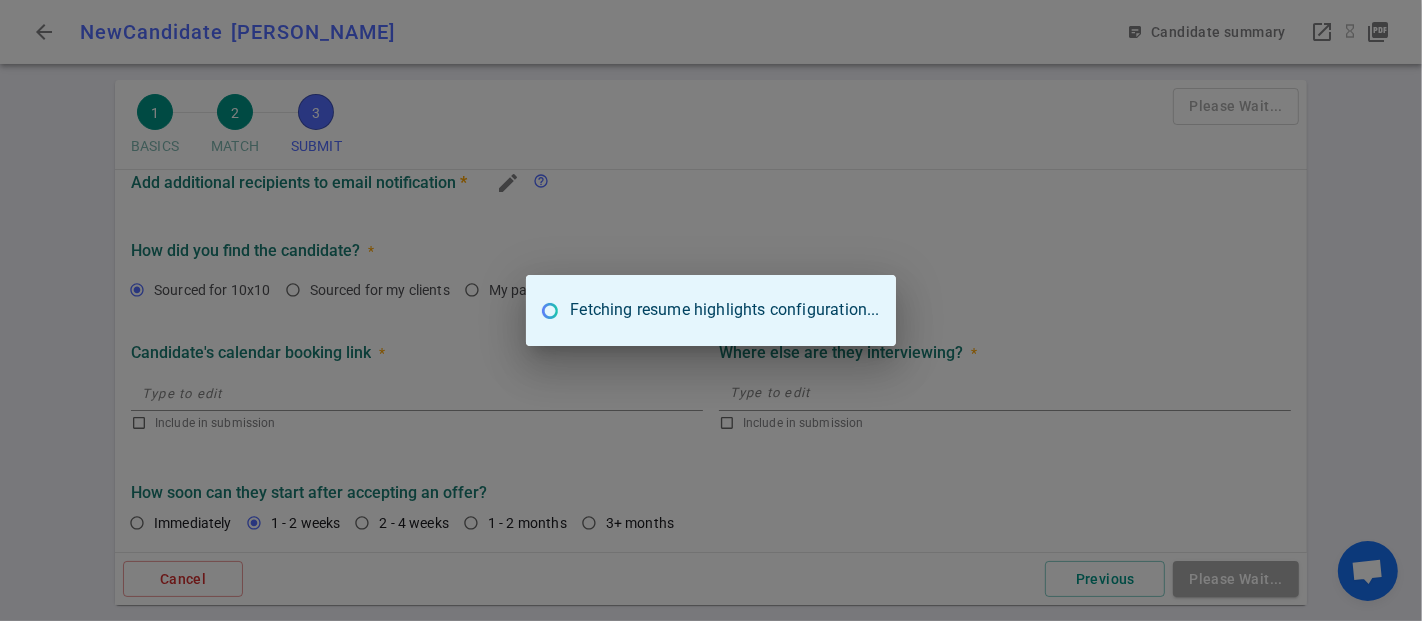 scroll, scrollTop: 1427, scrollLeft: 0, axis: vertical 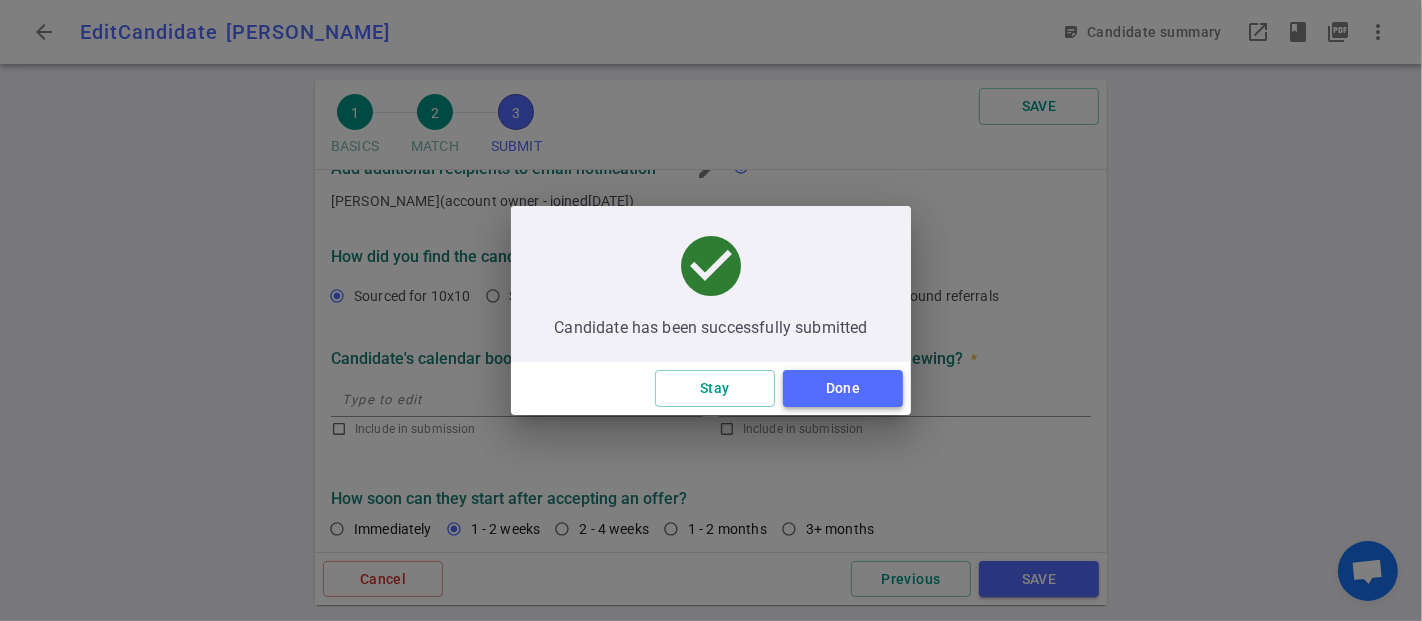 click on "Done" at bounding box center [843, 388] 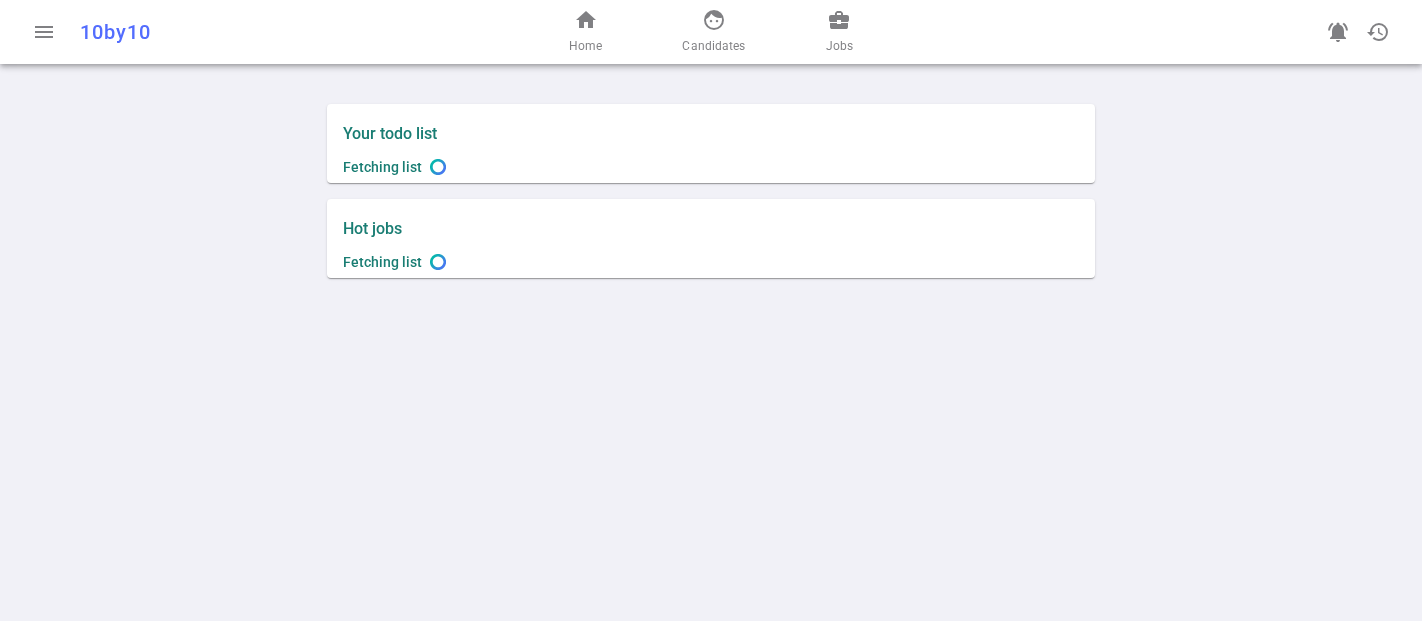 scroll, scrollTop: 0, scrollLeft: 0, axis: both 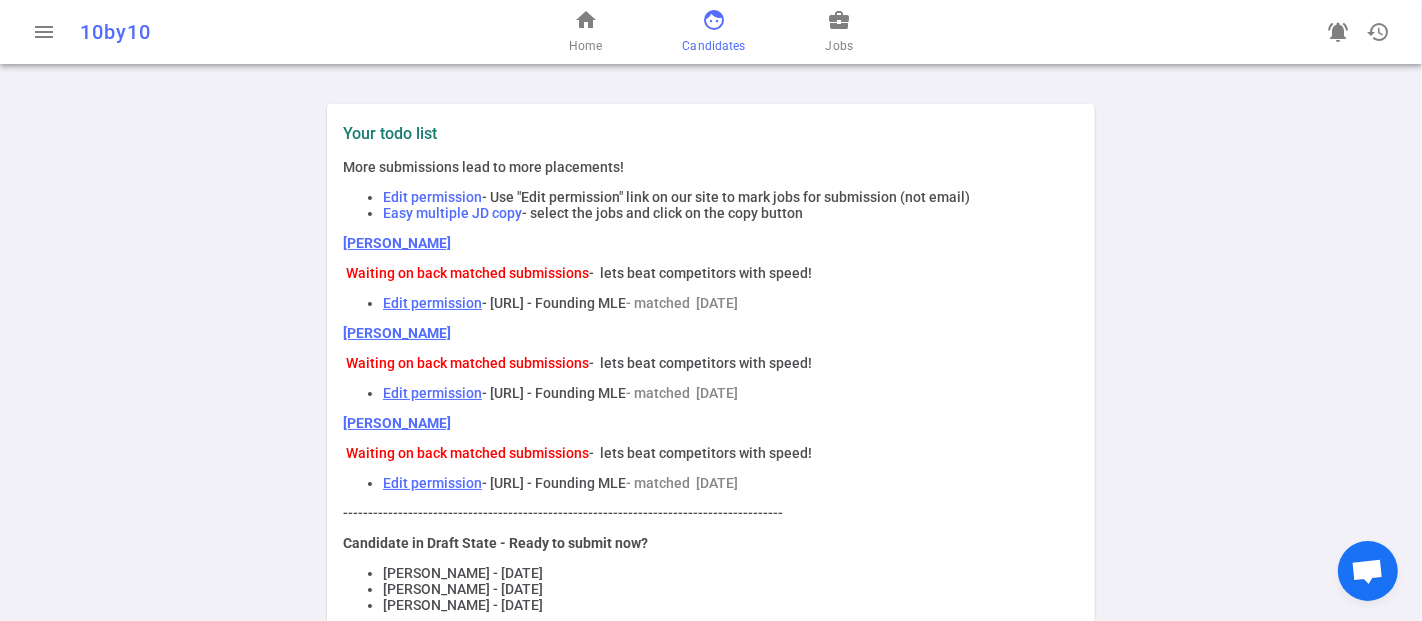 click on "face" at bounding box center [714, 20] 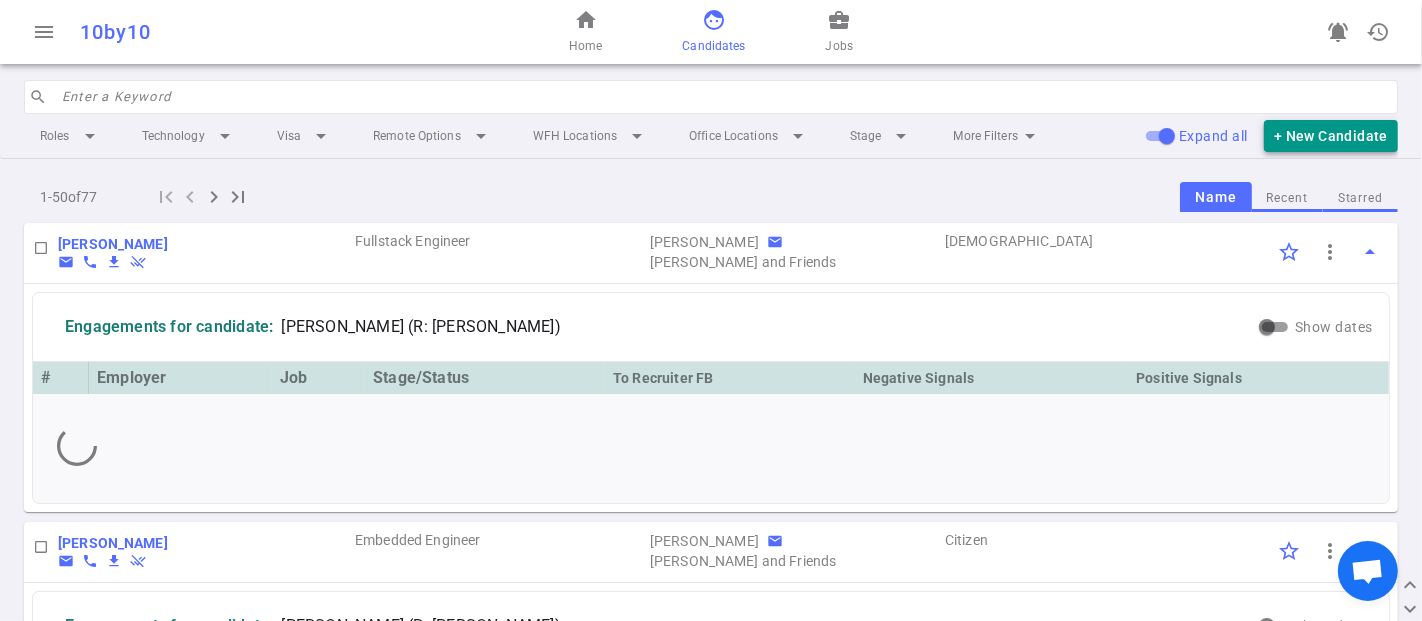 click on "+ New Candidate" at bounding box center (1331, 136) 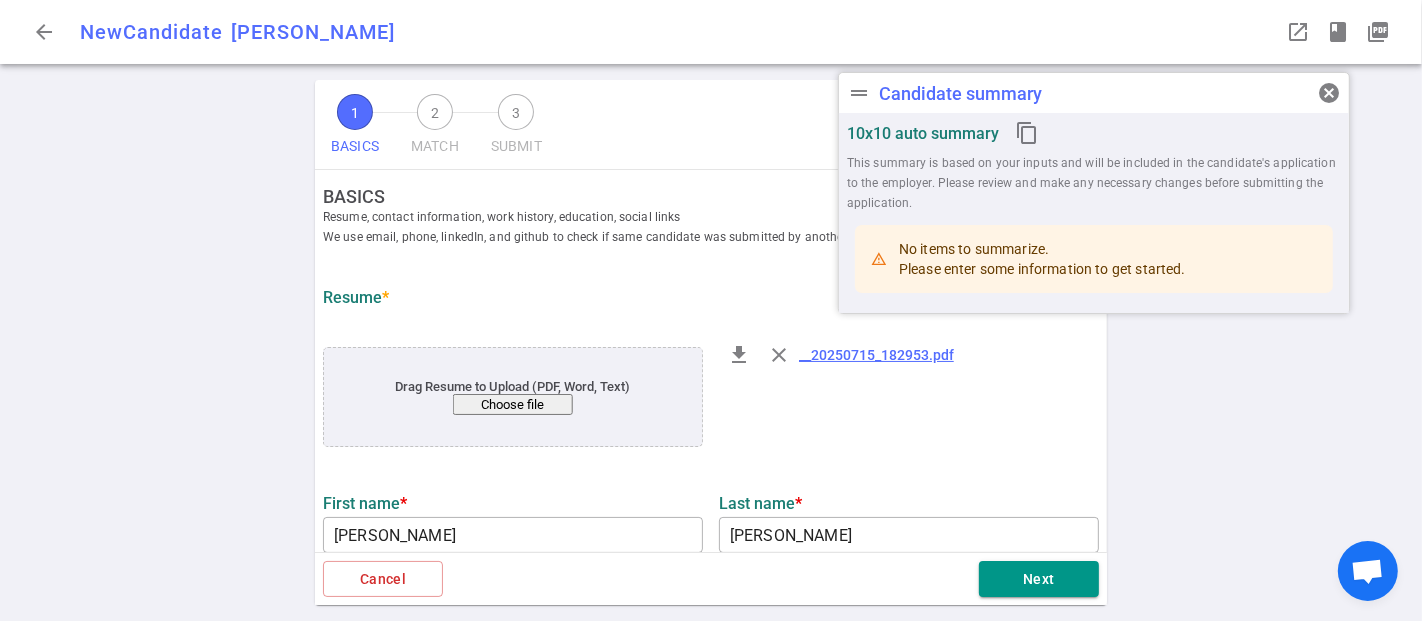 type on "Victor" 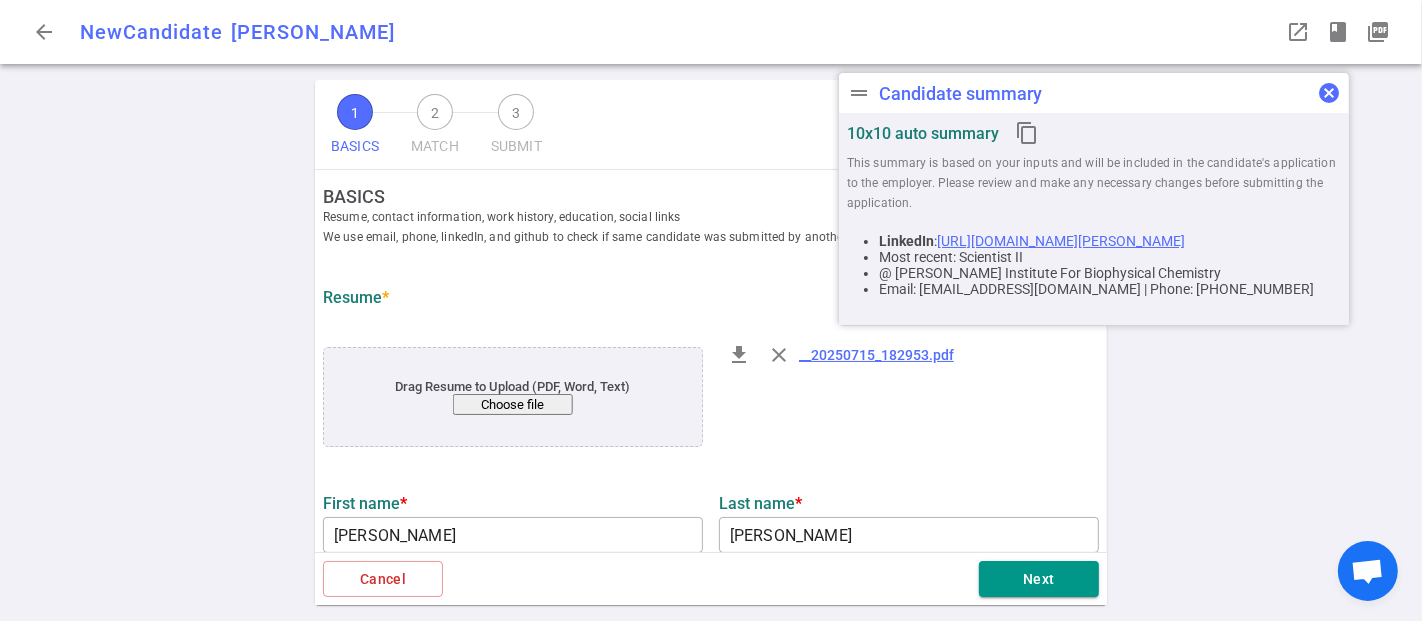 click on "cancel" at bounding box center (1329, 93) 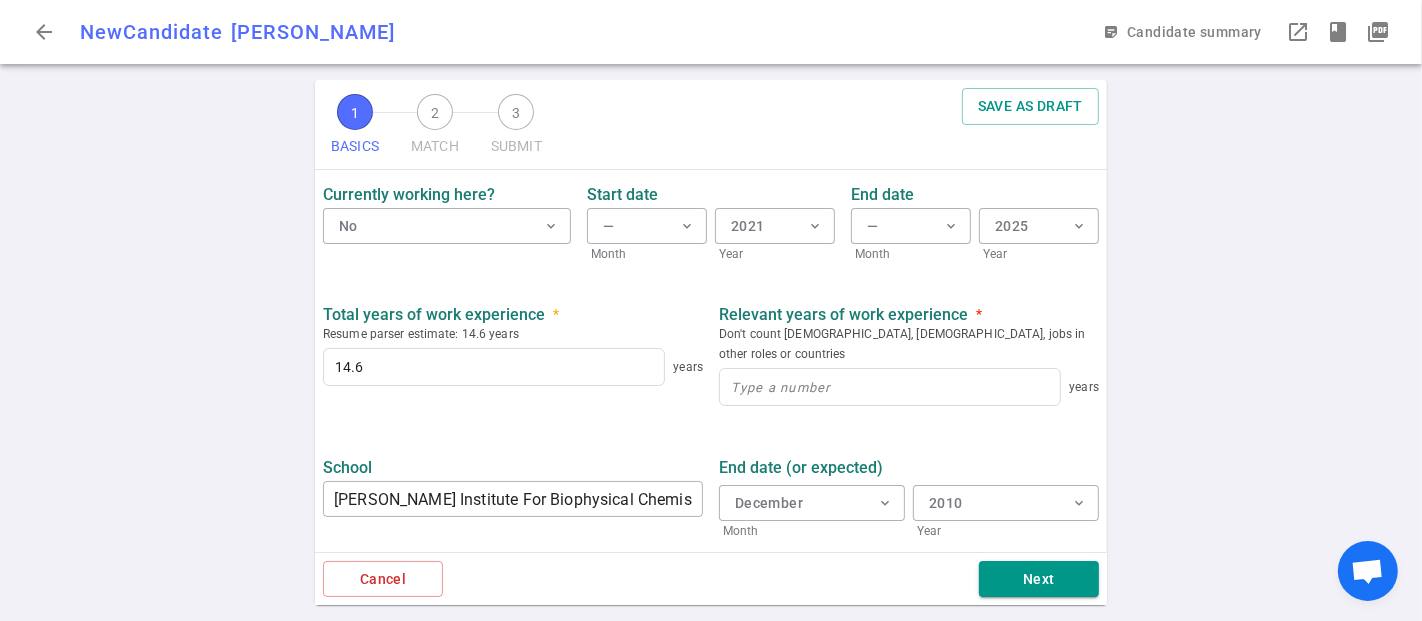 scroll, scrollTop: 1000, scrollLeft: 0, axis: vertical 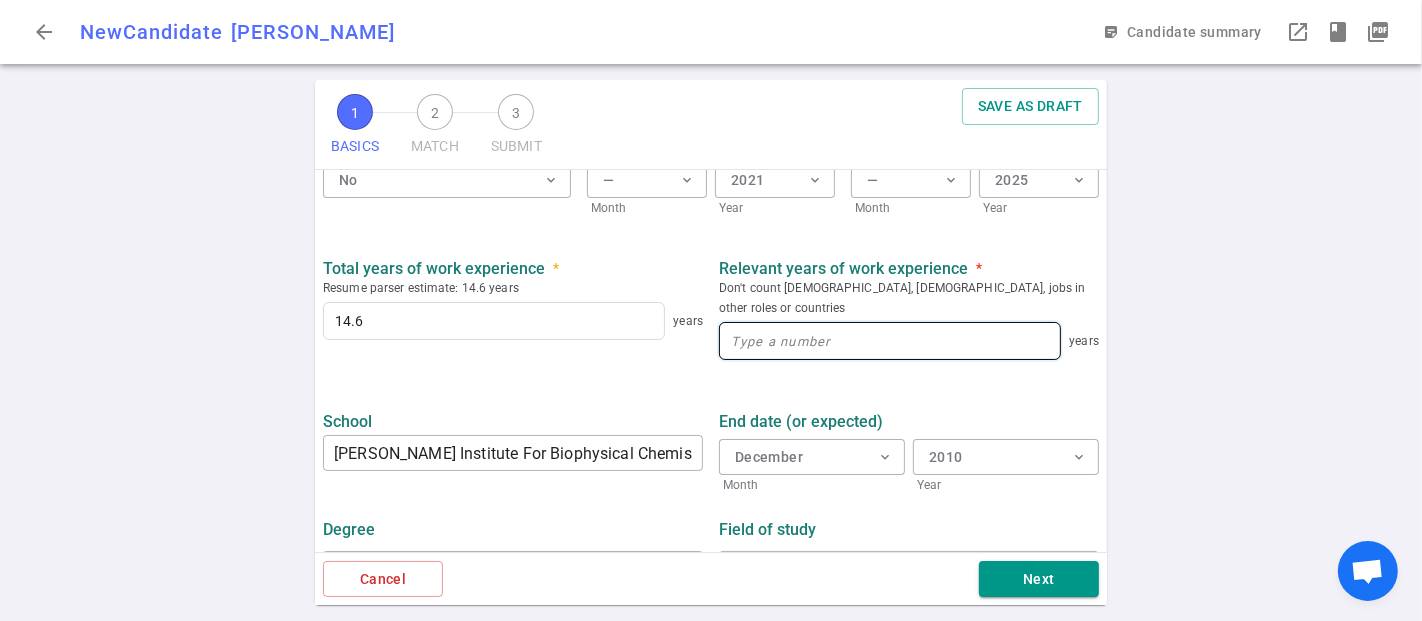 click at bounding box center (890, 341) 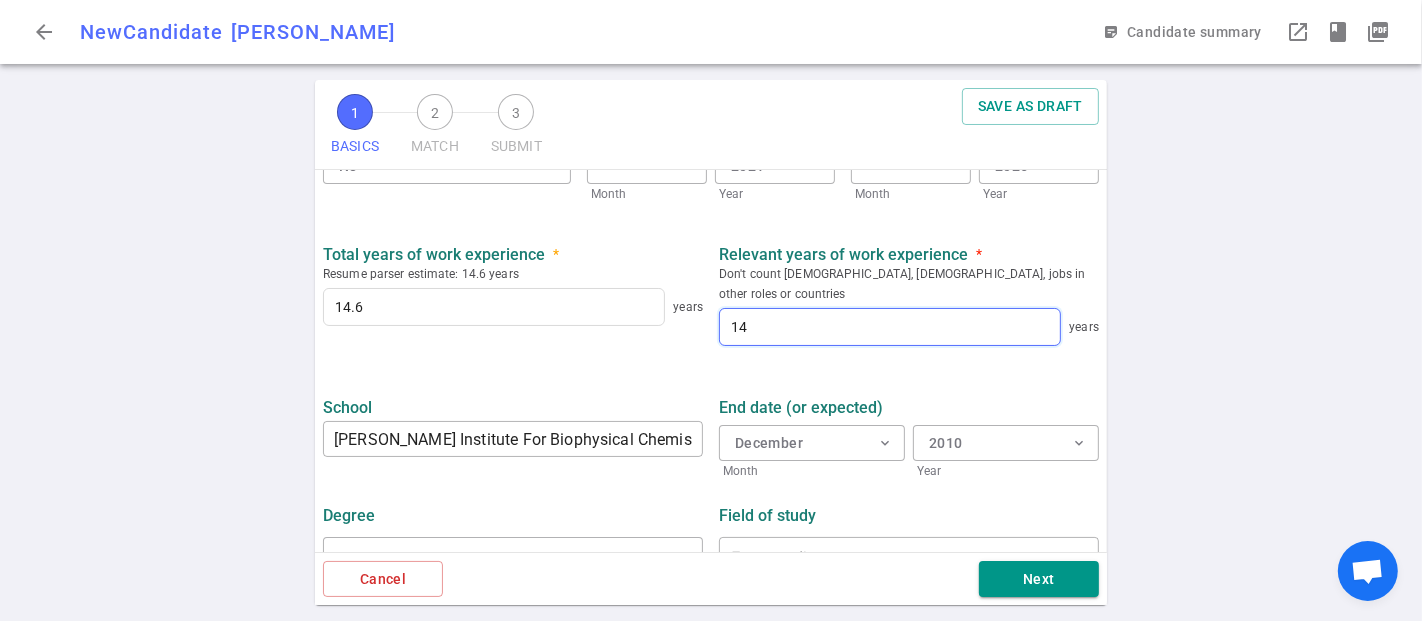 scroll, scrollTop: 1027, scrollLeft: 0, axis: vertical 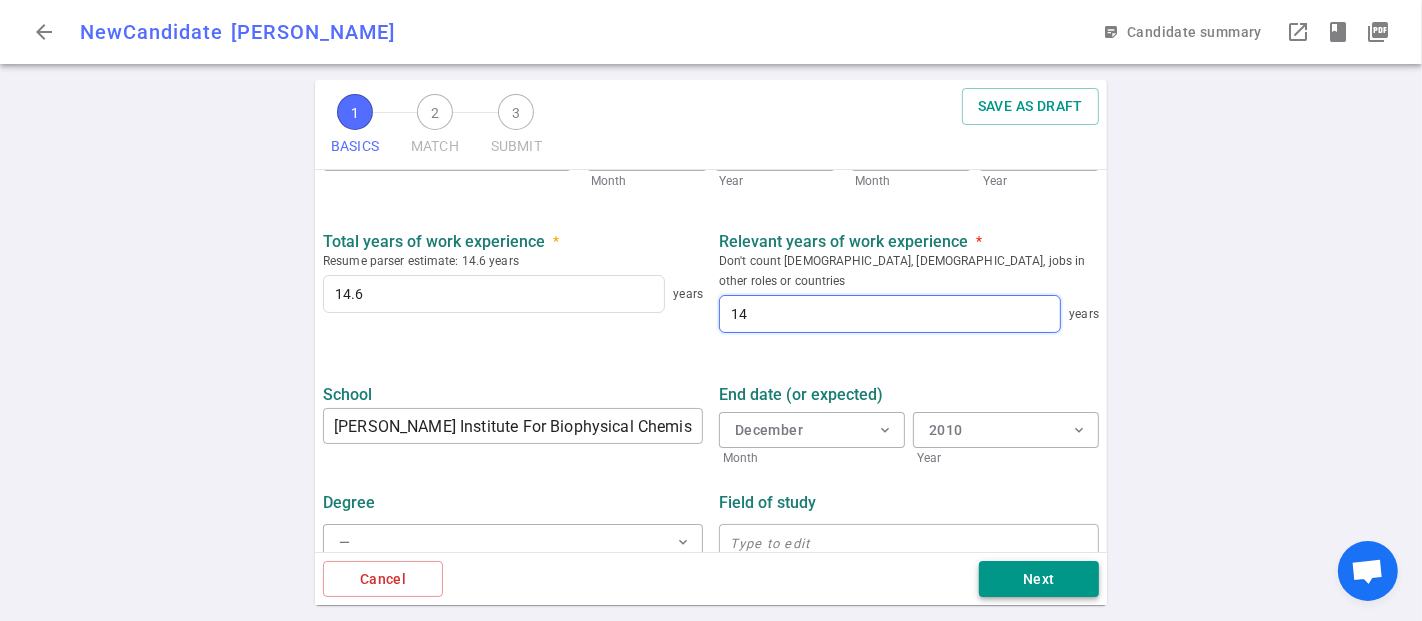type on "14" 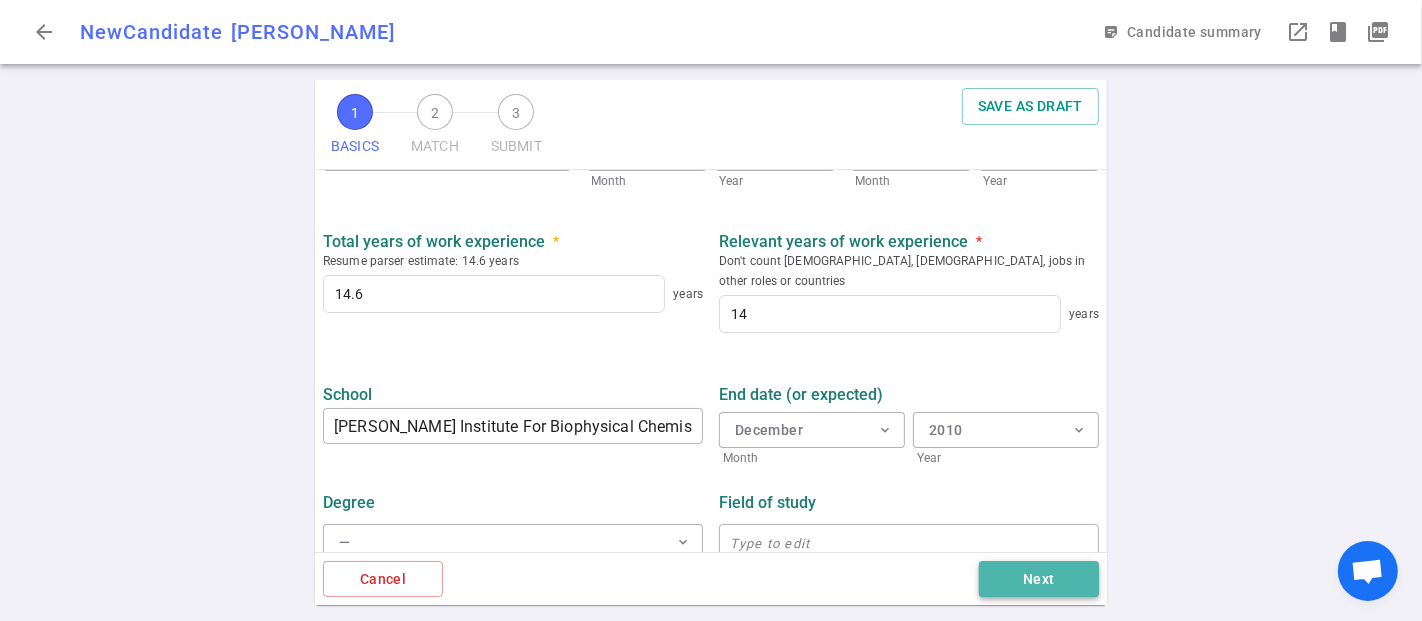 click on "Next" at bounding box center (1039, 579) 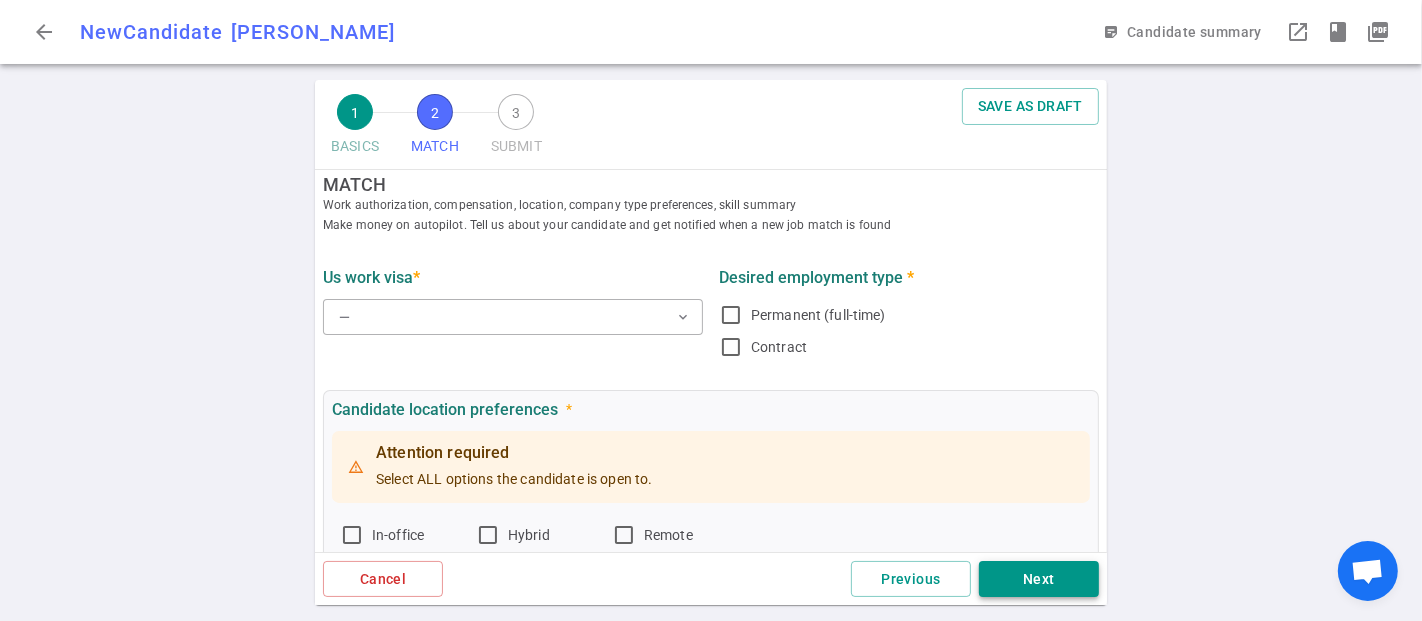 scroll, scrollTop: 0, scrollLeft: 0, axis: both 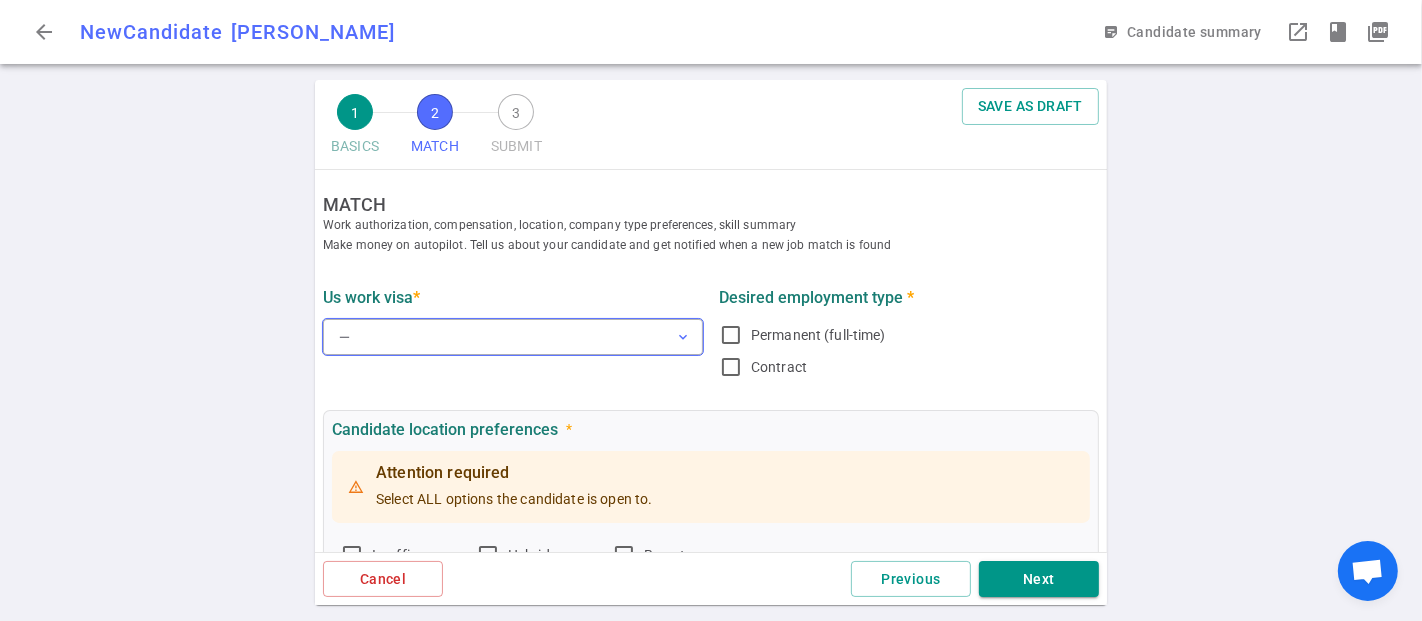click on "— expand_more" at bounding box center [513, 337] 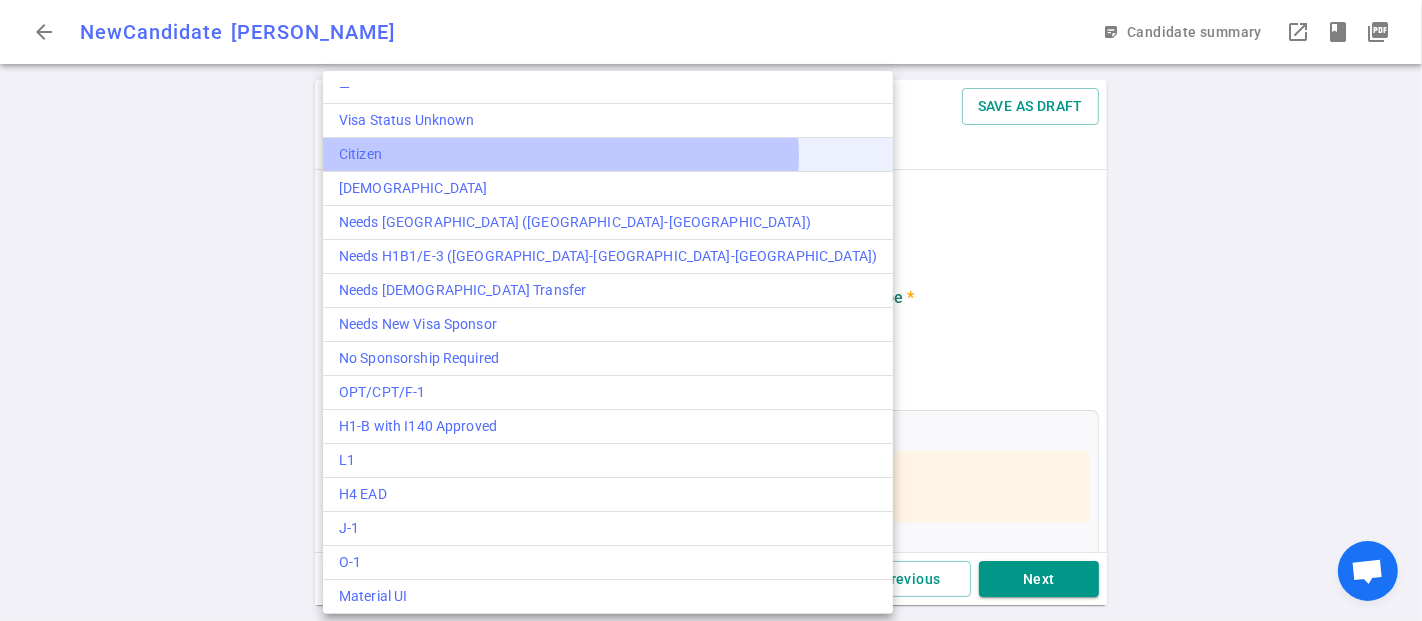 click on "Citizen" at bounding box center [608, 154] 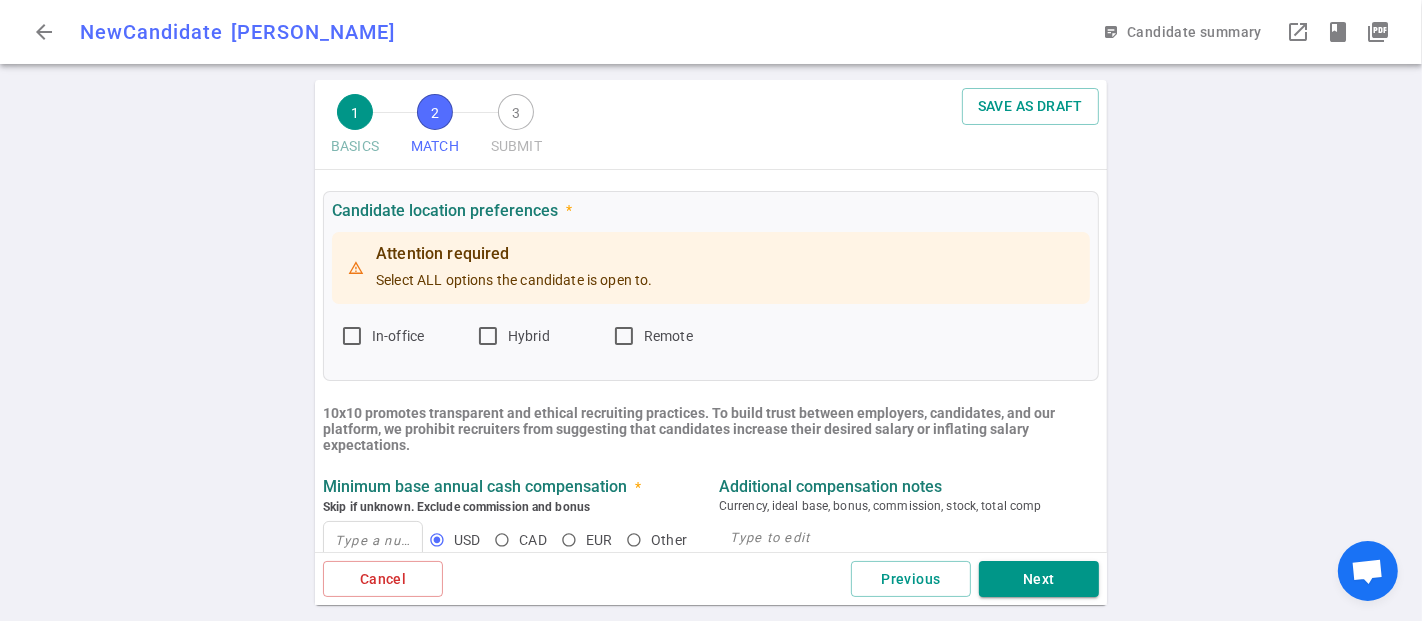 scroll, scrollTop: 222, scrollLeft: 0, axis: vertical 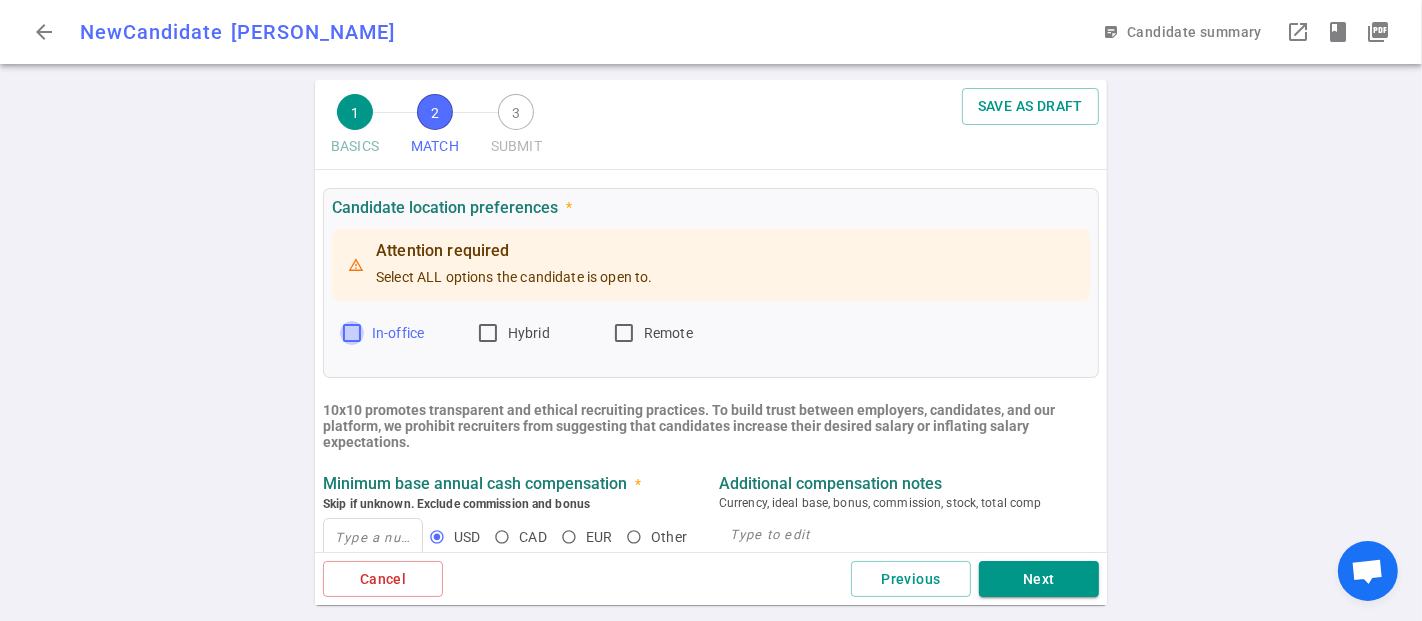 click on "In-office" at bounding box center [352, 333] 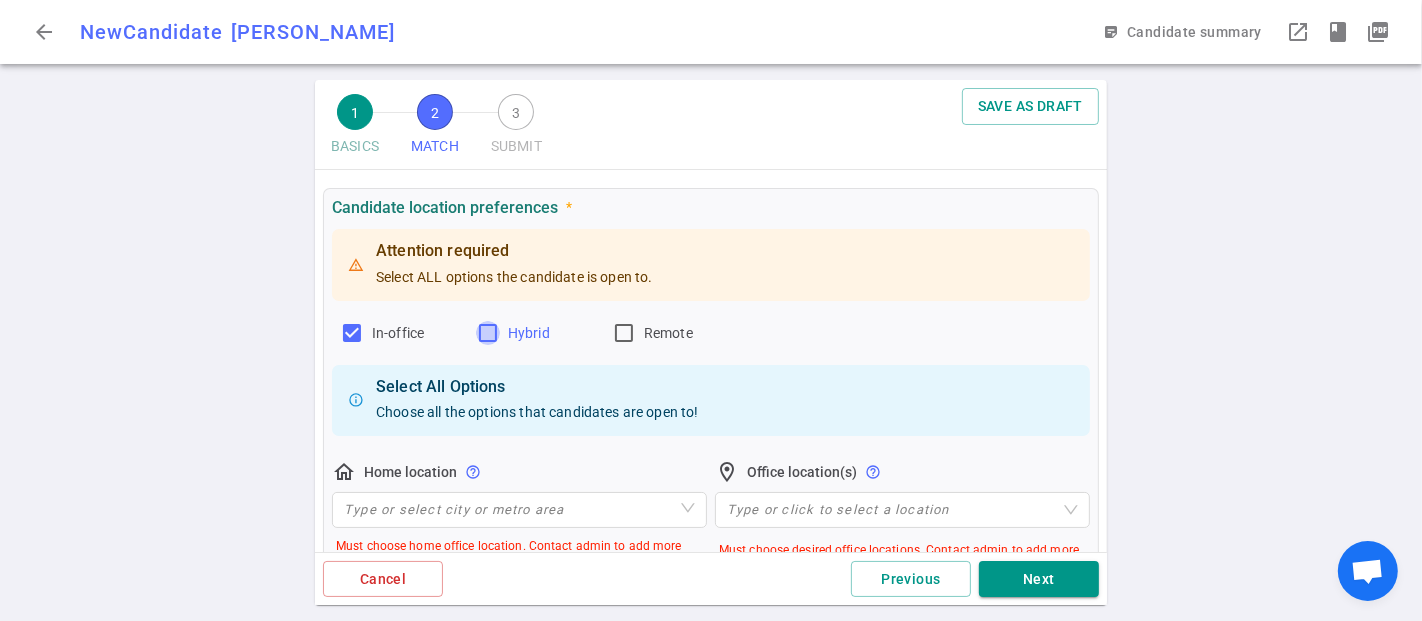 click on "Hybrid" at bounding box center [488, 333] 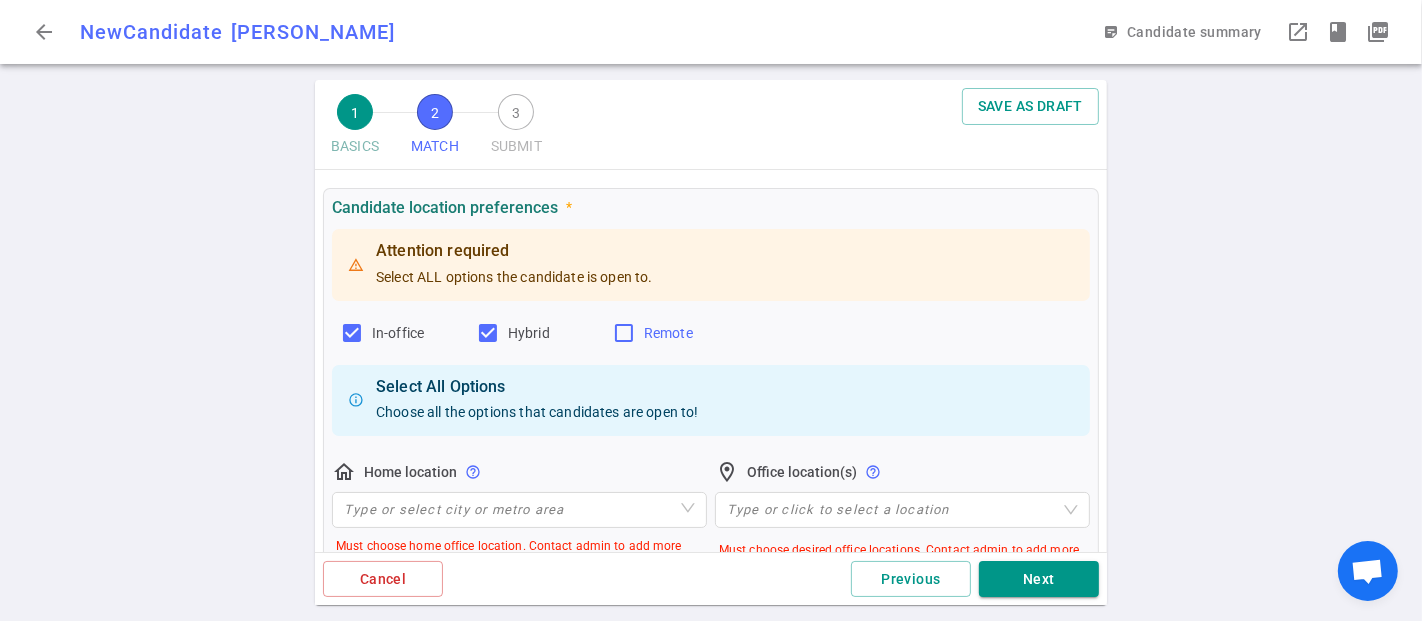 click on "Remote" at bounding box center (624, 333) 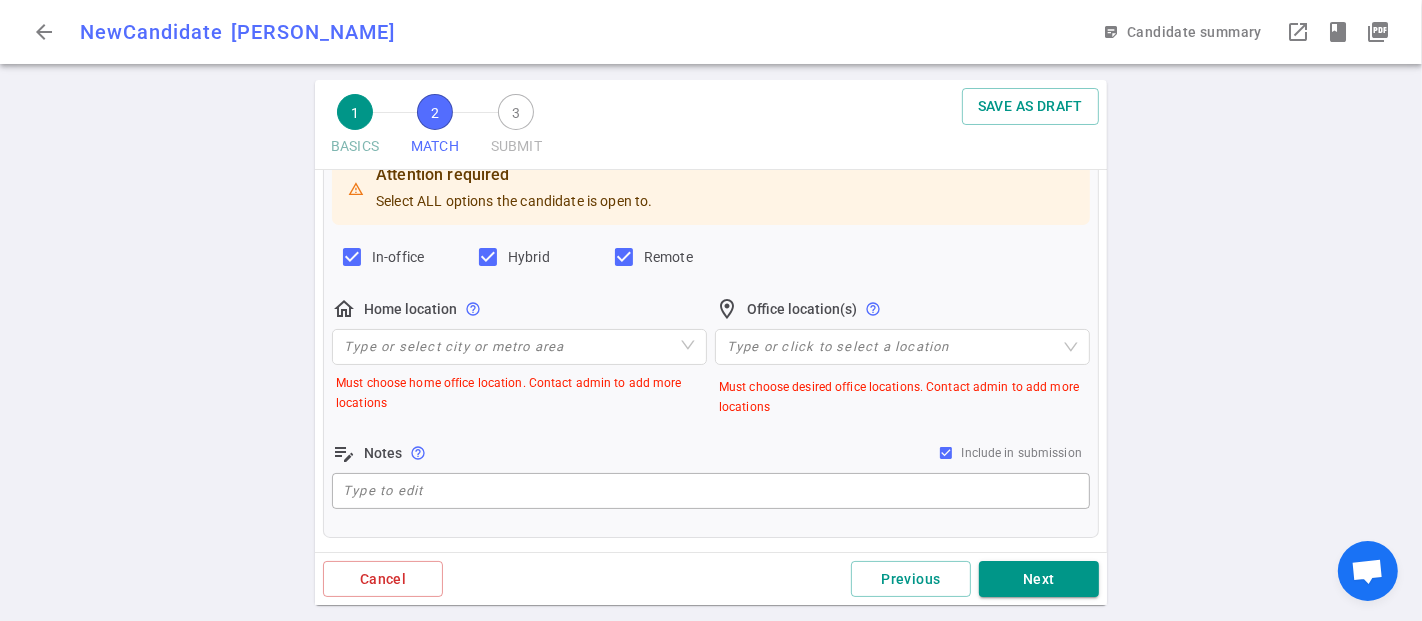 scroll, scrollTop: 333, scrollLeft: 0, axis: vertical 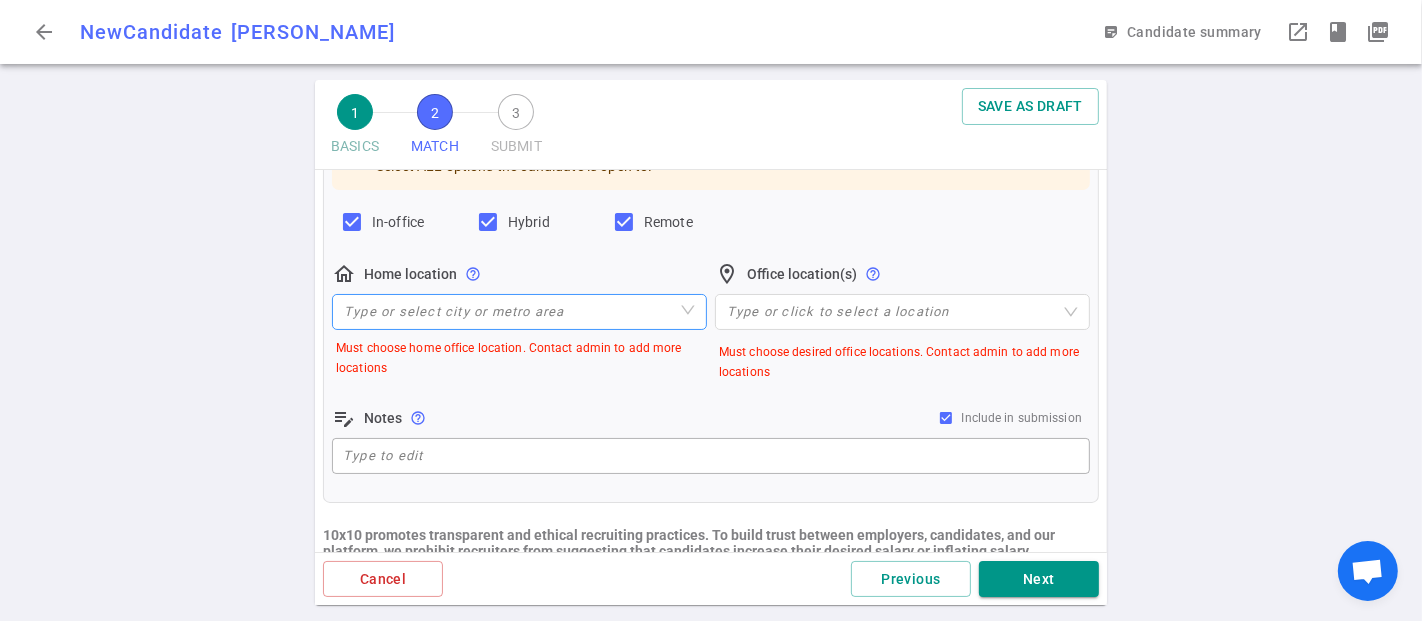 click at bounding box center (519, 312) 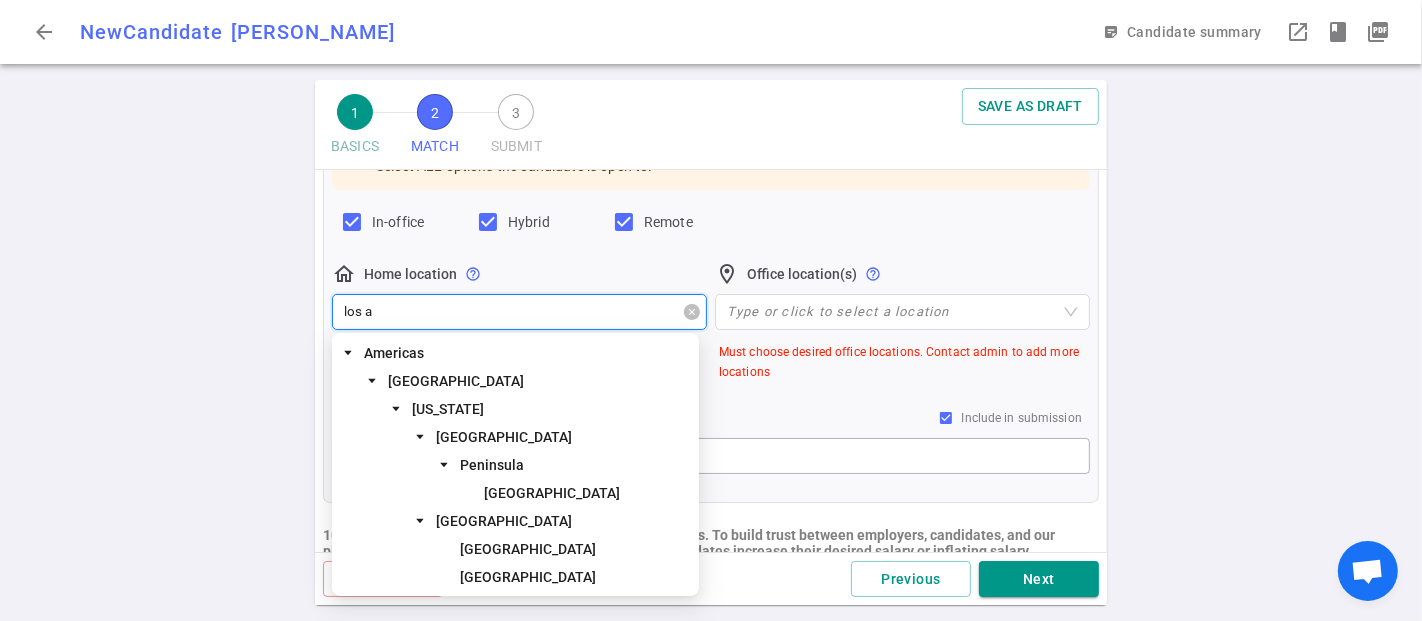 type on "los an" 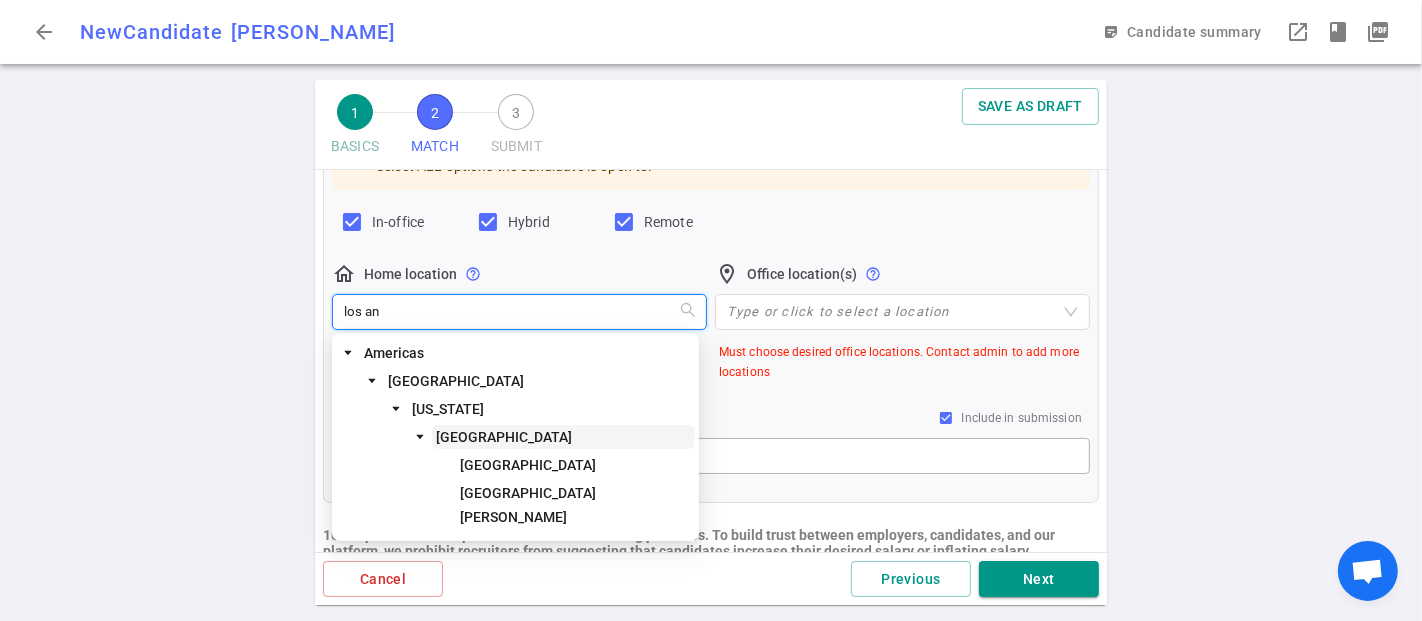 click on "Los Angeles Area" at bounding box center (504, 437) 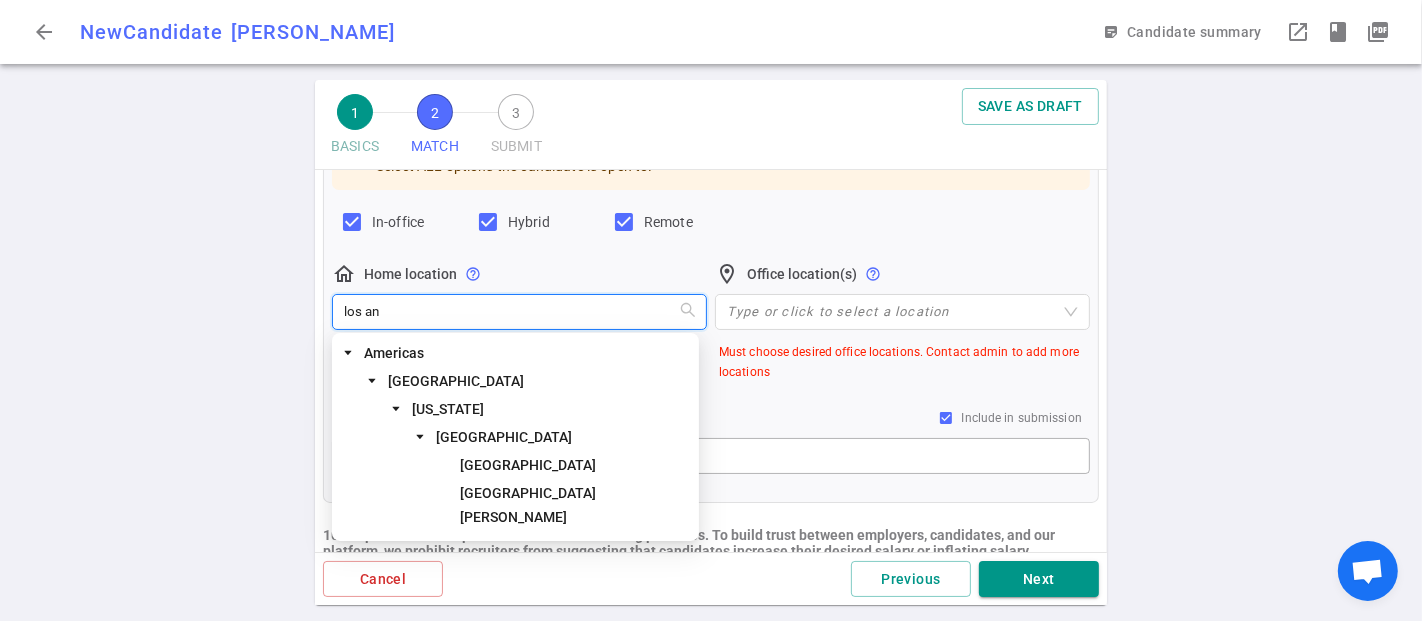 type 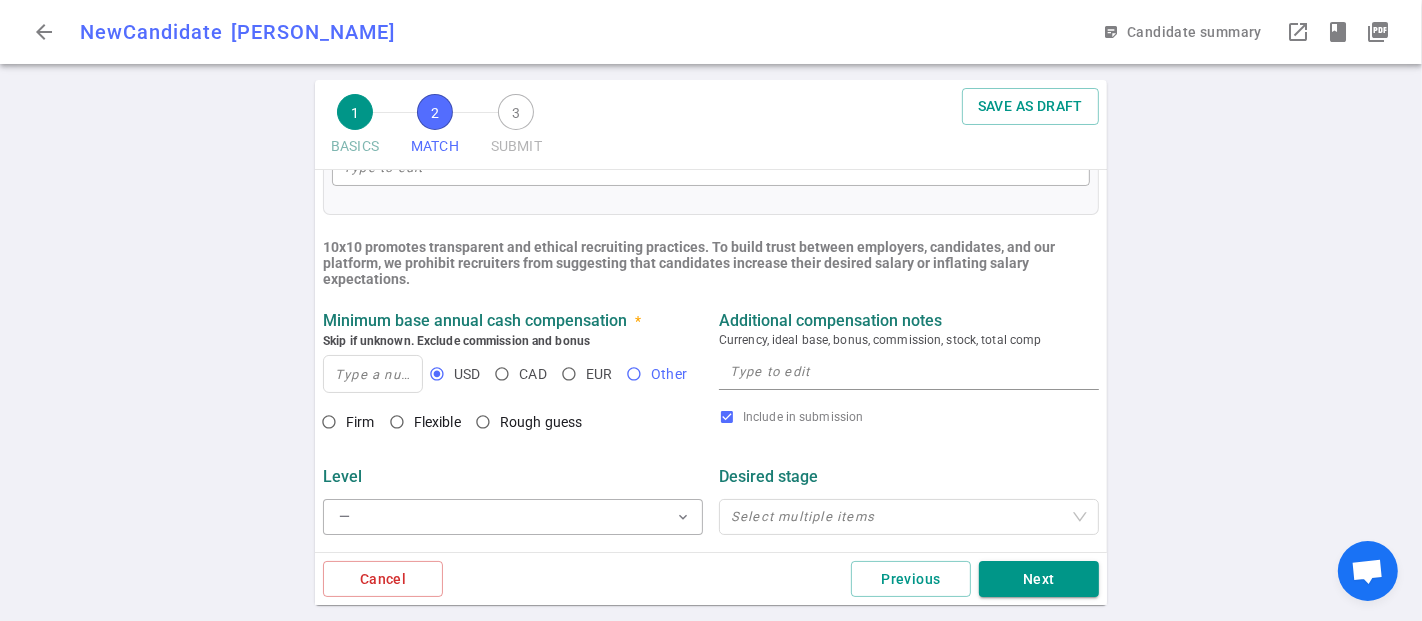 scroll, scrollTop: 666, scrollLeft: 0, axis: vertical 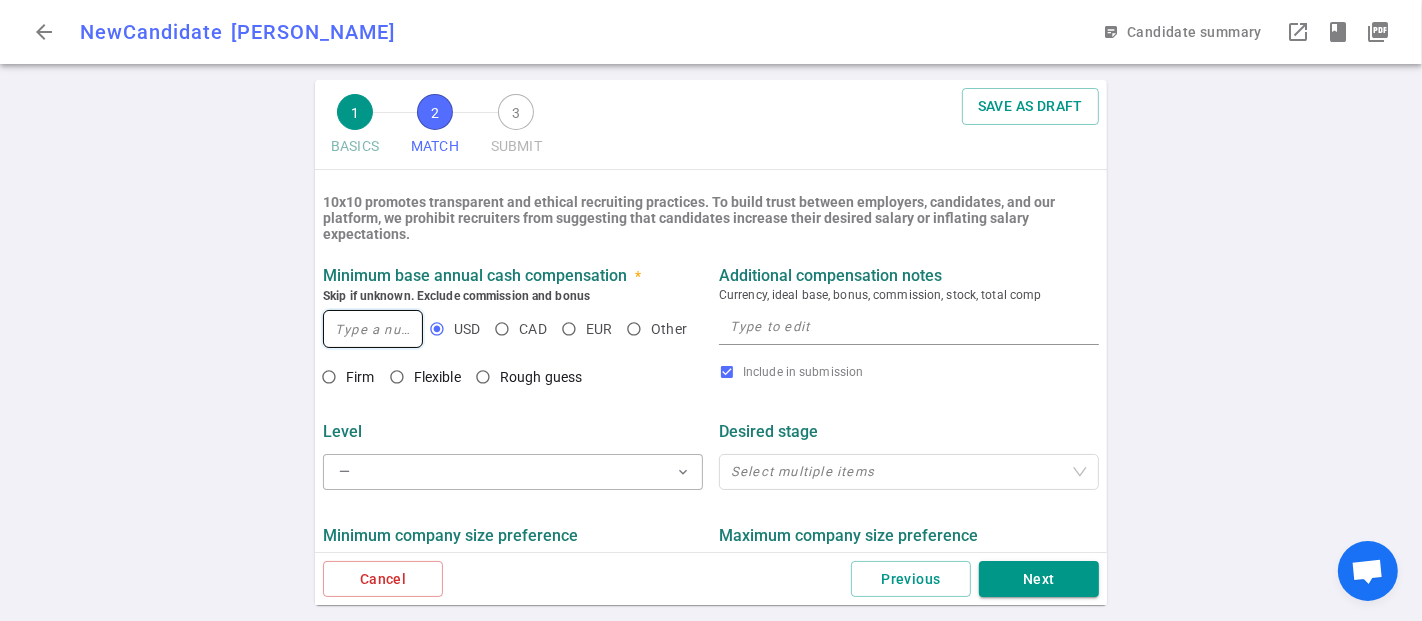 click at bounding box center (373, 329) 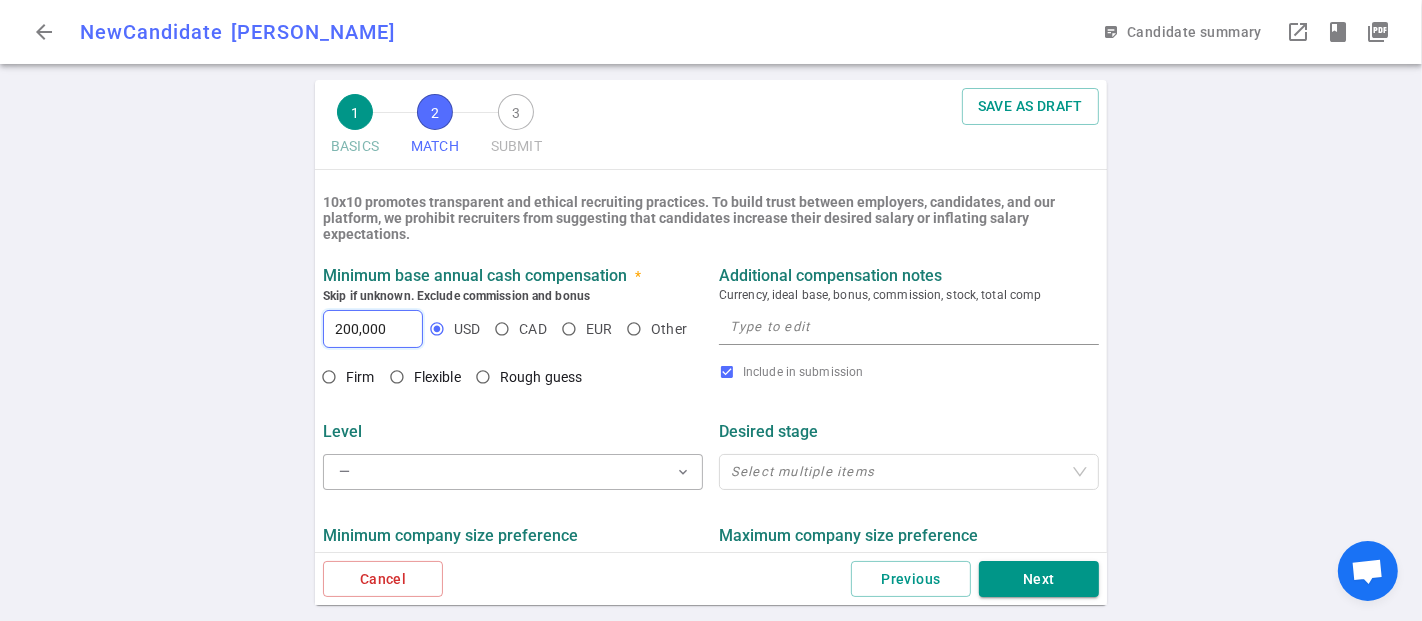 type on "200,000" 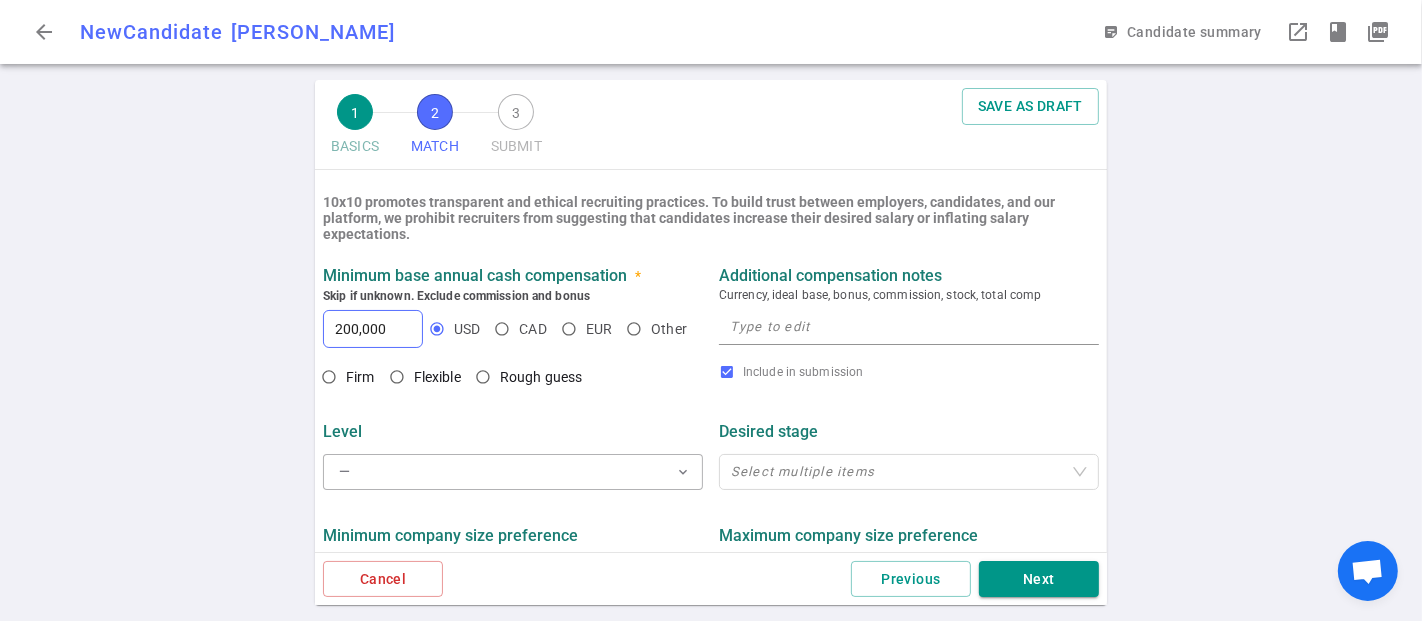 click at bounding box center (909, 326) 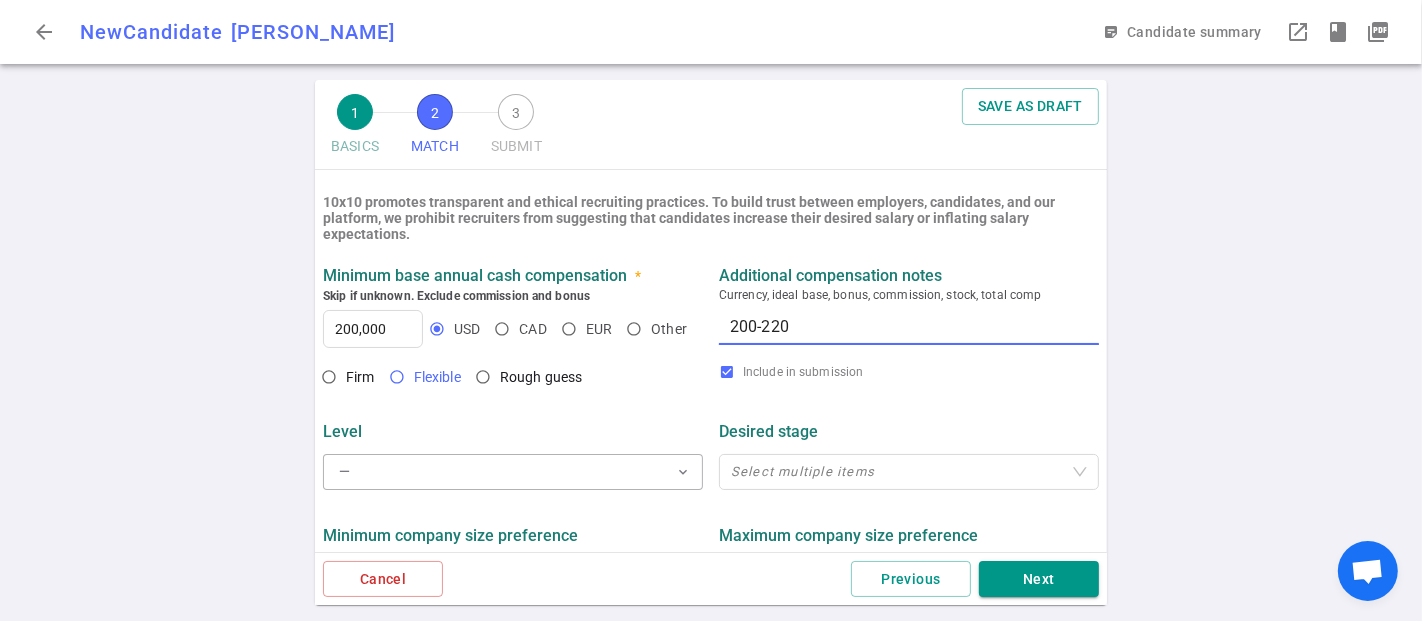 type on "200-220" 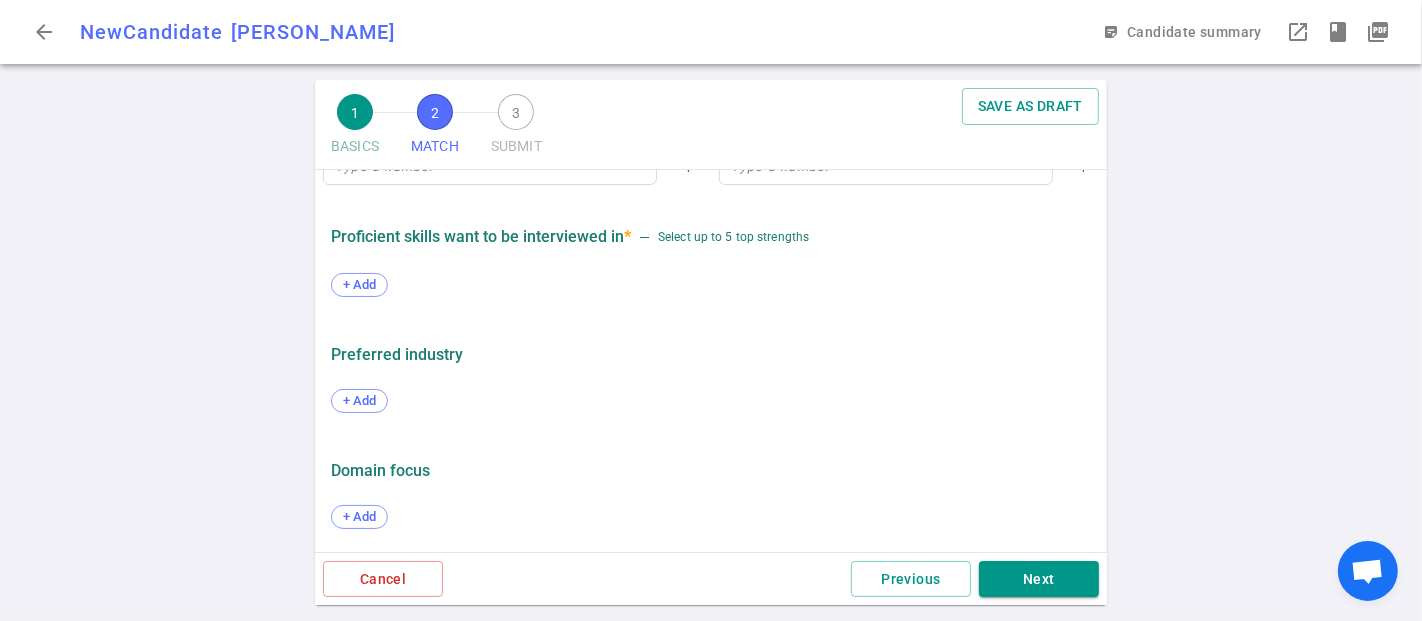 scroll, scrollTop: 1078, scrollLeft: 0, axis: vertical 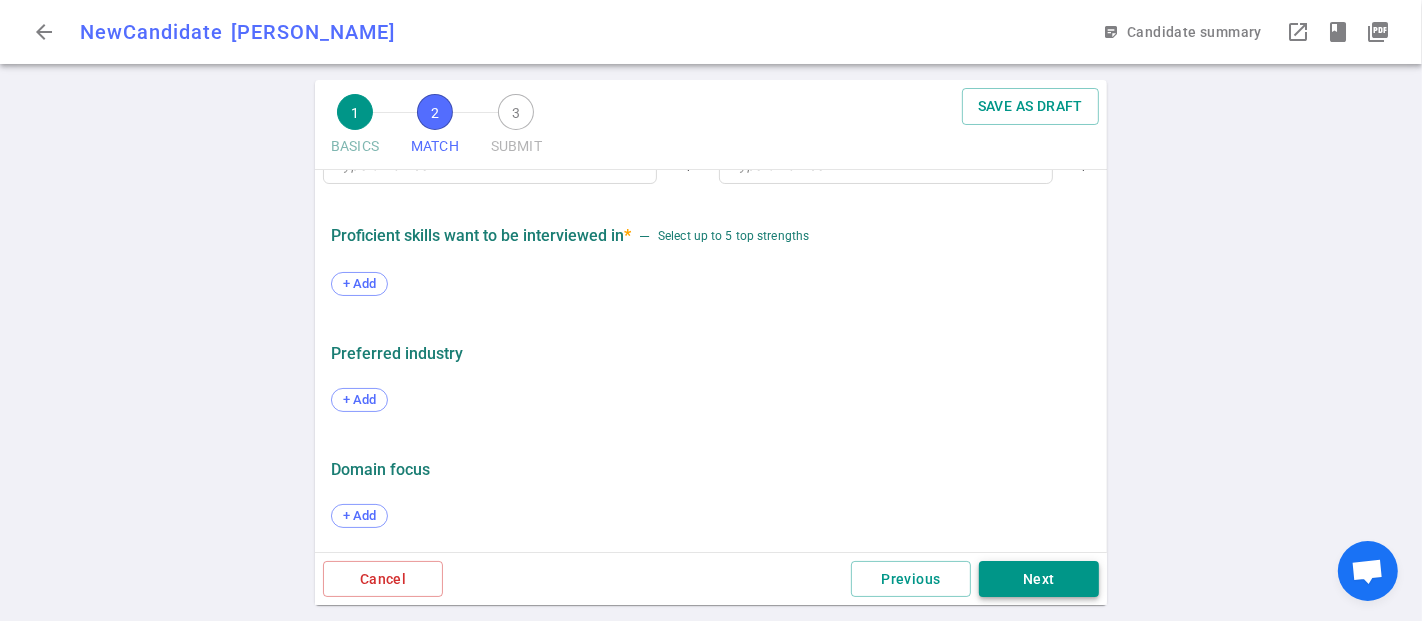 click on "Next" at bounding box center (1039, 579) 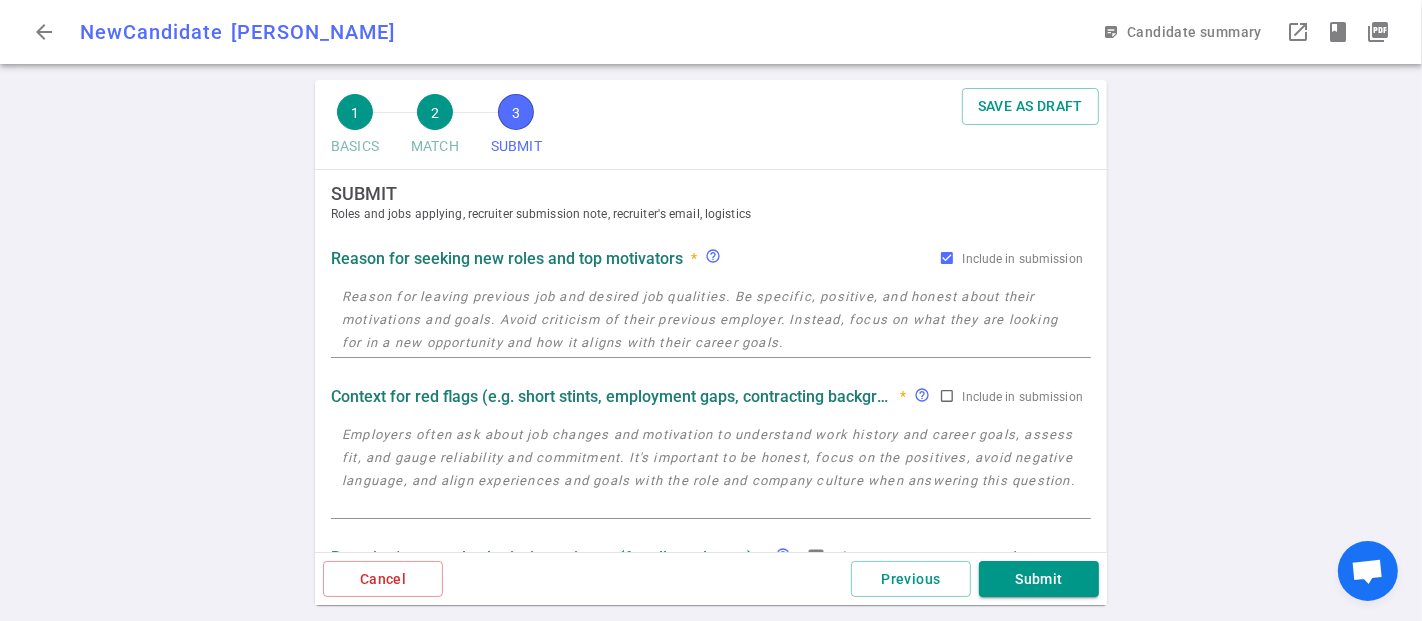 scroll, scrollTop: 0, scrollLeft: 0, axis: both 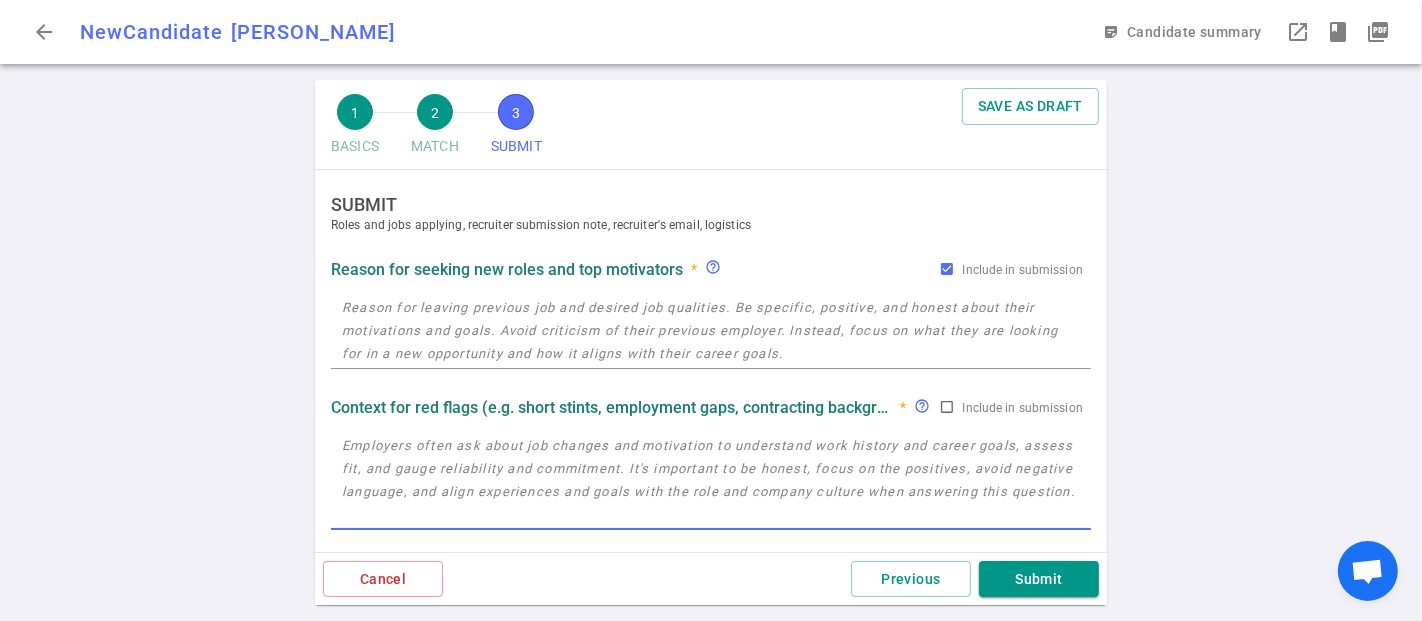 click at bounding box center [711, 480] 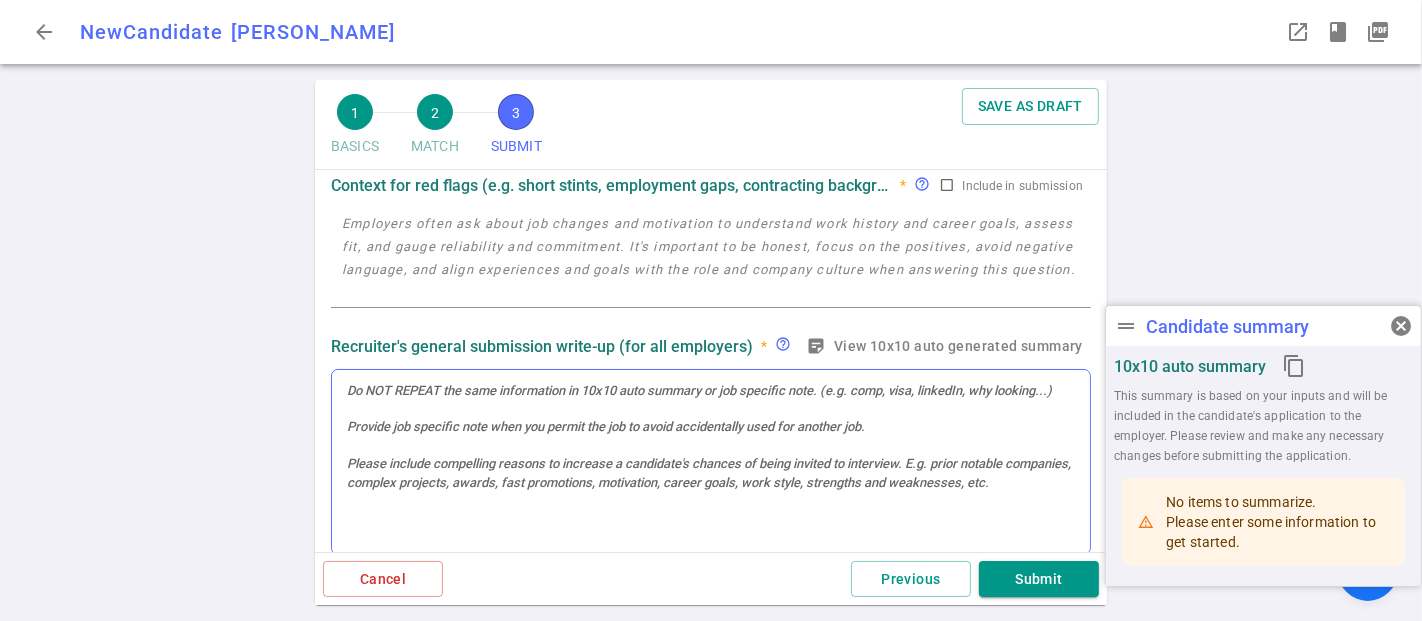 click at bounding box center (711, 462) 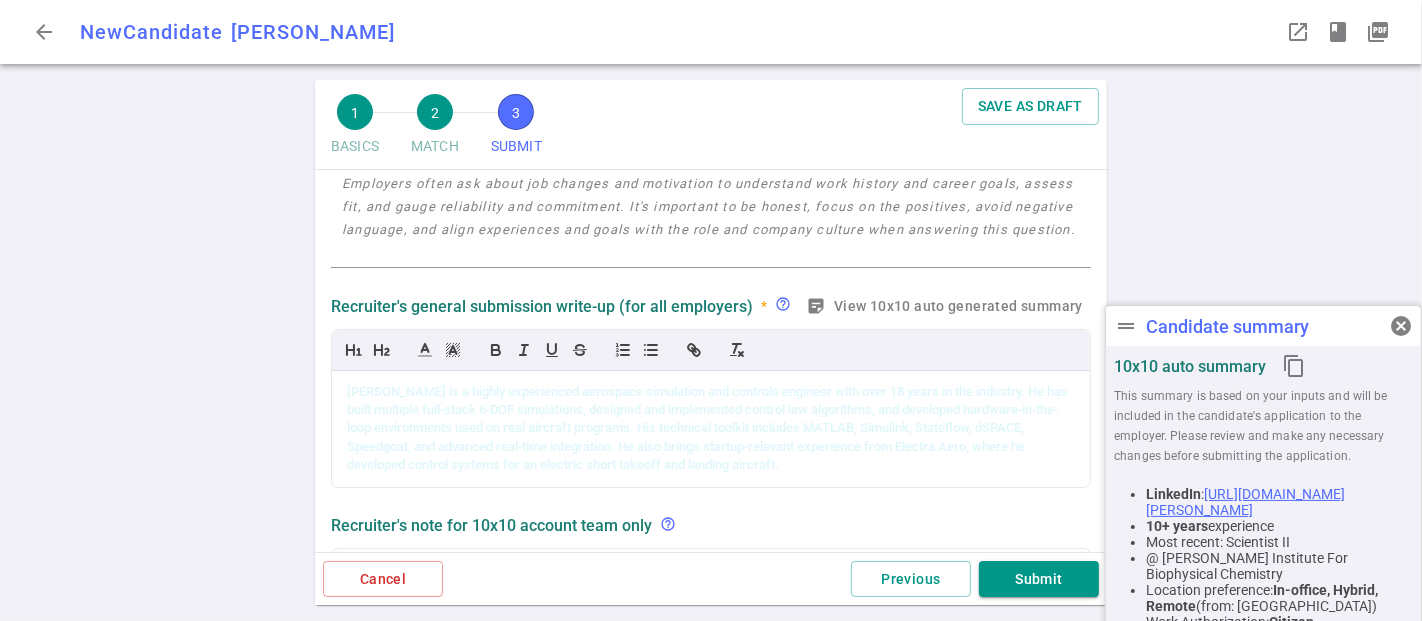 drag, startPoint x: 340, startPoint y: 378, endPoint x: 1034, endPoint y: 501, distance: 704.81555 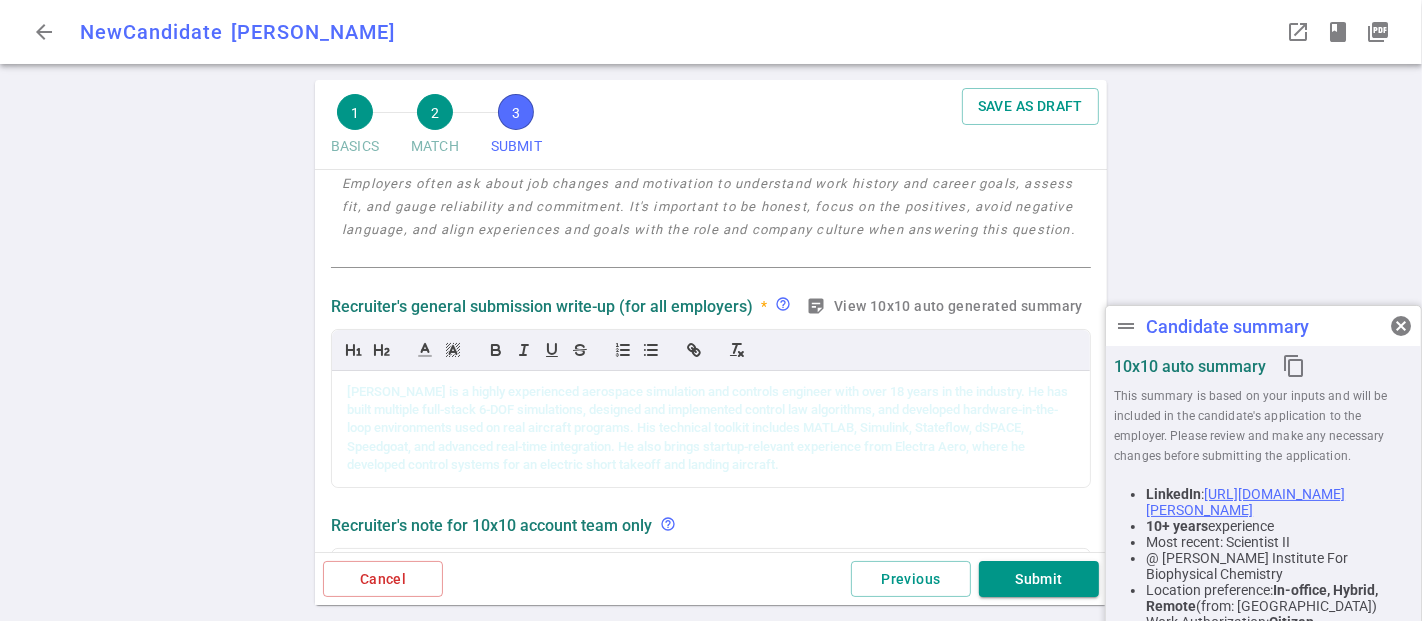 click on "SUBMIT Roles and jobs applying, recruiter submission note, recruiter's email, logistics Reason for seeking new roles and top motivators * help_outline Include in submission x Context for red flags (e.g. short stints, employment gaps, contracting background) * help_outline Include in submission x Recruiter's general submission write-up (for all employers) * help_outline sticky_note_2 View 10x10 auto generated summary                                                                                                                                                                                                     Recruiter's note for 10x10 account team only help_outline                                                                                                                                                                                                     toc lock CandidateJobChoices (obsolete) expand_more Green You have representation Blue Available (no one currently has representation) Red Gray search ​" at bounding box center [711, 645] 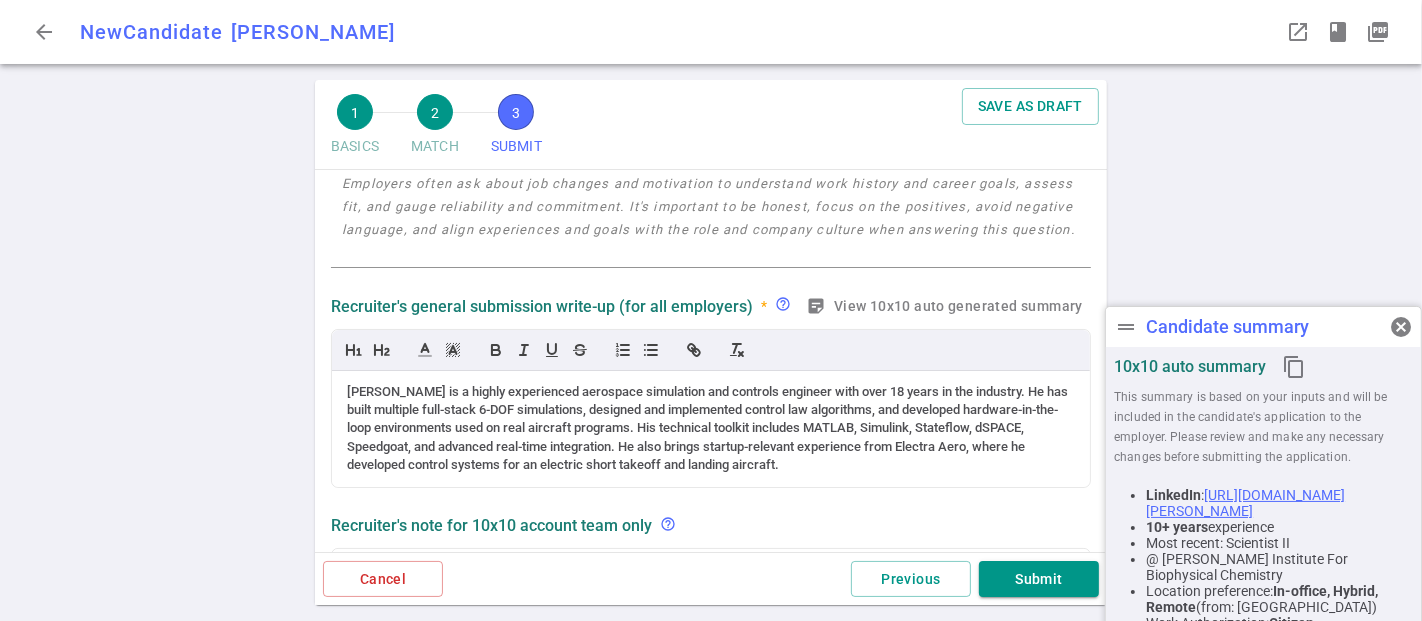 scroll, scrollTop: 262, scrollLeft: 0, axis: vertical 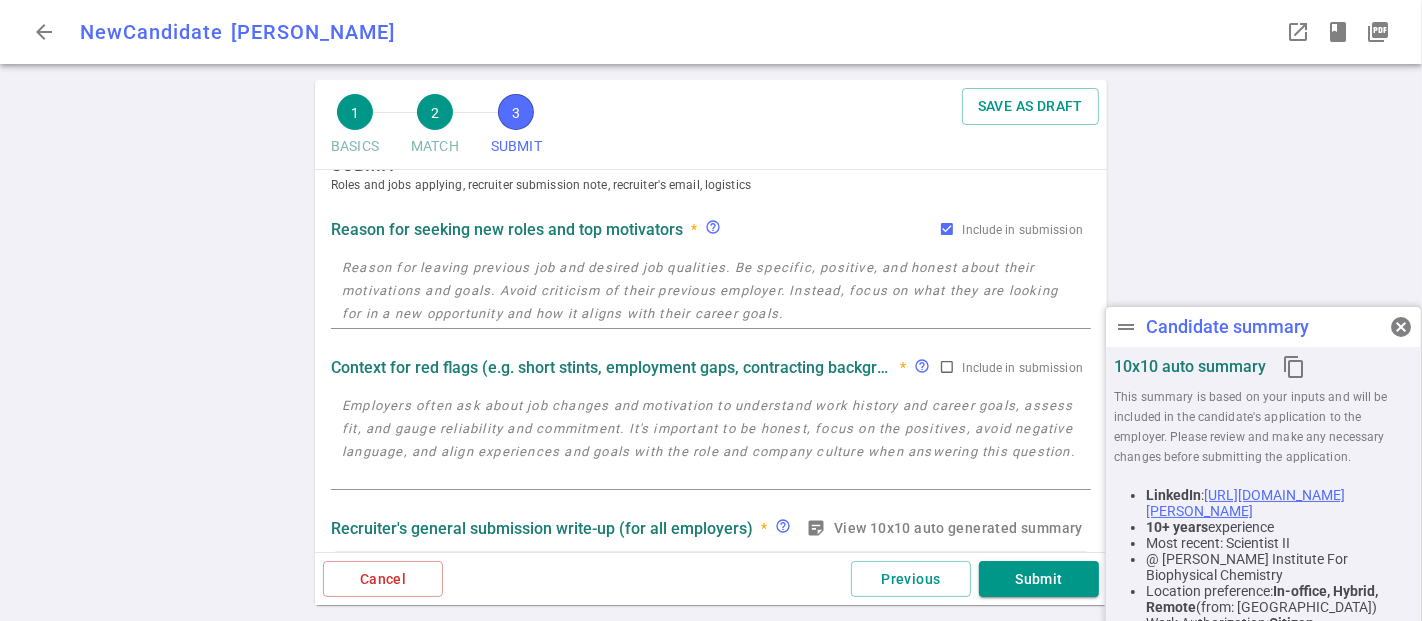 click at bounding box center (711, 290) 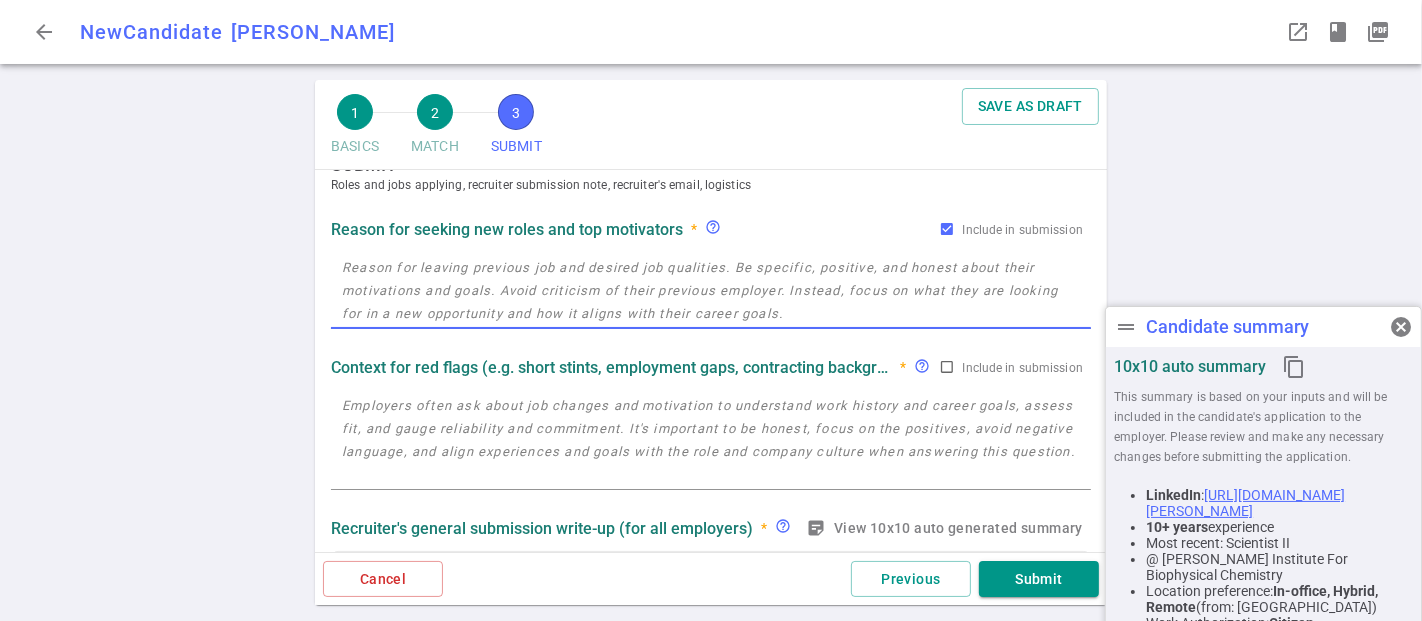 paste on "pen to new challenges and opportunities in advanced space technologies" 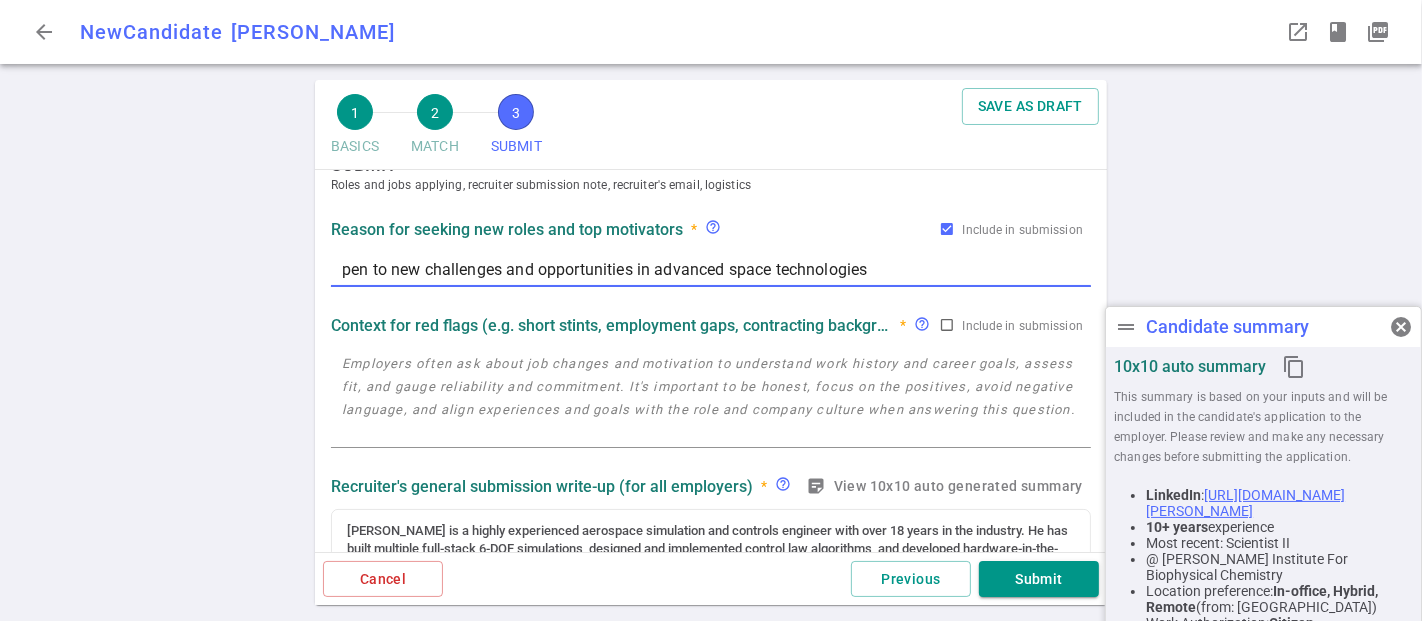 click on "pen to new challenges and opportunities in advanced space technologies" at bounding box center (711, 269) 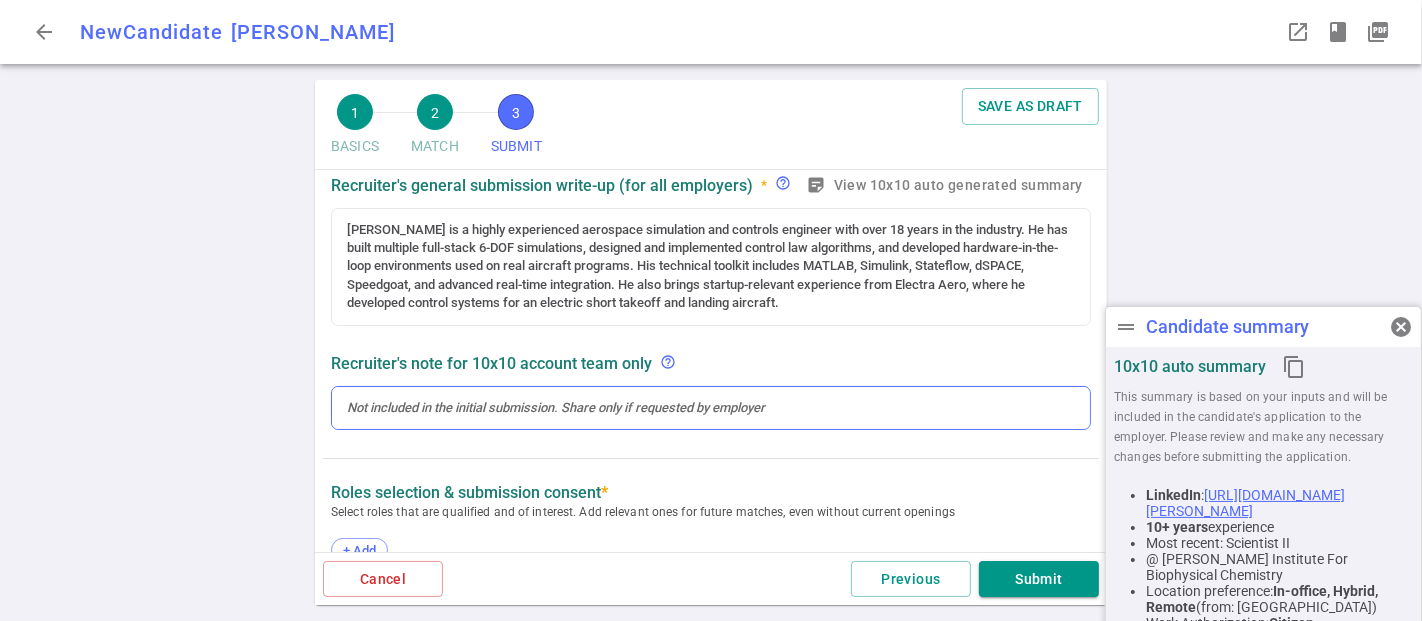 scroll, scrollTop: 374, scrollLeft: 0, axis: vertical 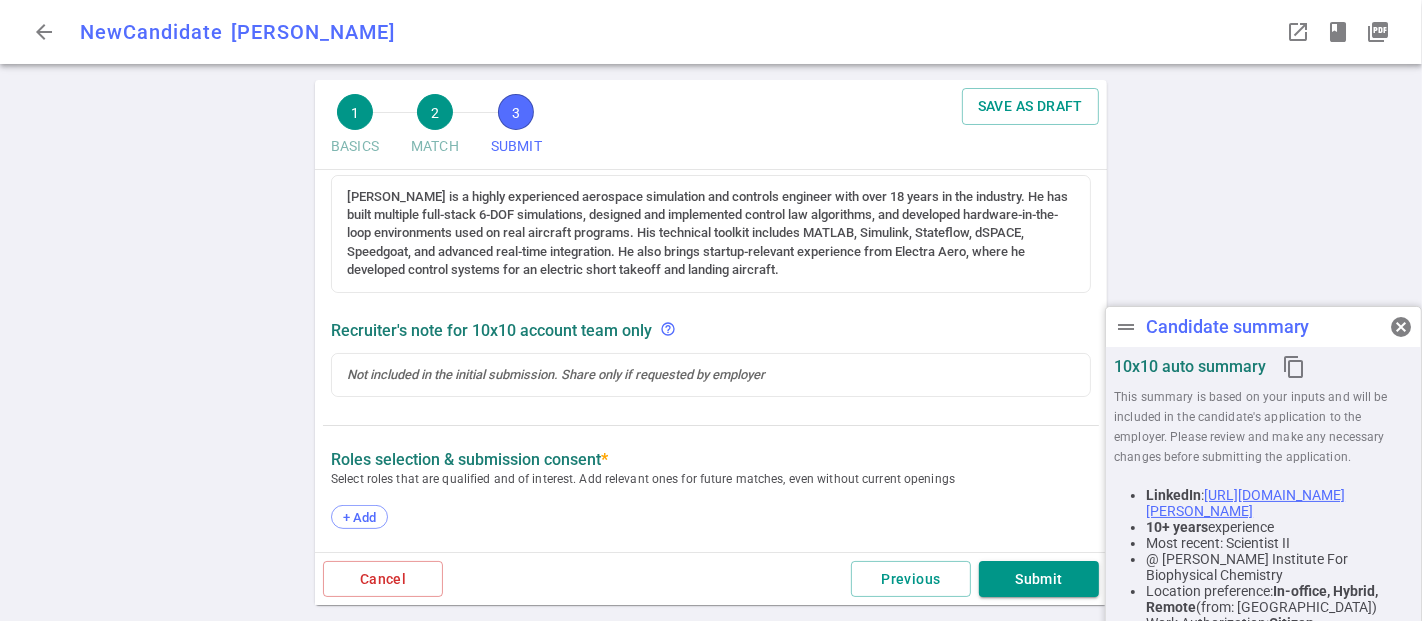 type on "open to new challenges and opportunities in advanced space technologies" 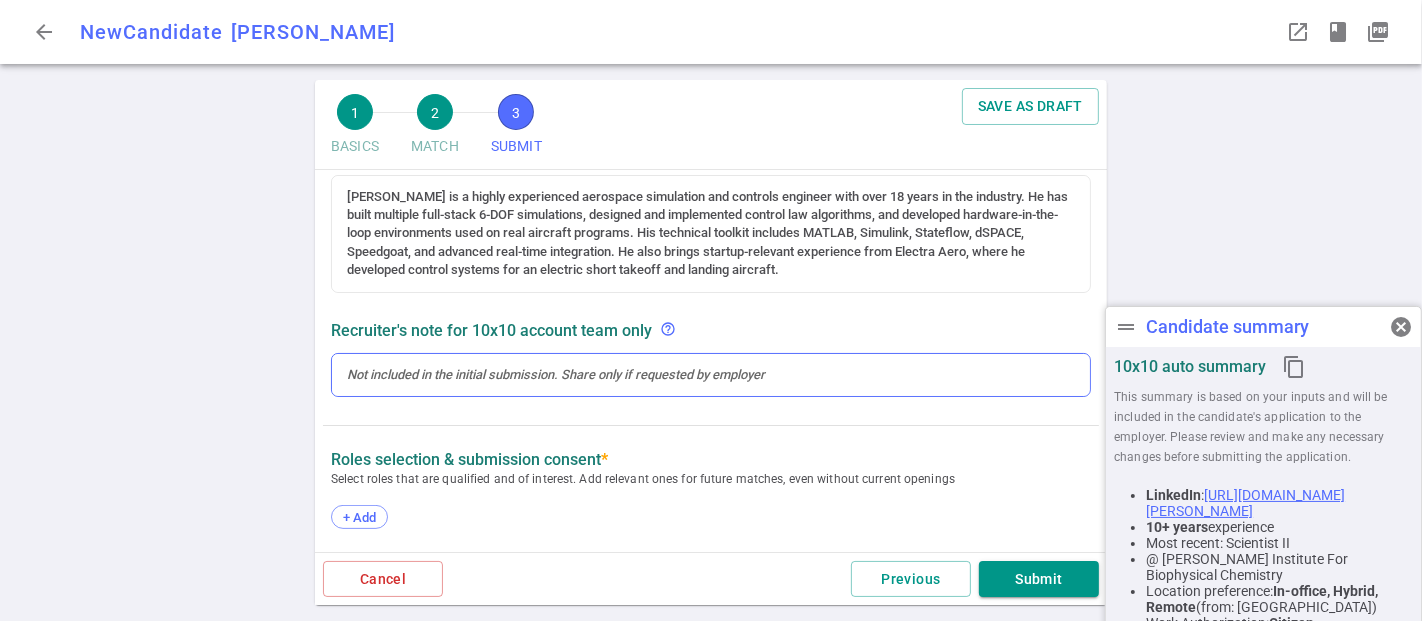 click at bounding box center [711, 375] 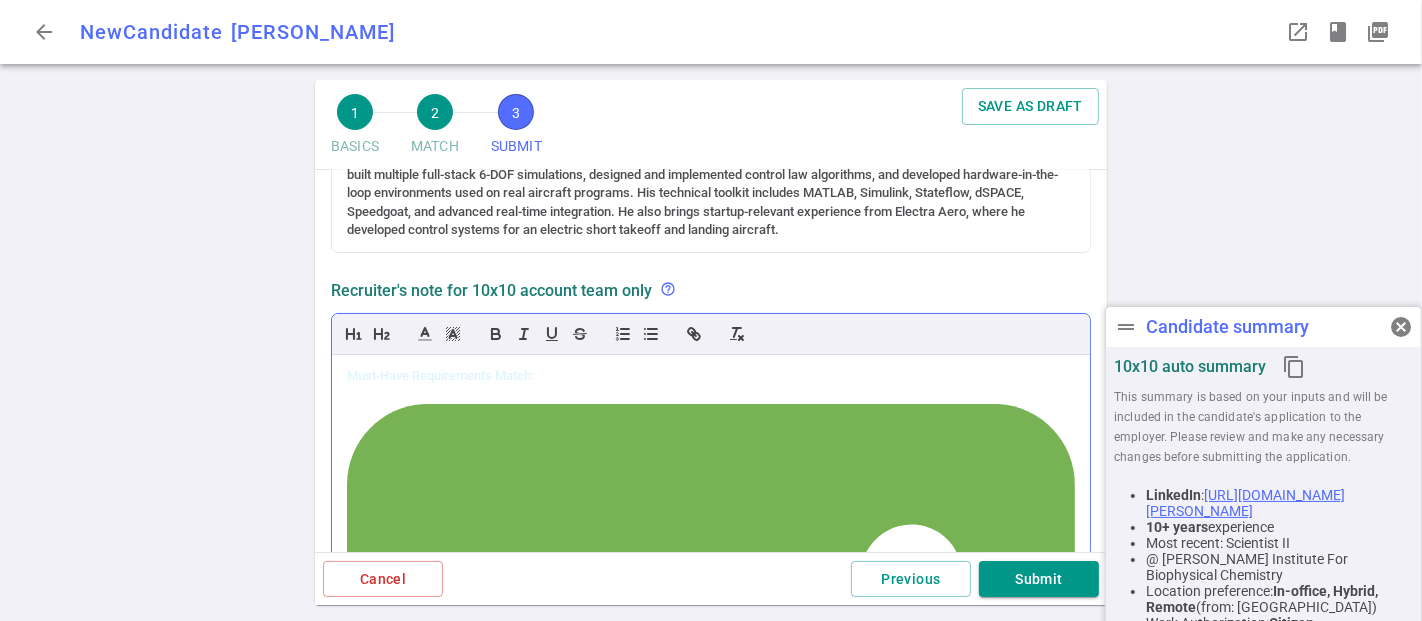 scroll, scrollTop: 0, scrollLeft: 0, axis: both 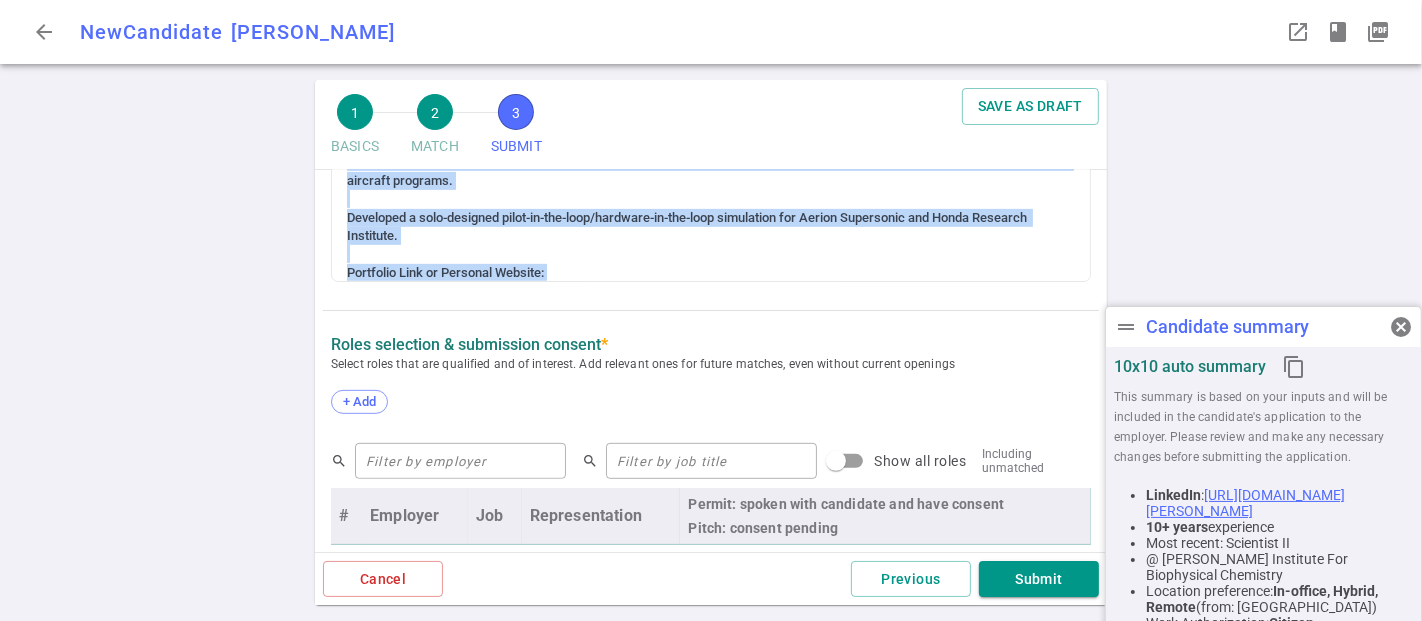 drag, startPoint x: 341, startPoint y: 371, endPoint x: 1027, endPoint y: 295, distance: 690.1971 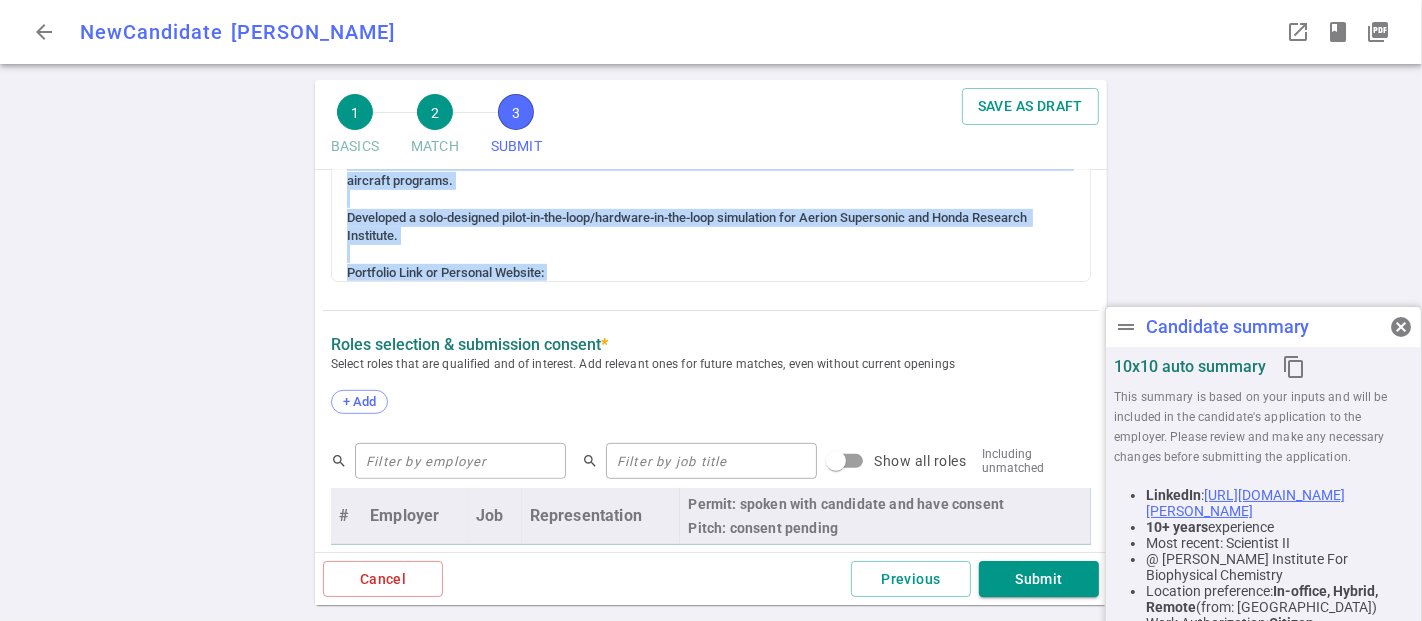 click on "SUBMIT Roles and jobs applying, recruiter submission note, recruiter's email, logistics Reason for seeking new roles and top motivators * help_outline Include in submission open to new challenges and opportunities in advanced space technologies x Context for red flags (e.g. short stints, employment gaps, contracting background) * help_outline Include in submission x Recruiter's general submission write-up (for all employers) * help_outline sticky_note_2 View 10x10 auto generated summary                                                                                                                                                                                                     Recruiter's note for 10x10 account team only help_outline                                                                                                                                                                                                     Must-Have Requirements Match:  Built 6-DOF simulation environments from scratch *" at bounding box center (711, 211) 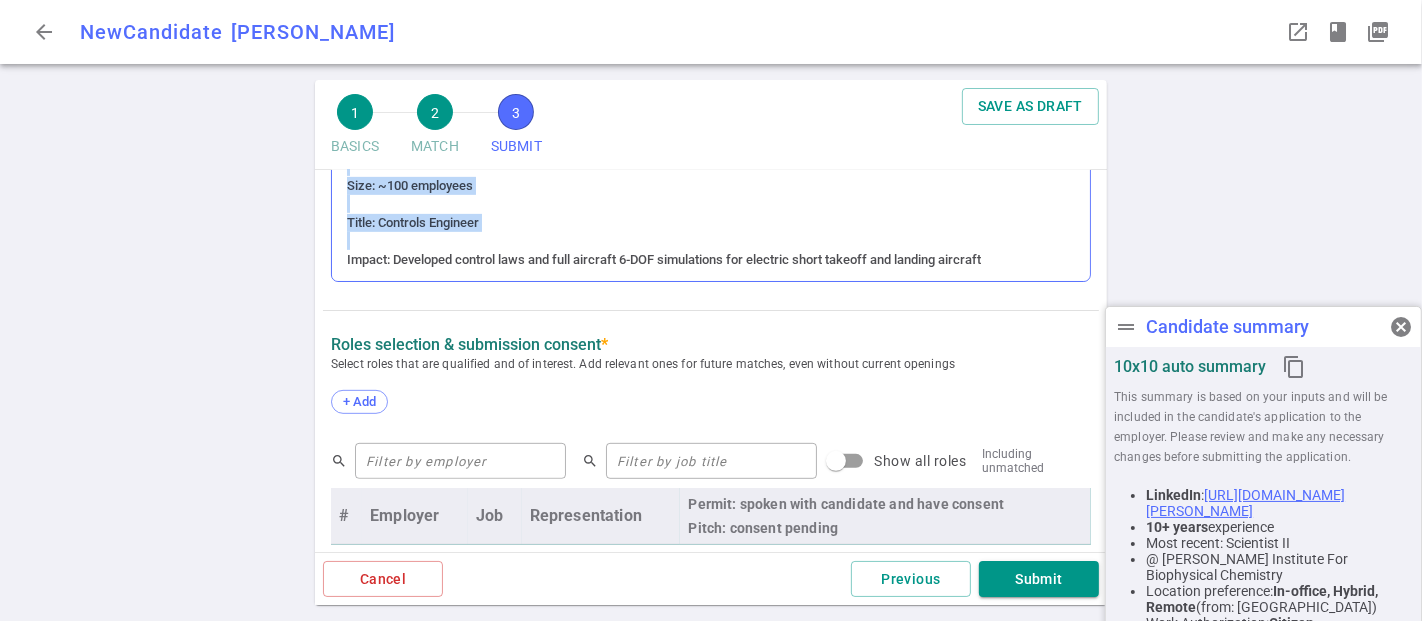 scroll, scrollTop: 573, scrollLeft: 0, axis: vertical 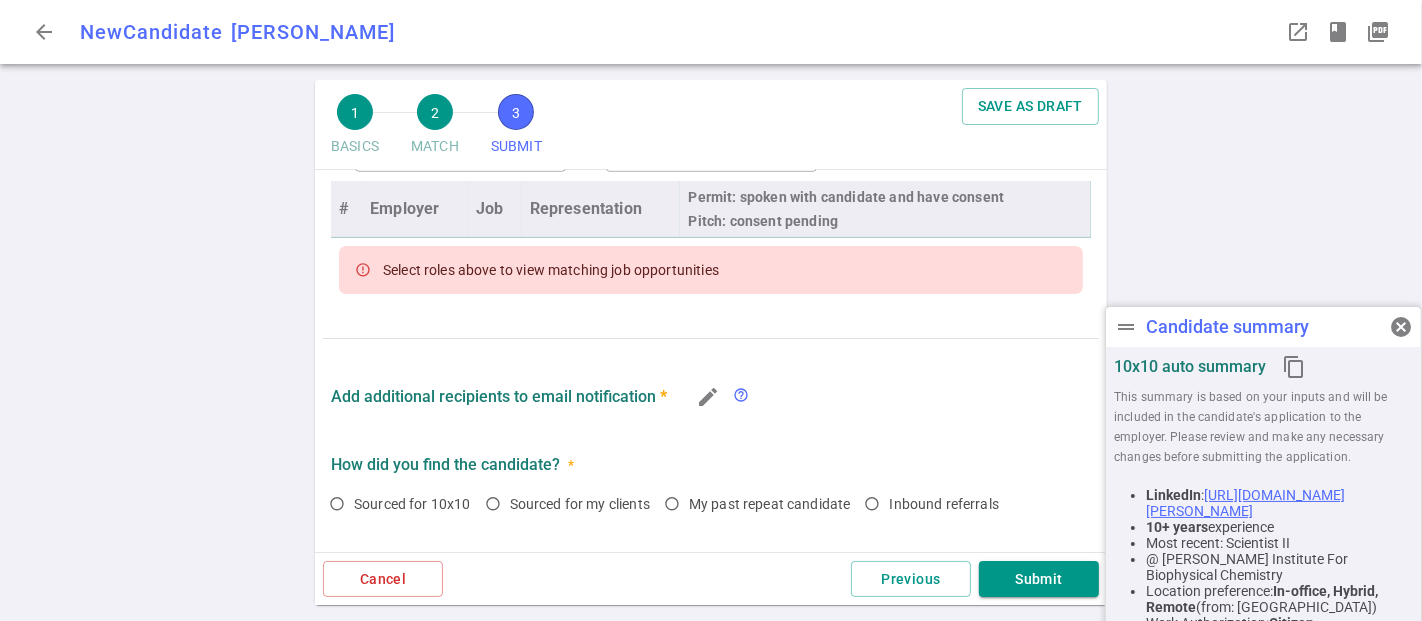 drag, startPoint x: 342, startPoint y: 491, endPoint x: 375, endPoint y: 309, distance: 184.96756 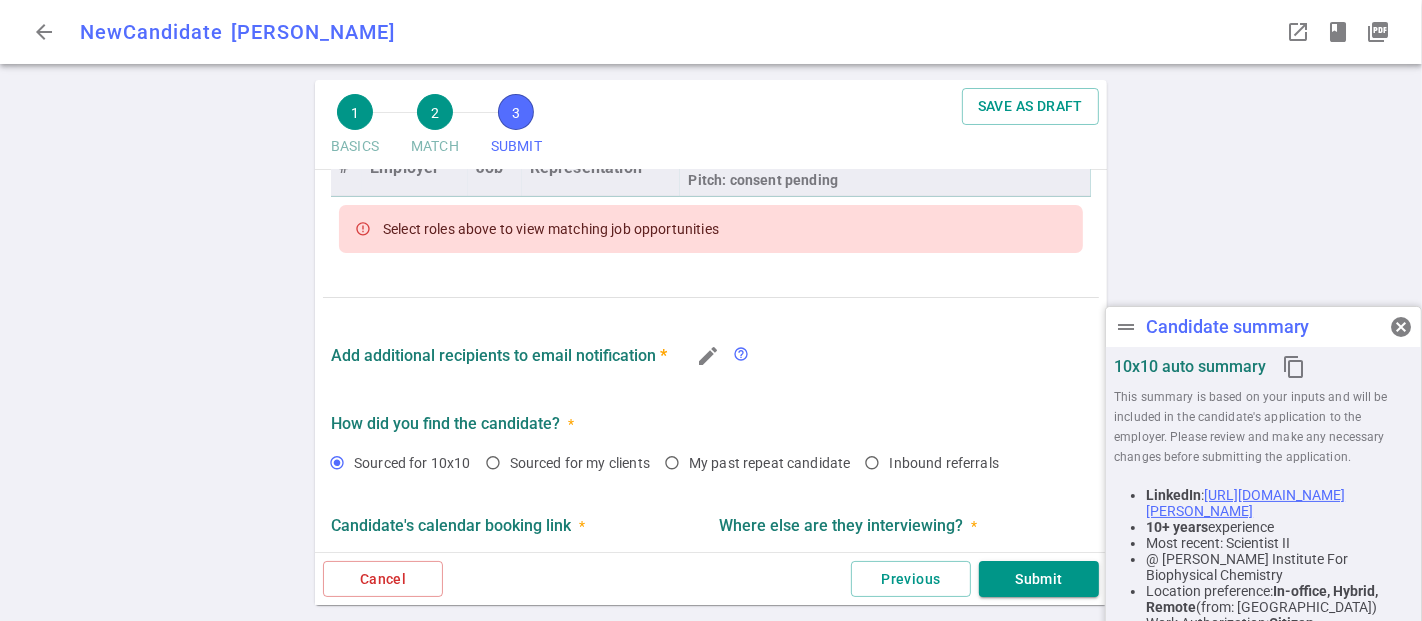 scroll, scrollTop: 977, scrollLeft: 0, axis: vertical 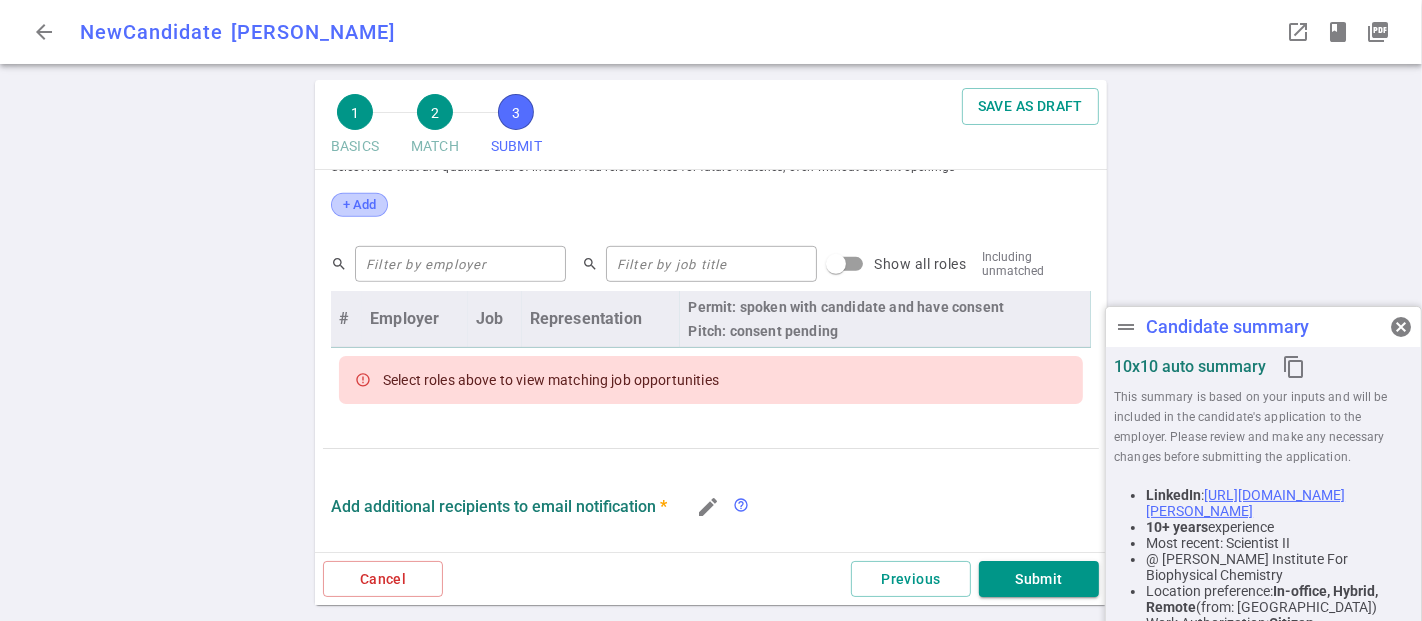 click on "+ Add" at bounding box center [359, 204] 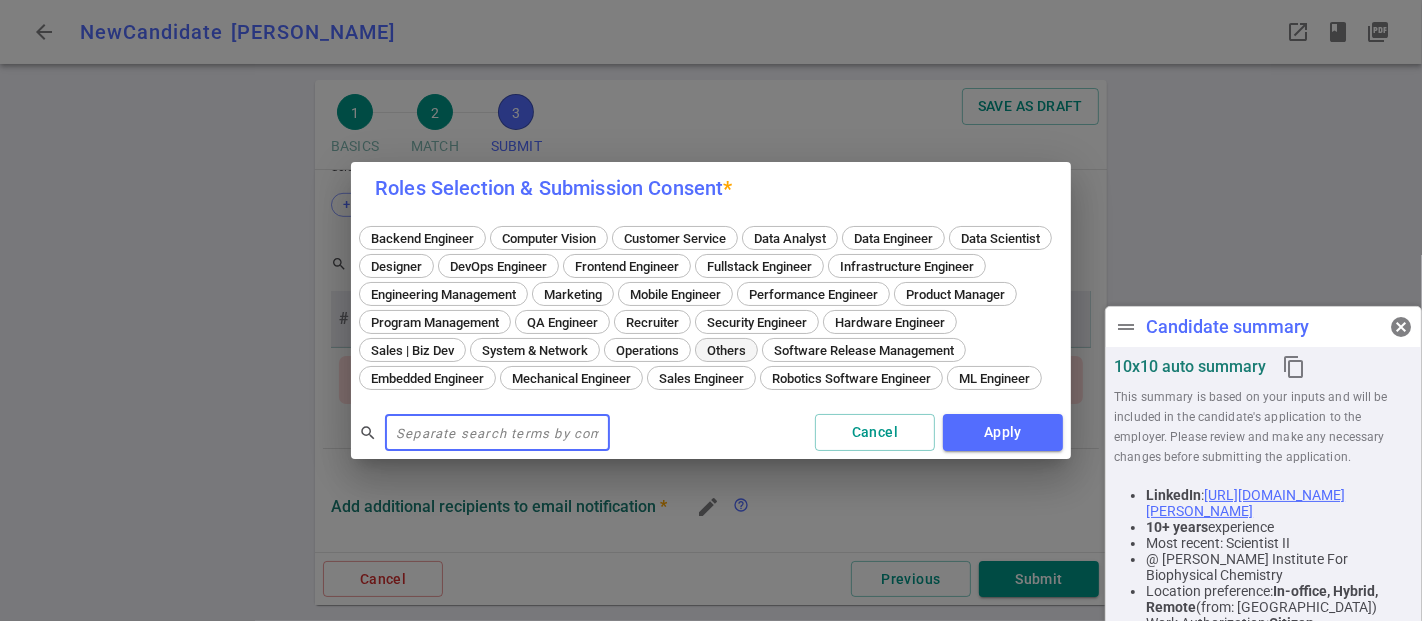 click on "Others" at bounding box center (726, 350) 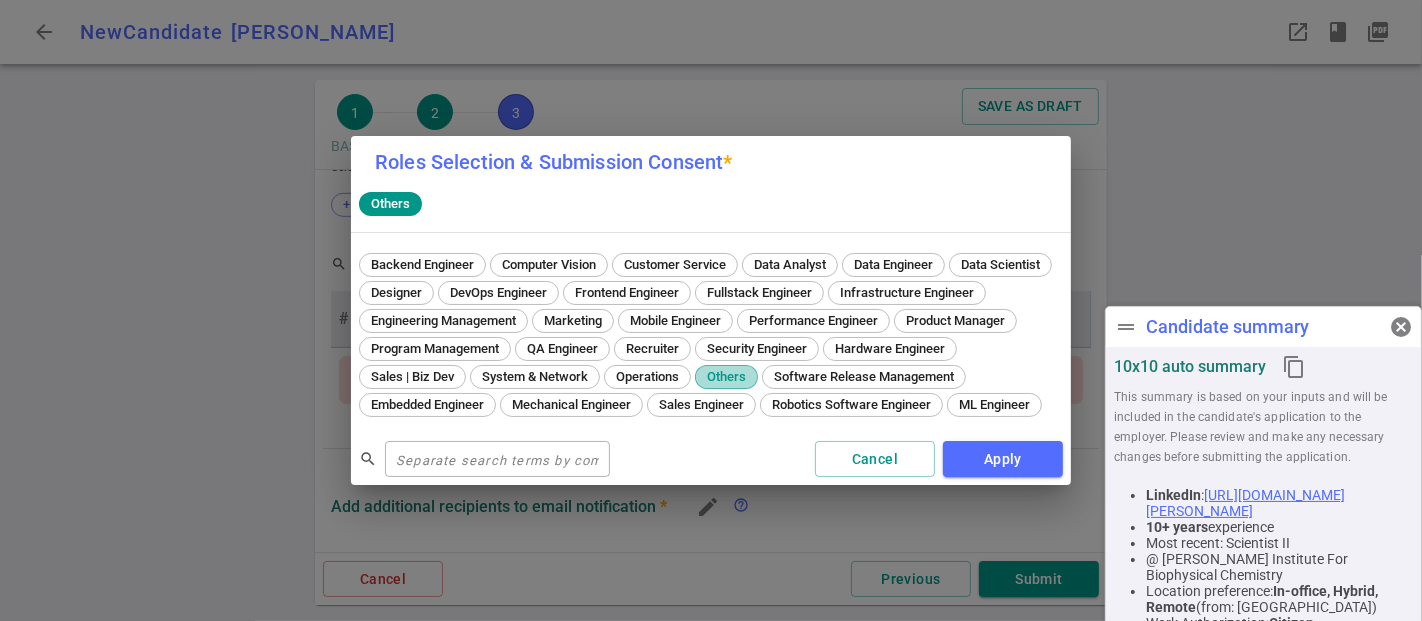 click on "Others" at bounding box center (726, 376) 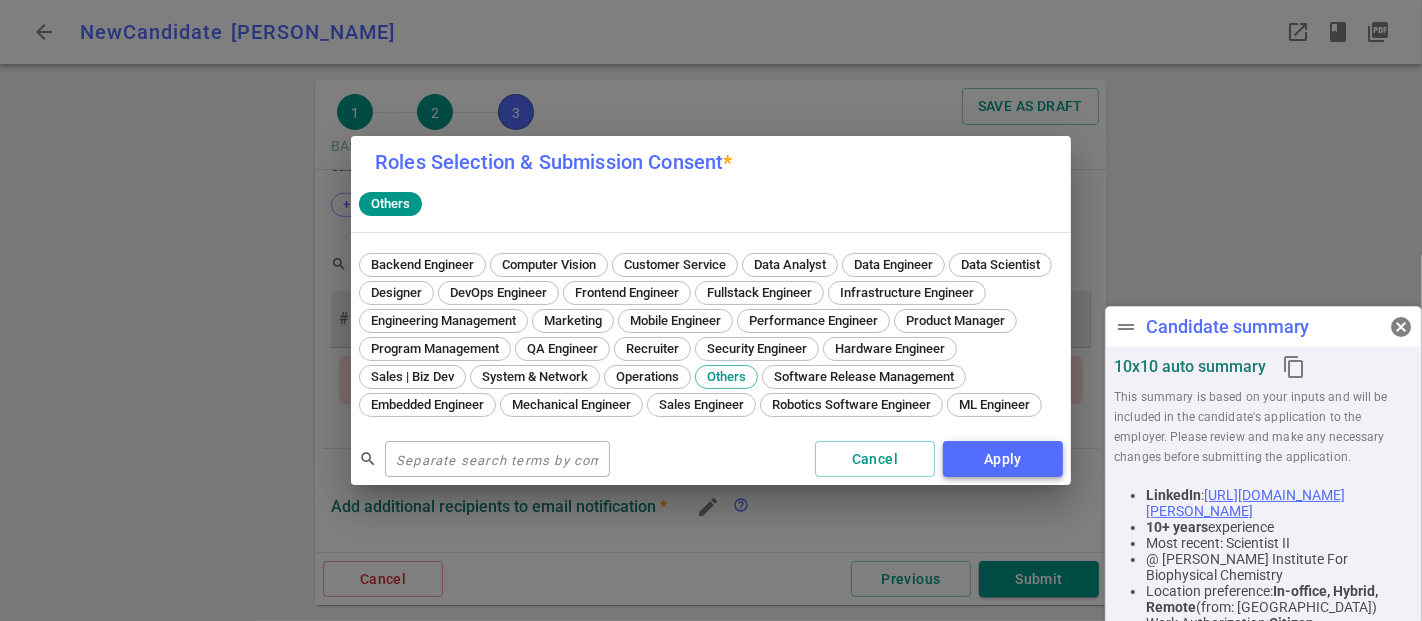 click on "Apply" at bounding box center (1003, 459) 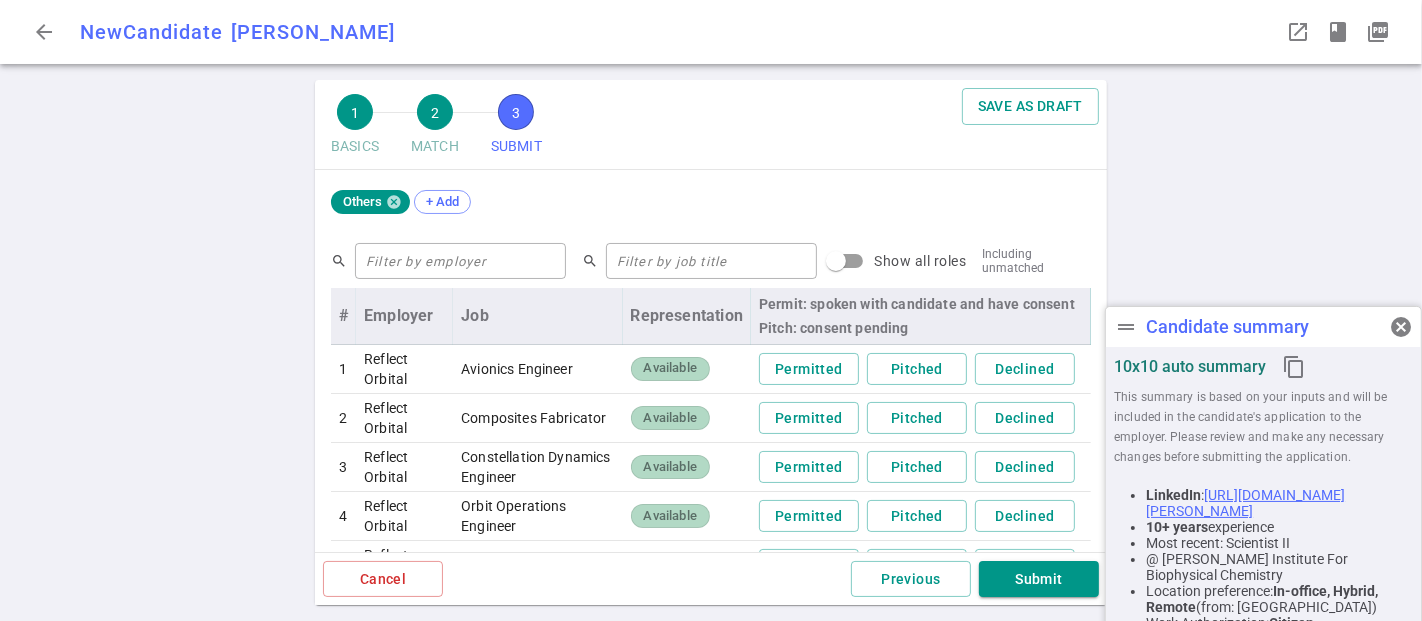 scroll, scrollTop: 977, scrollLeft: 0, axis: vertical 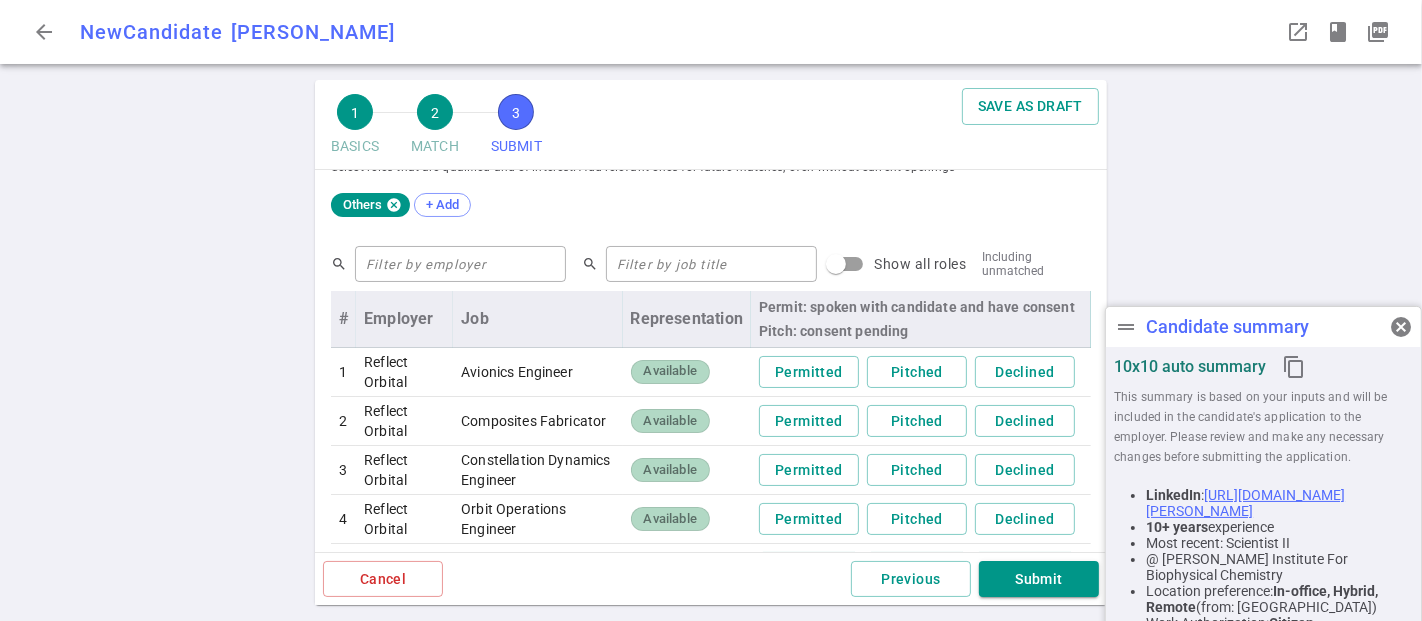 click 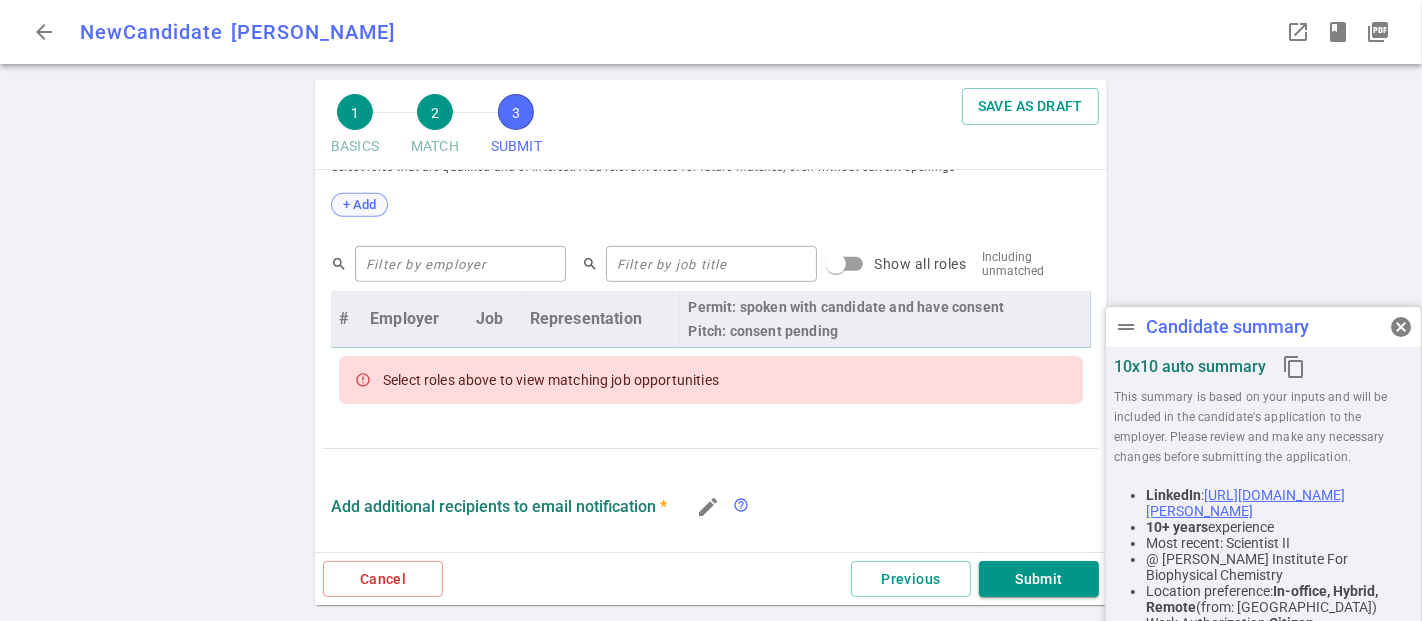click on "+ Add" at bounding box center [359, 204] 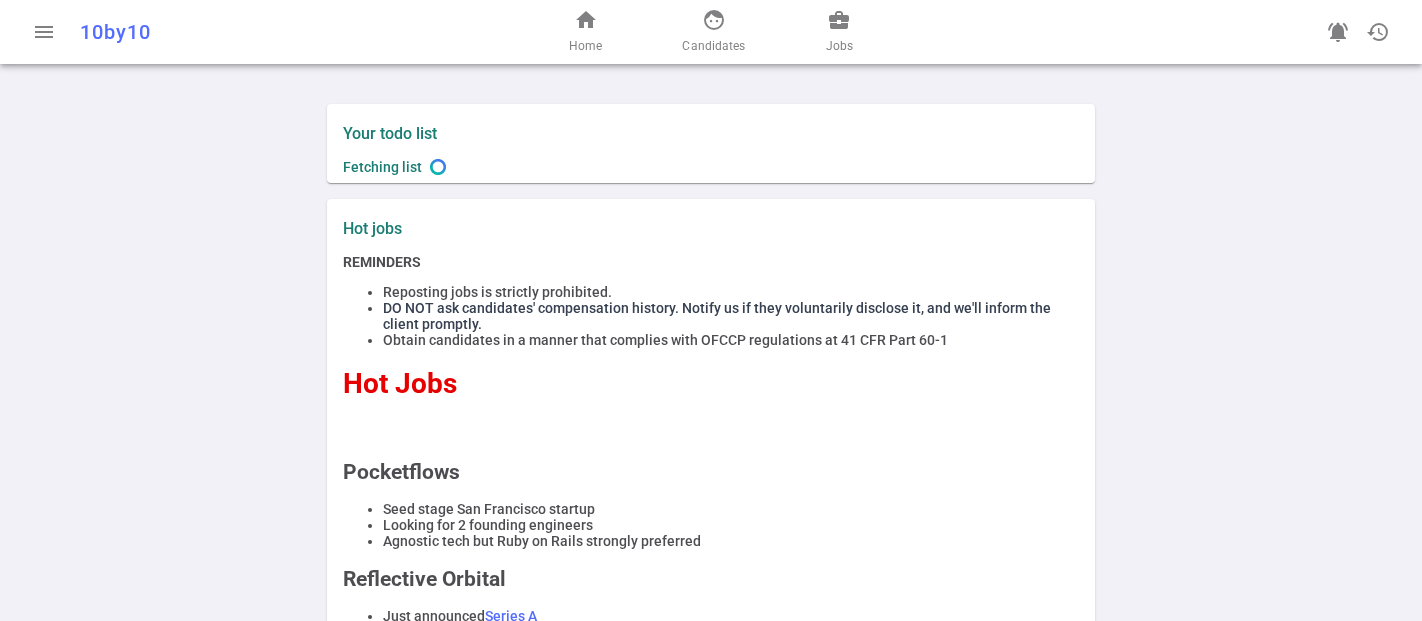 scroll, scrollTop: 0, scrollLeft: 0, axis: both 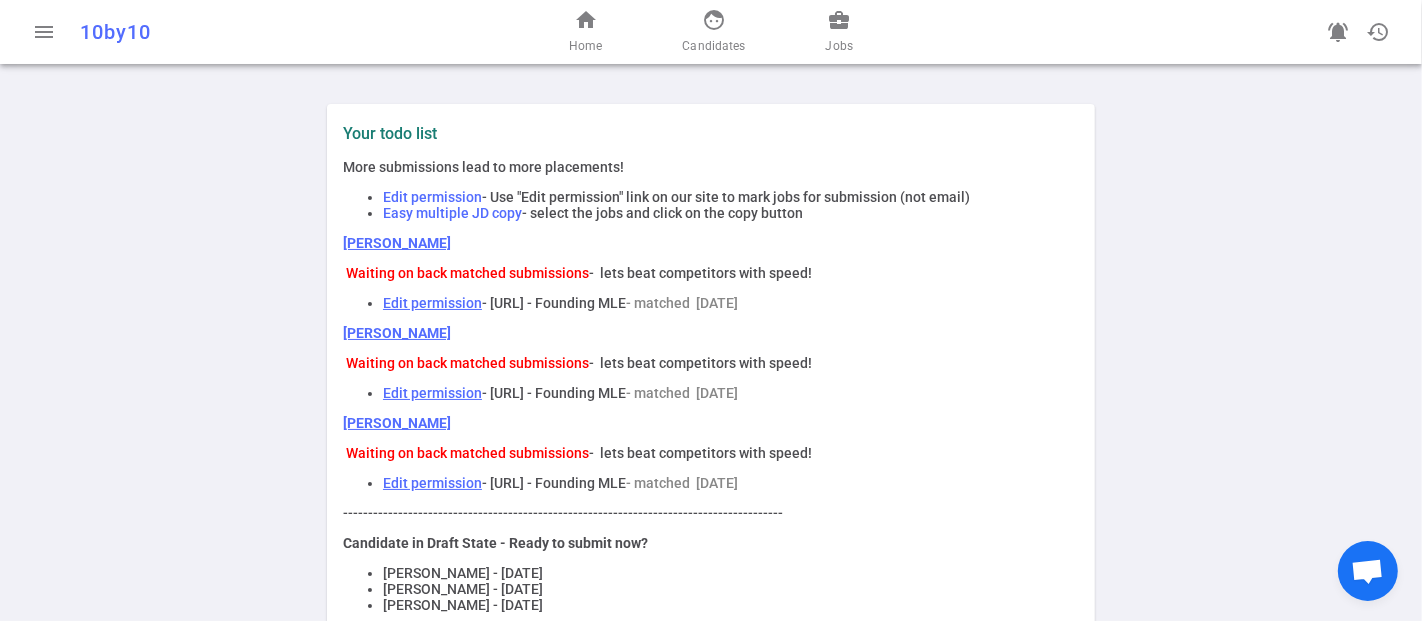 click on "home Home face Candidates business_center Jobs" at bounding box center [711, 32] 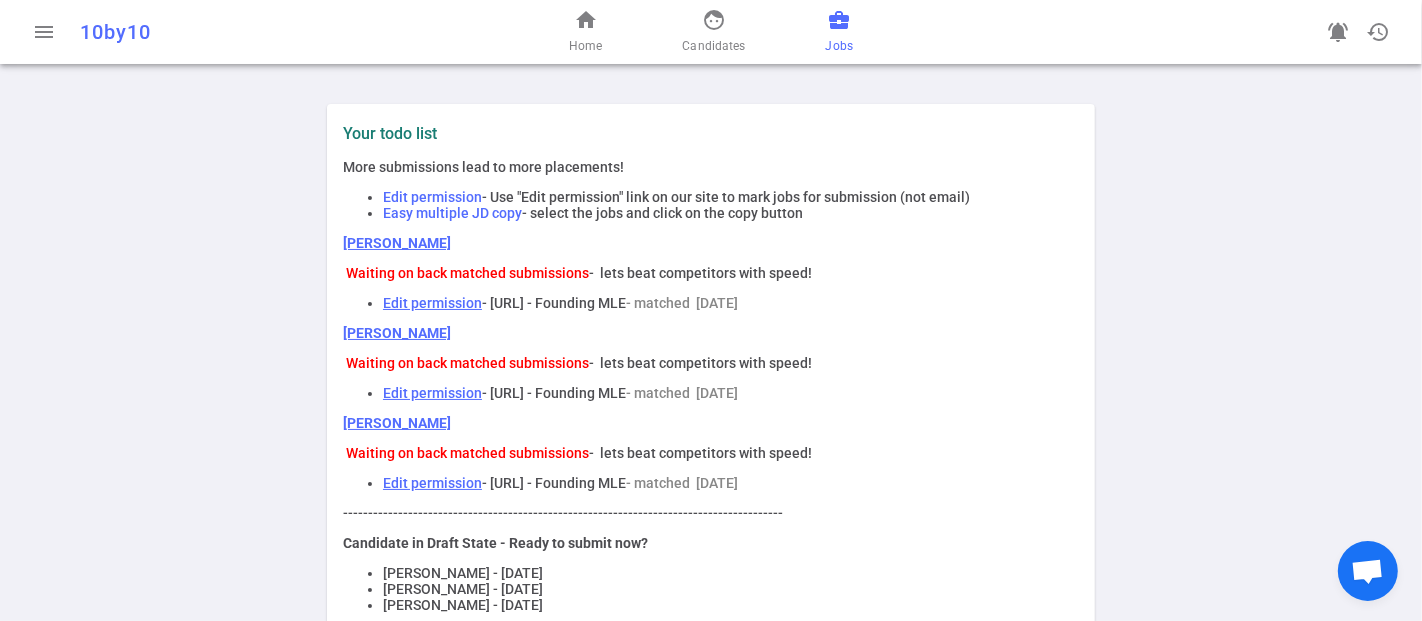 click on "business_center" at bounding box center (839, 20) 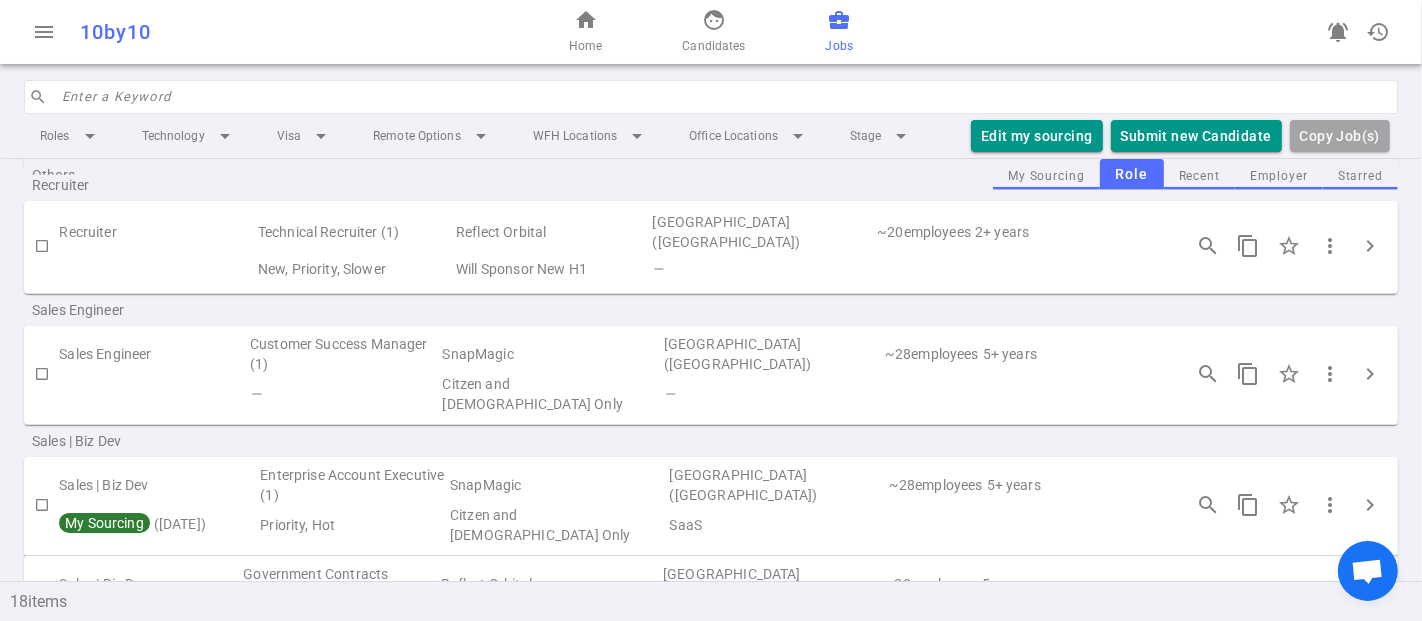 scroll, scrollTop: 1365, scrollLeft: 0, axis: vertical 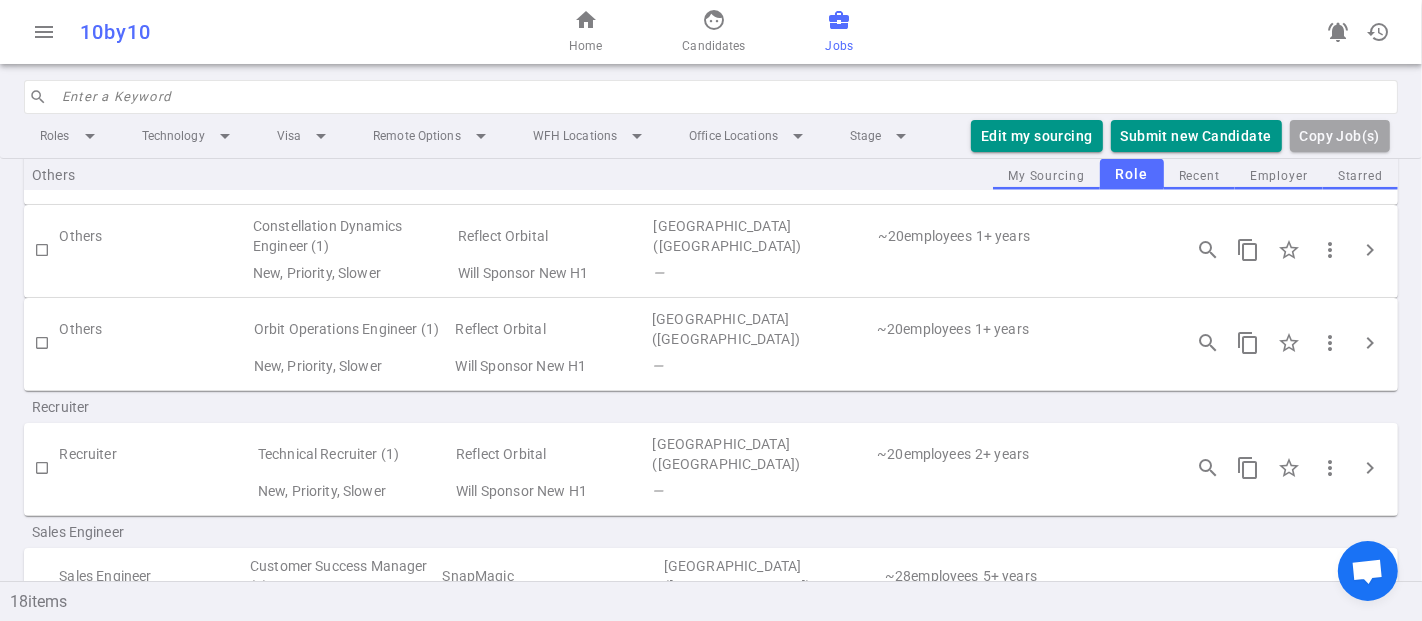 click at bounding box center [724, 97] 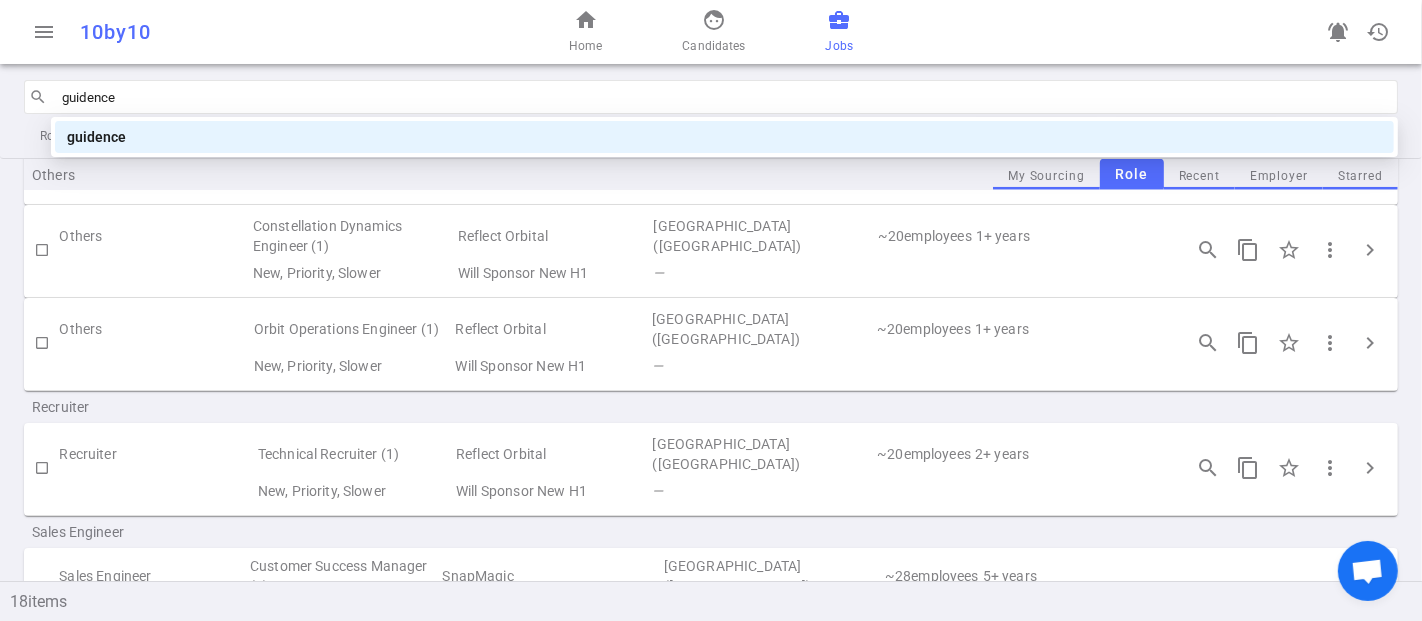 type on "guidence" 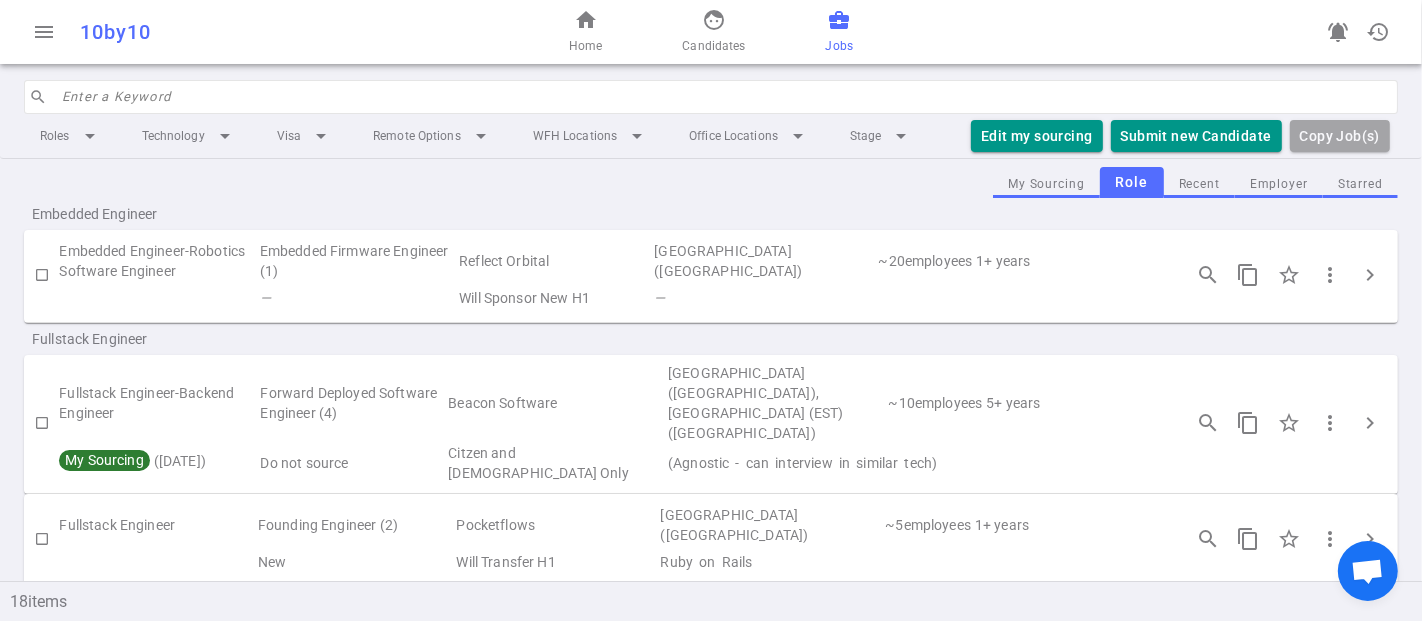 scroll, scrollTop: 0, scrollLeft: 0, axis: both 